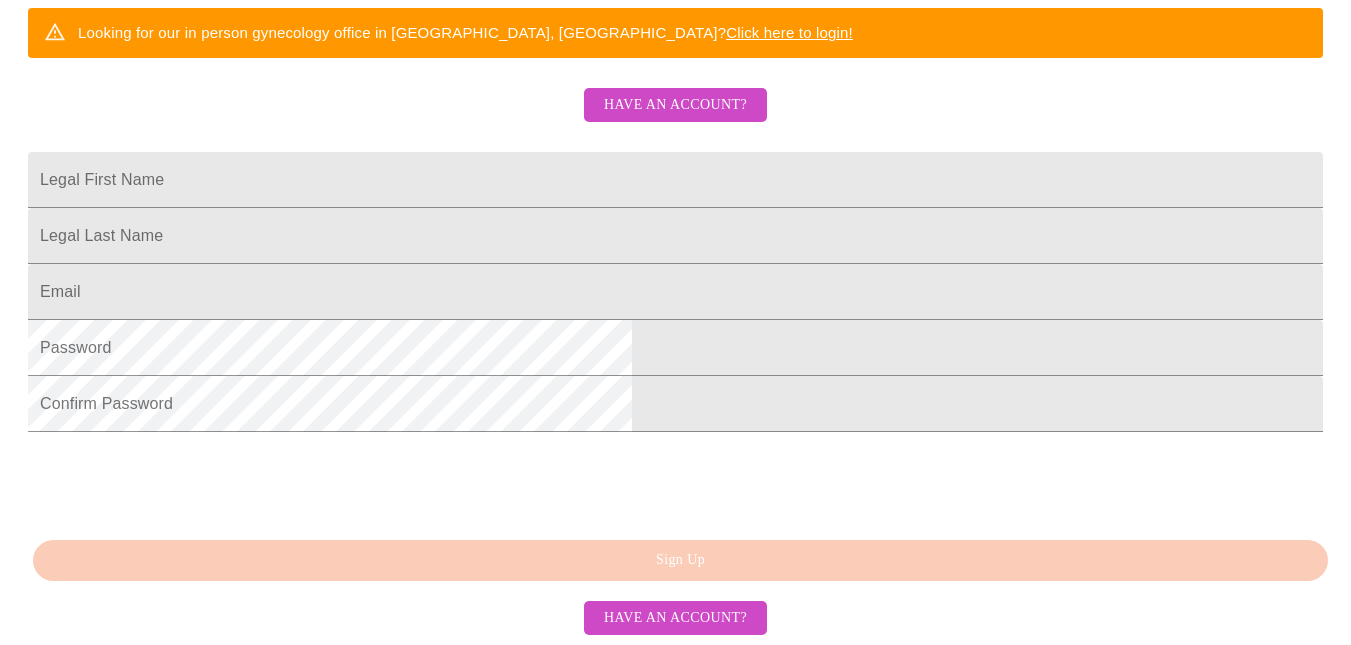 scroll, scrollTop: 267, scrollLeft: 0, axis: vertical 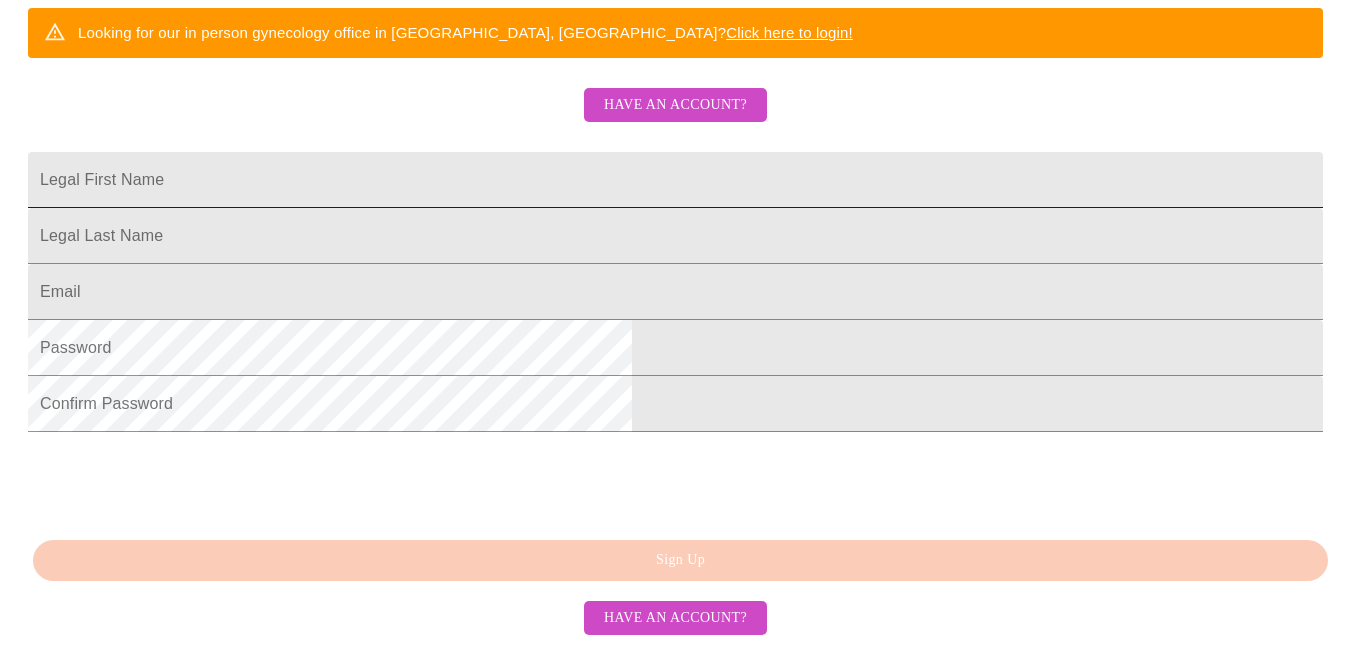 click on "Legal First Name" at bounding box center [675, 180] 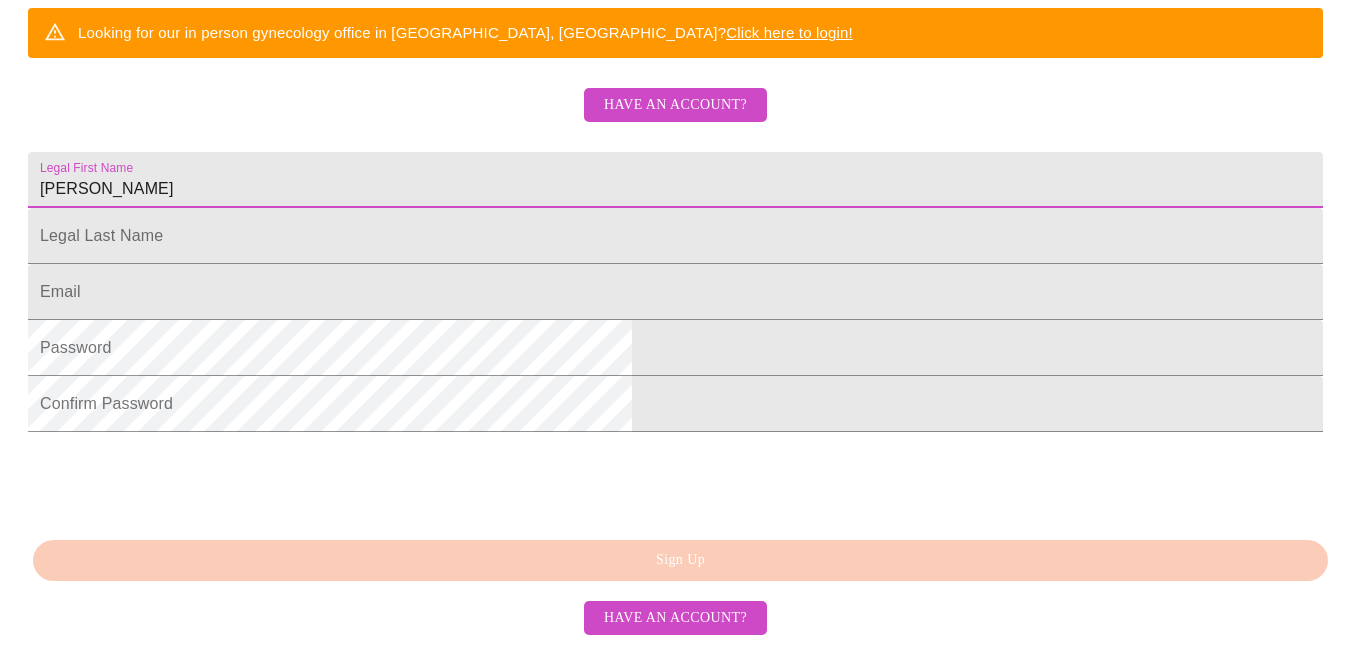type on "[PERSON_NAME]" 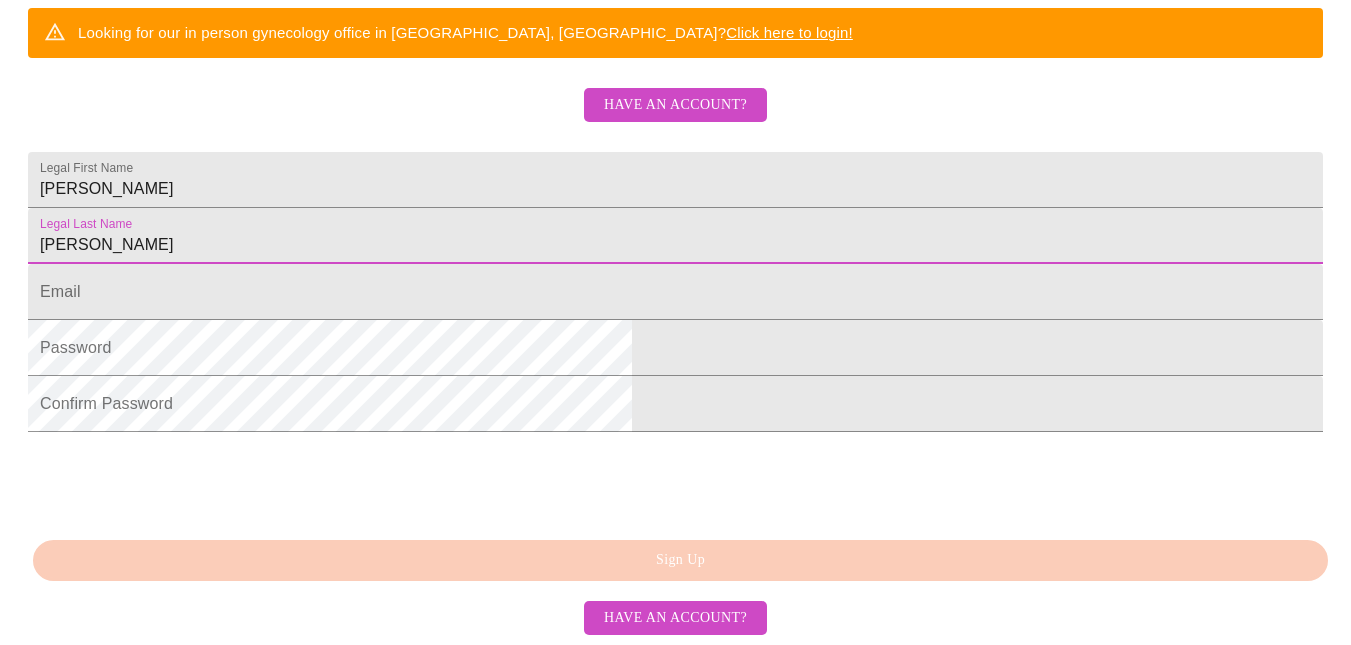 type on "[PERSON_NAME]" 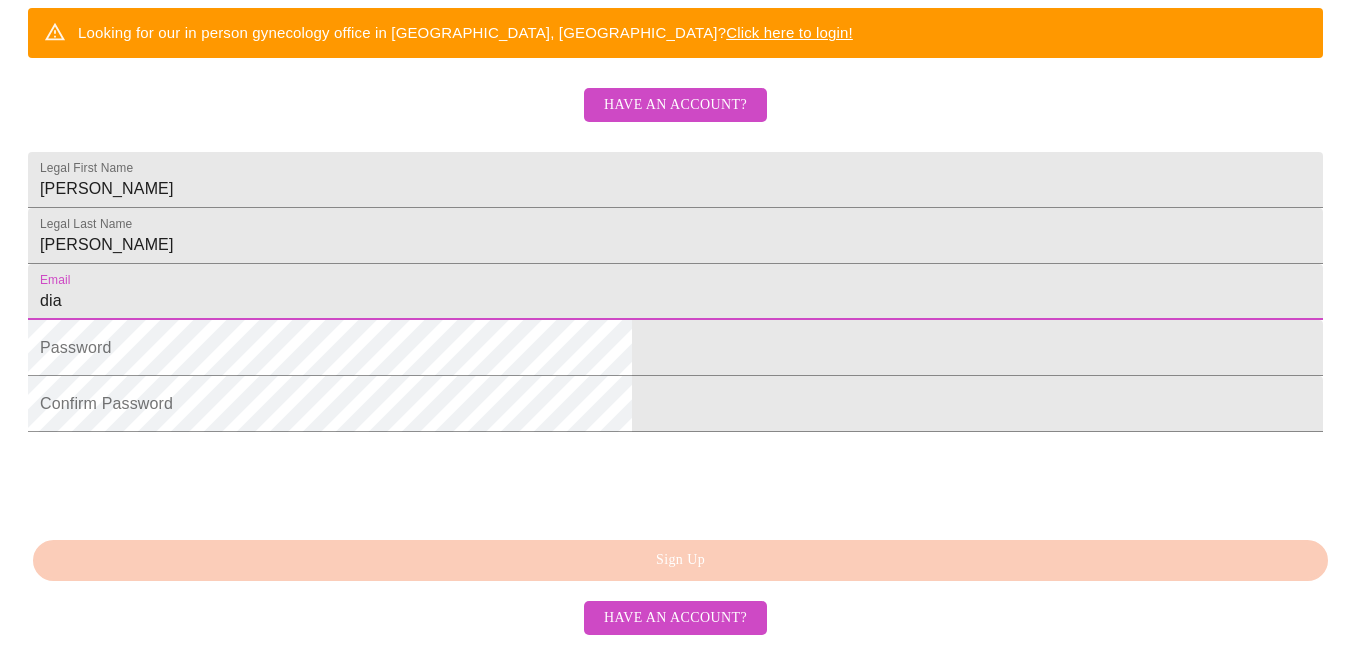 type on "[EMAIL_ADDRESS][DOMAIN_NAME]" 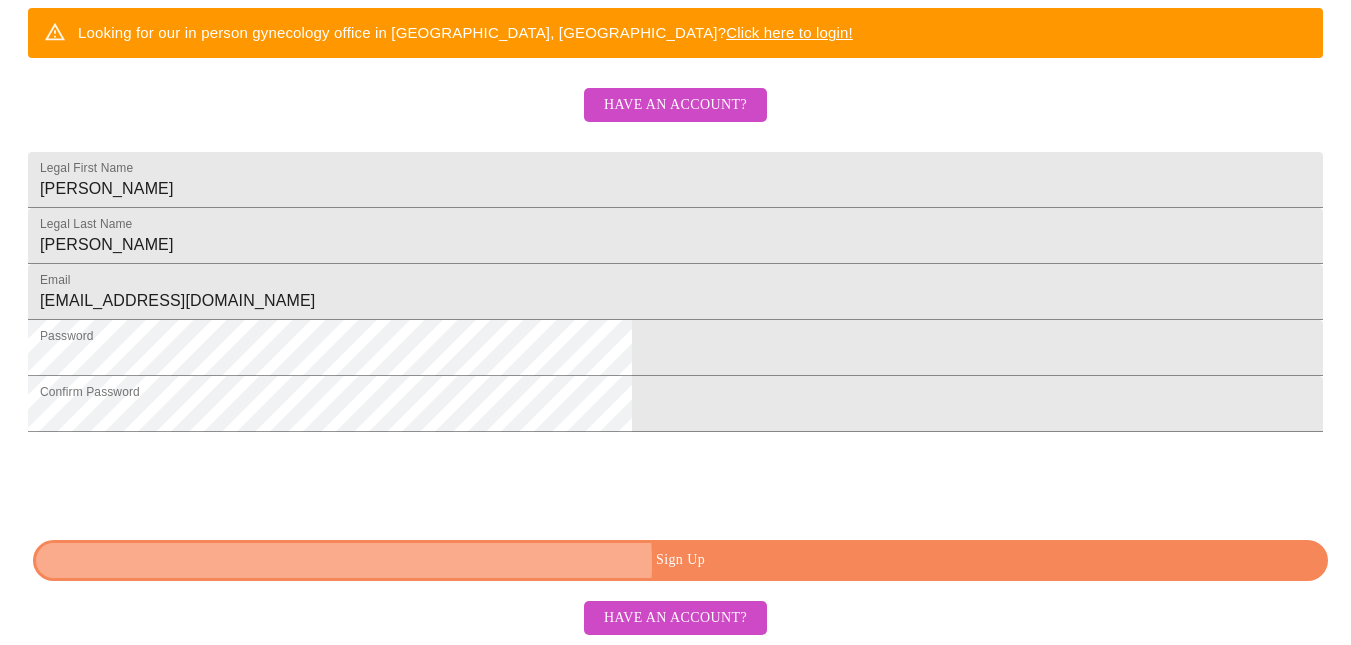 click on "Sign Up" at bounding box center [680, 560] 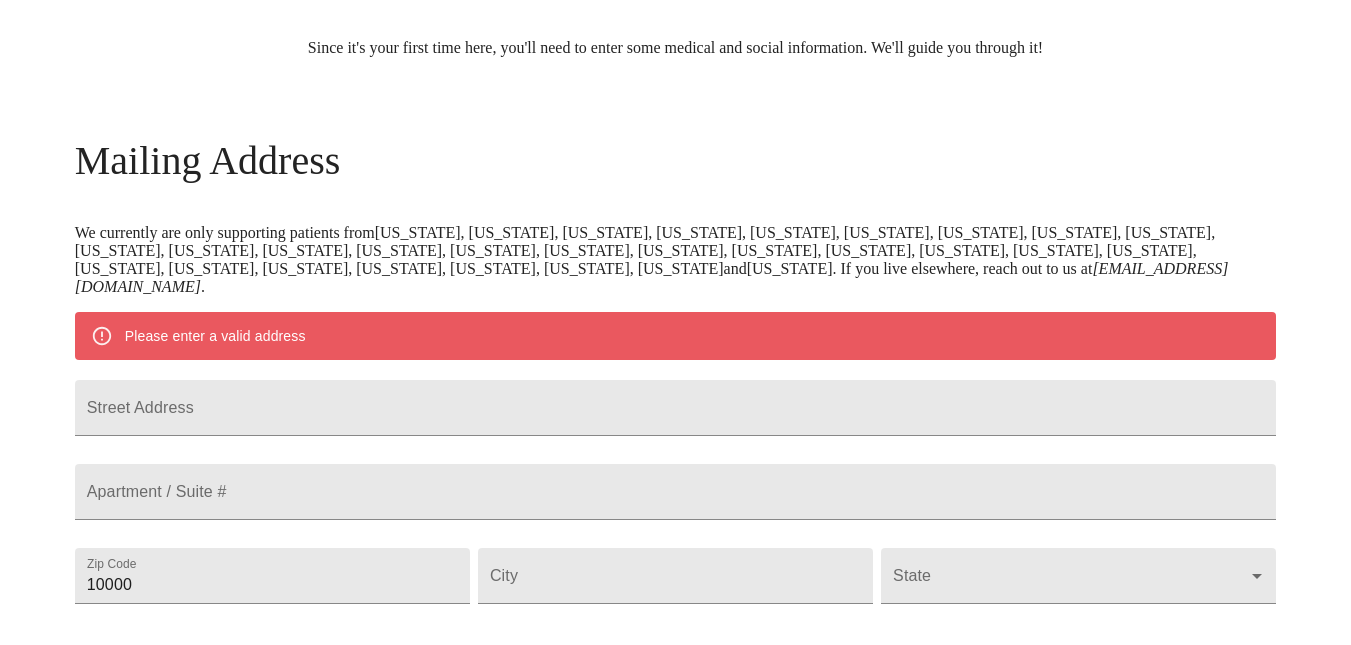 scroll, scrollTop: 267, scrollLeft: 0, axis: vertical 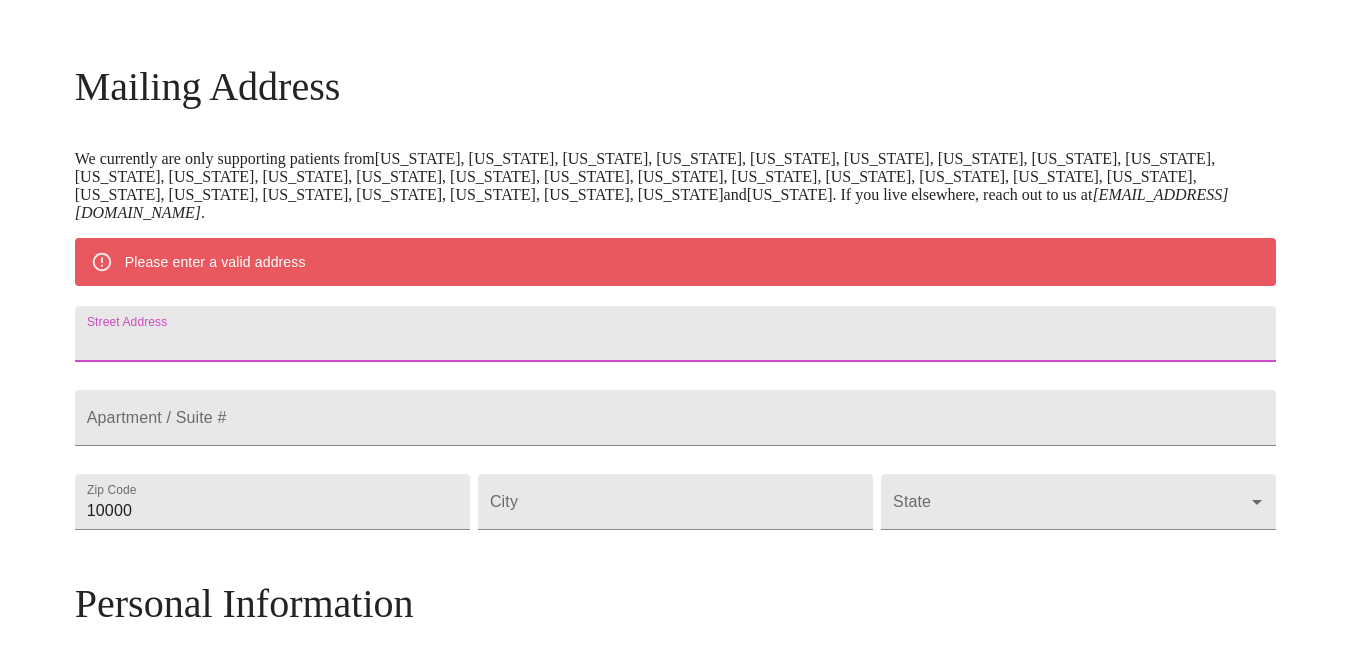 click on "Street Address" at bounding box center (676, 334) 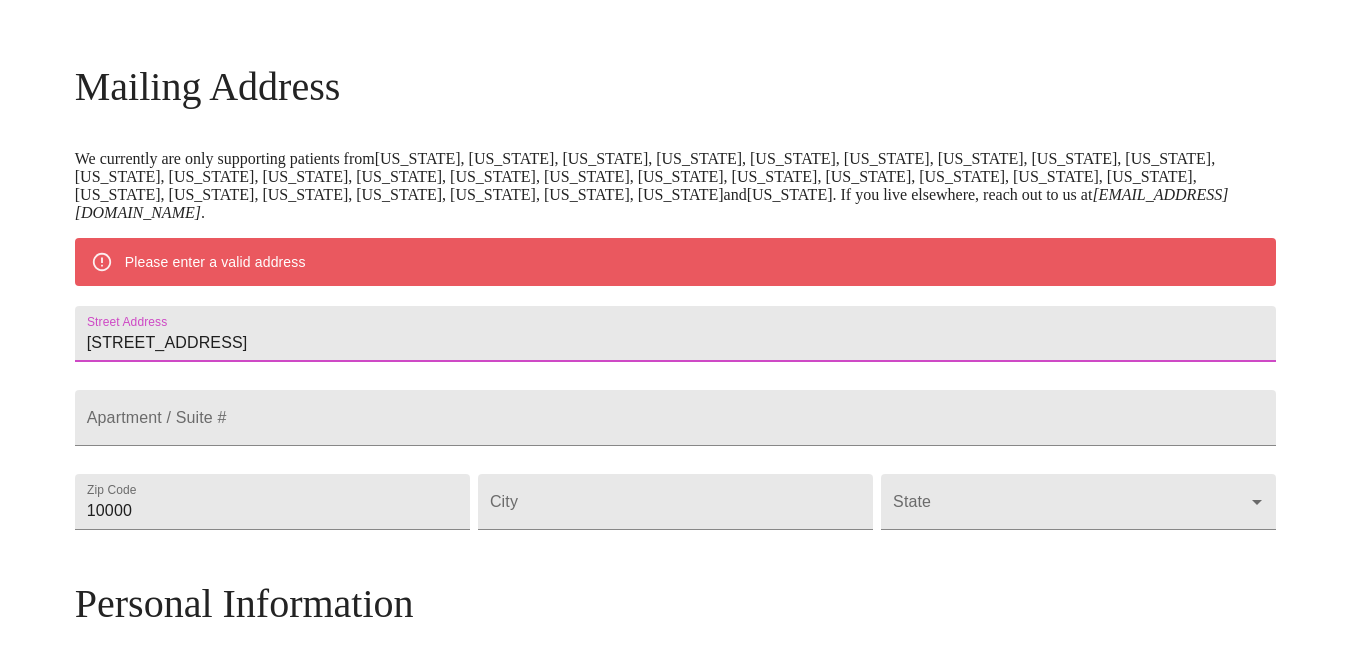 type on "[STREET_ADDRESS]" 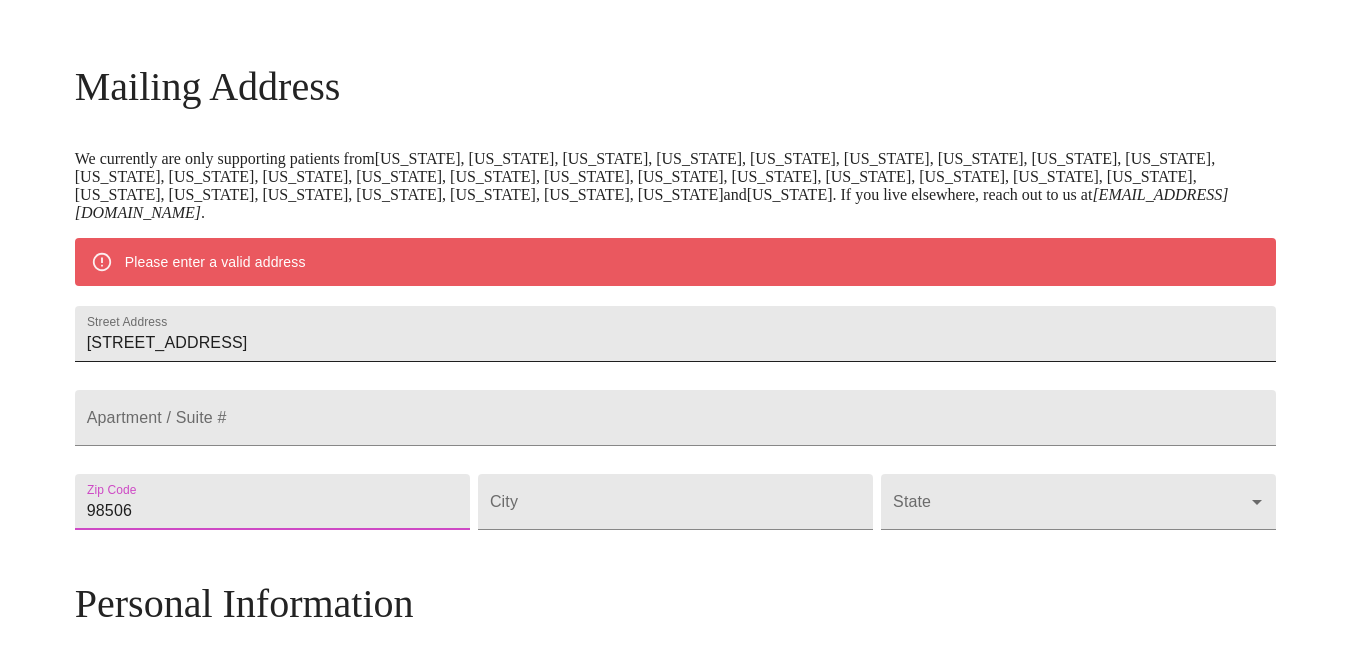 type on "98506" 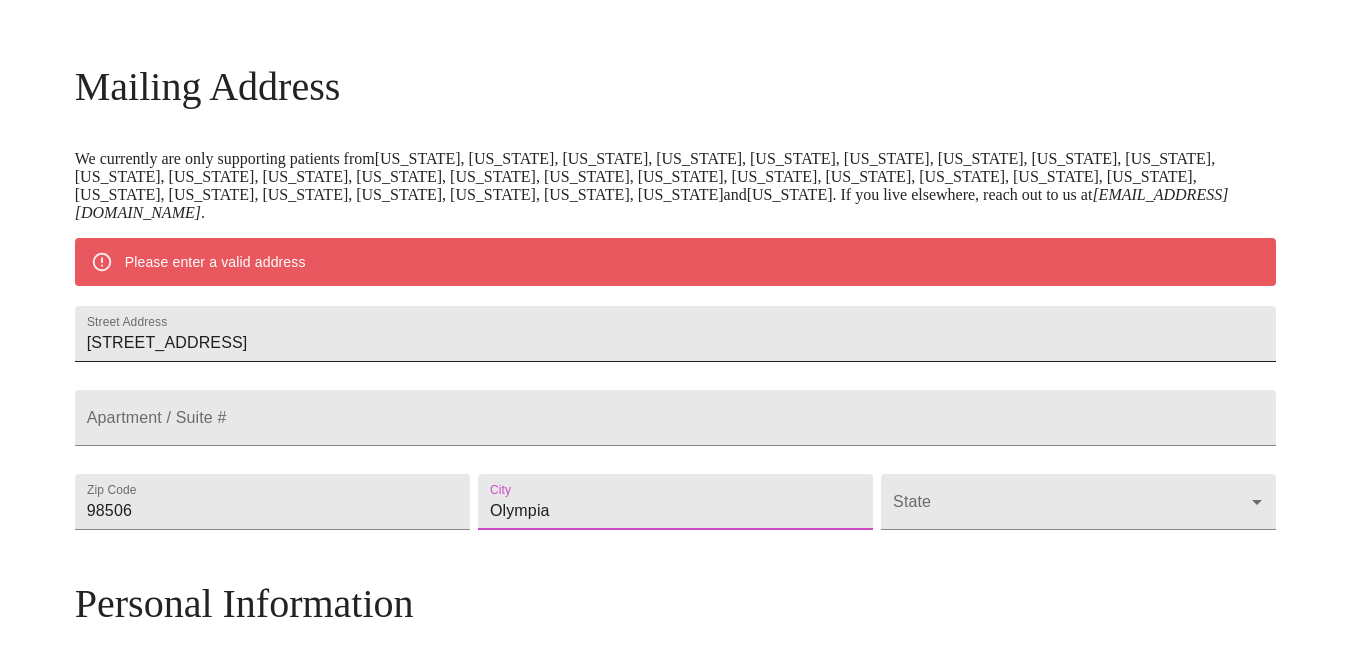 type on "Olympia" 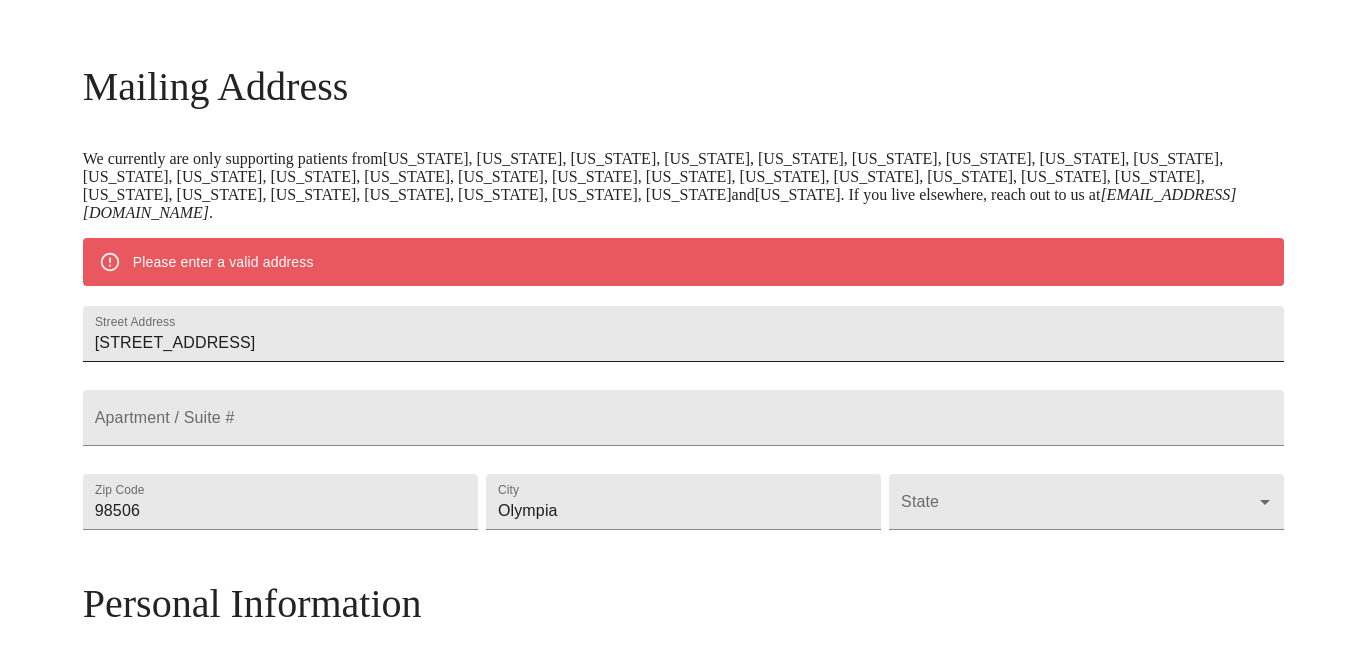 scroll, scrollTop: 784, scrollLeft: 0, axis: vertical 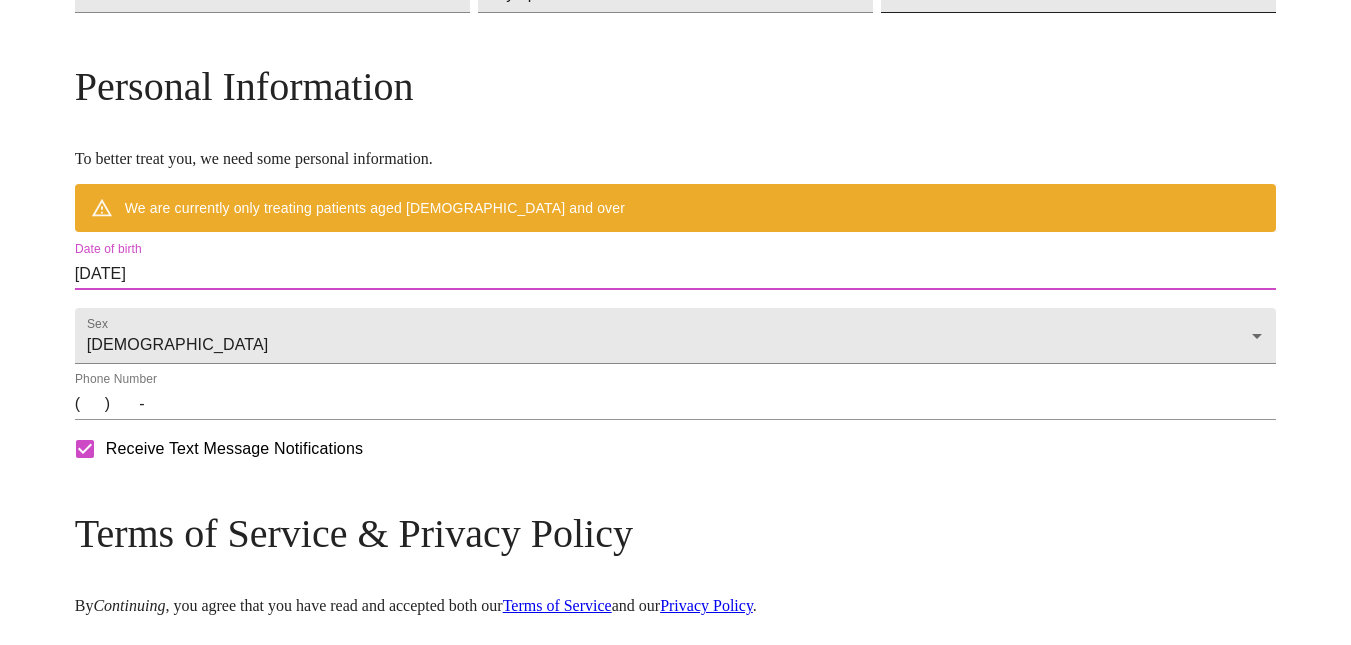 click on "MyMenopauseRx Welcome to MyMenopauseRx Since it's your first time here, you'll need to enter some medical and social information.  We'll guide you through it! Mailing Address We currently are only supporting patients from  [US_STATE], [US_STATE], [US_STATE], [US_STATE], [US_STATE], [US_STATE], [US_STATE], [US_STATE], [US_STATE], [US_STATE], [US_STATE], [US_STATE], [US_STATE], [US_STATE], [US_STATE], [US_STATE], [US_STATE], [US_STATE], [US_STATE], [US_STATE], [US_STATE], [US_STATE], [US_STATE], [US_STATE], [US_STATE], [US_STATE], [US_STATE], [US_STATE]  and  [US_STATE] . If you live elsewhere, reach out to us at  [EMAIL_ADDRESS][DOMAIN_NAME] . Please enter a valid address Street Address [STREET_ADDRESS][GEOGRAPHIC_DATA] / Suite # Zip Code [GEOGRAPHIC_DATA] ​ Personal Information To better treat you, we need some personal information. We are currently only treating patients aged [DEMOGRAPHIC_DATA] and over Date of birth [DEMOGRAPHIC_DATA] Sex [DEMOGRAPHIC_DATA] [DEMOGRAPHIC_DATA] Phone Number (   )    - Receive Text Message Notifications Terms of Service & Privacy Policy By  Continuing Terms of Service  and our  ." at bounding box center [675, 12] 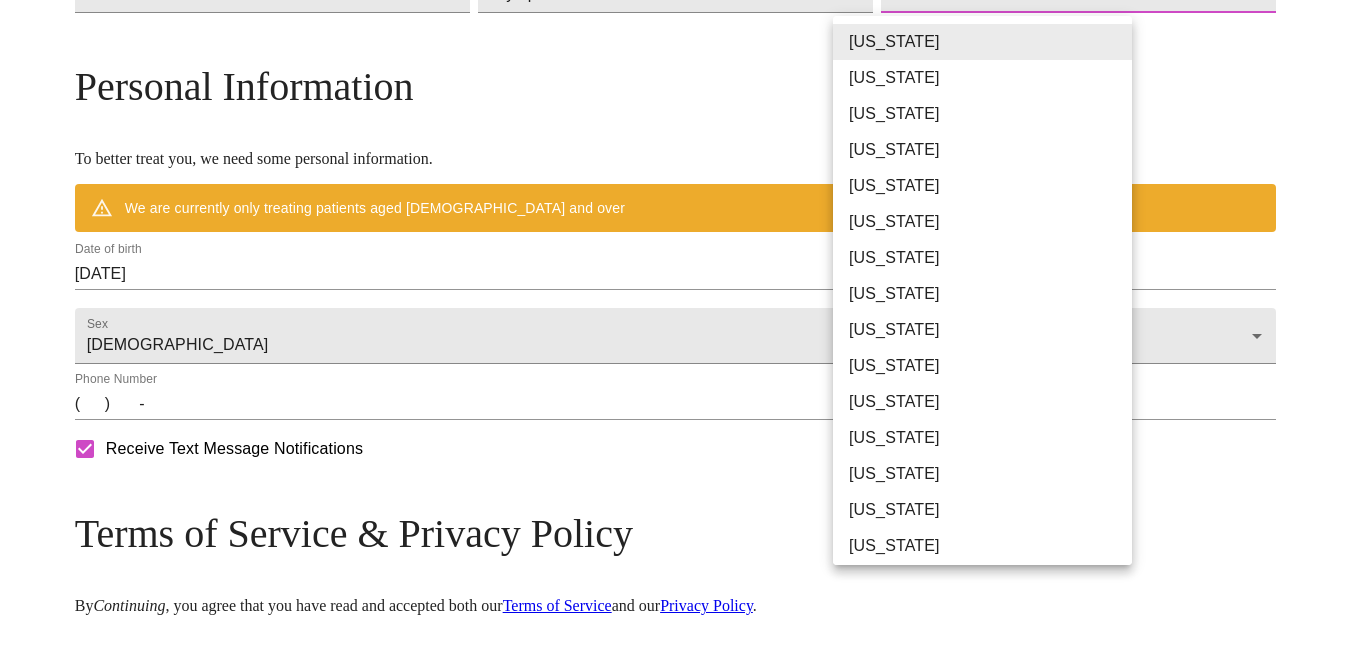 scroll, scrollTop: 1267, scrollLeft: 0, axis: vertical 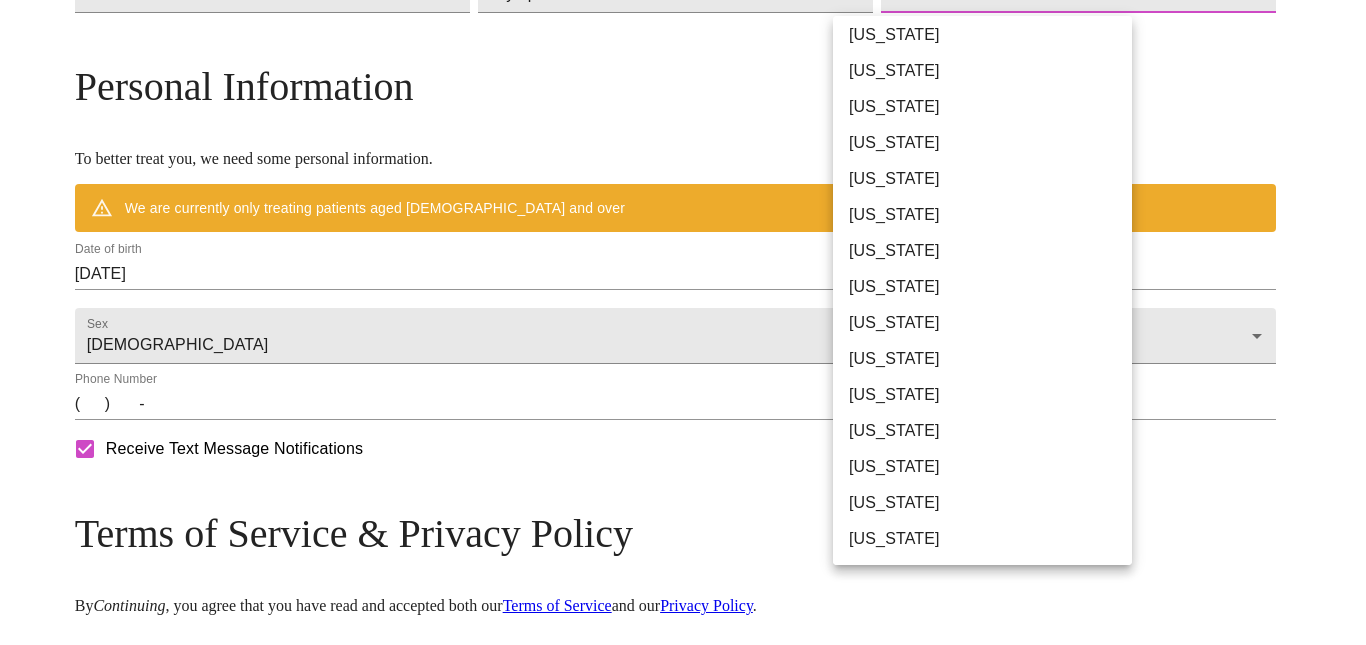 click on "[US_STATE]" at bounding box center (990, 431) 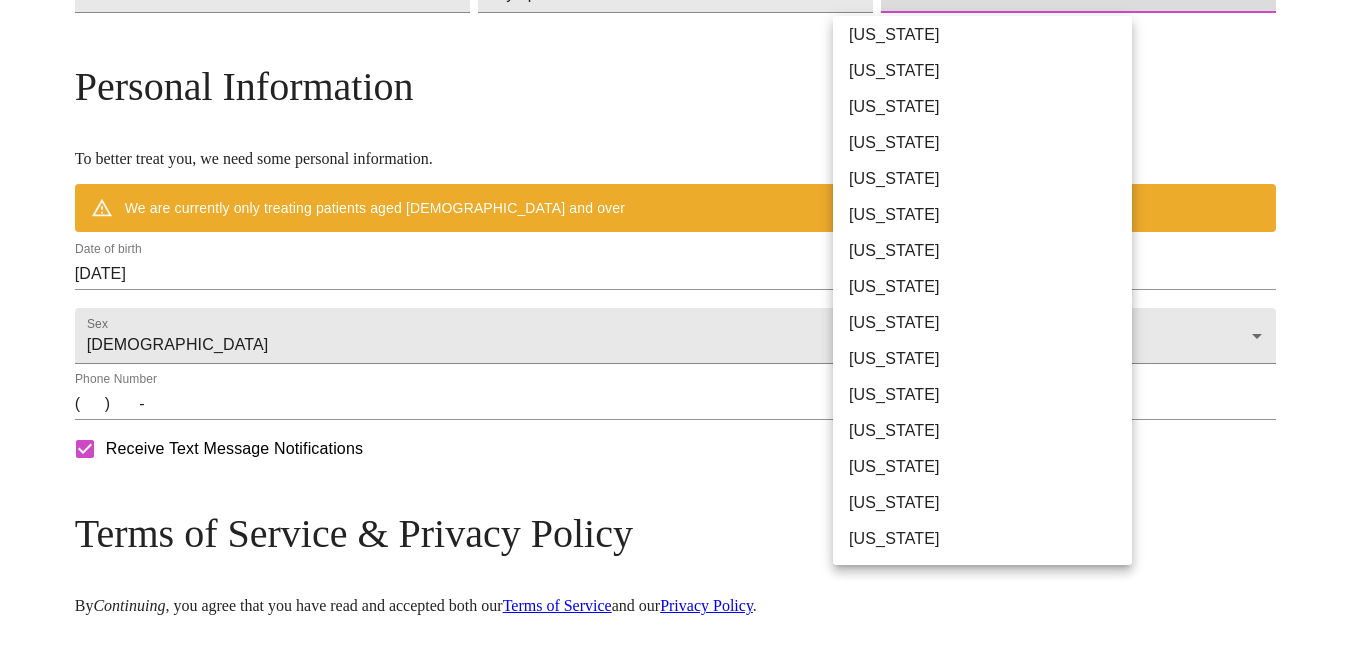 type on "[US_STATE]" 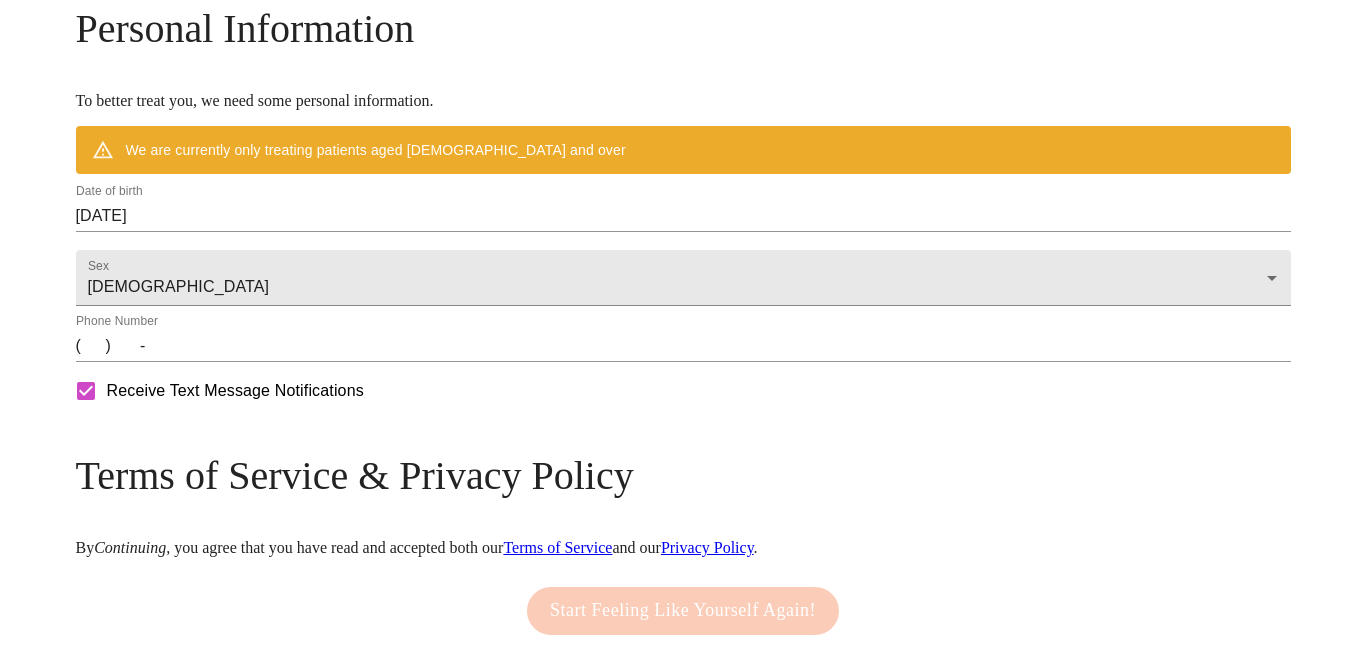 scroll, scrollTop: 726, scrollLeft: 0, axis: vertical 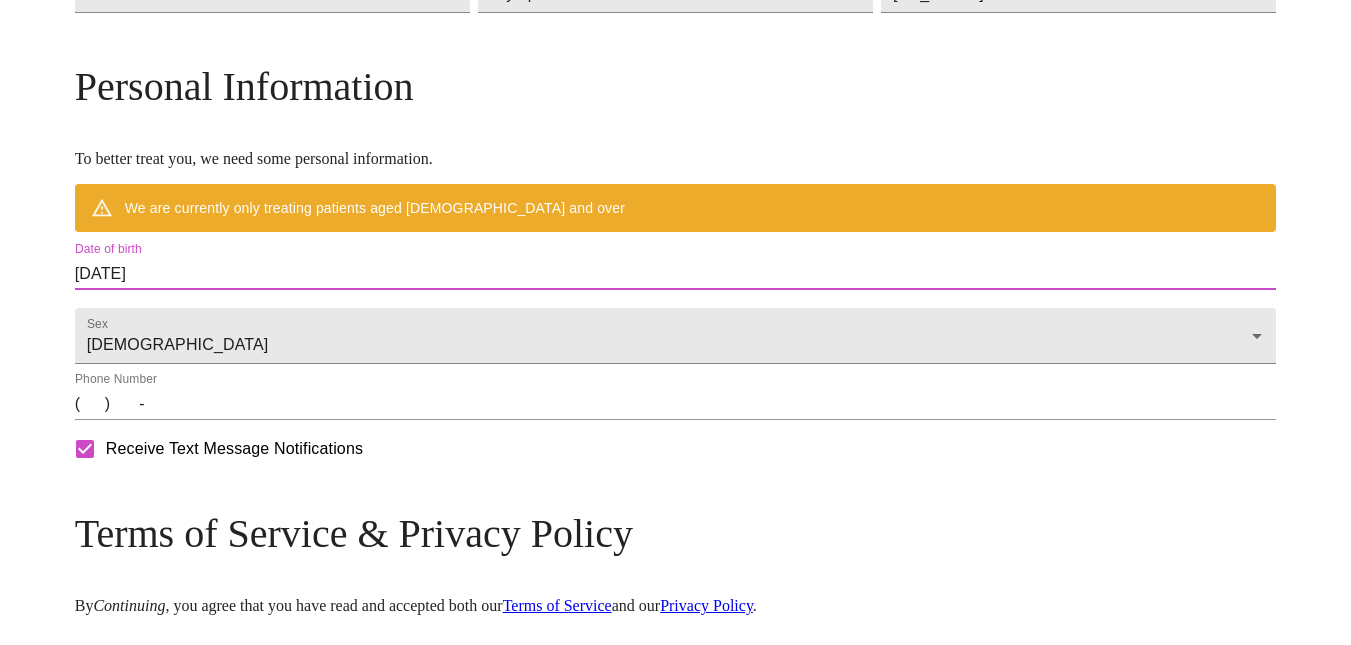 click on "Date of birth [DEMOGRAPHIC_DATA]" at bounding box center (676, 266) 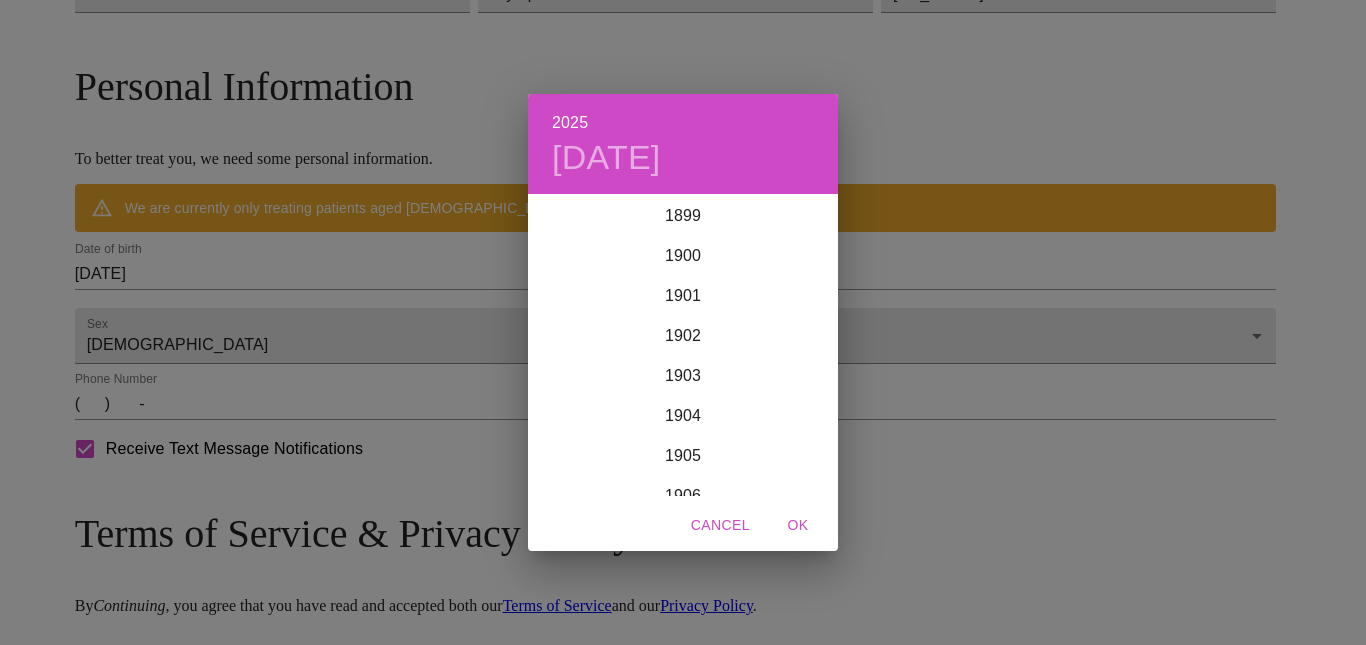 scroll, scrollTop: 4920, scrollLeft: 0, axis: vertical 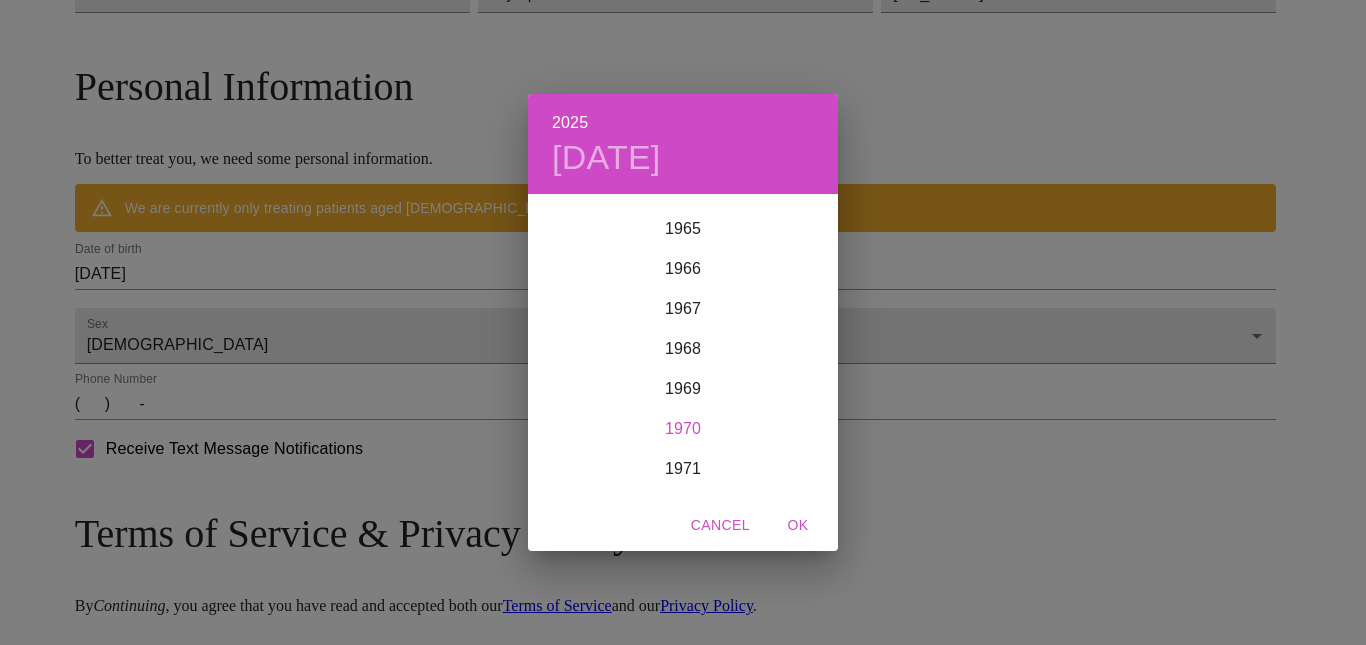 click on "1970" at bounding box center [683, 429] 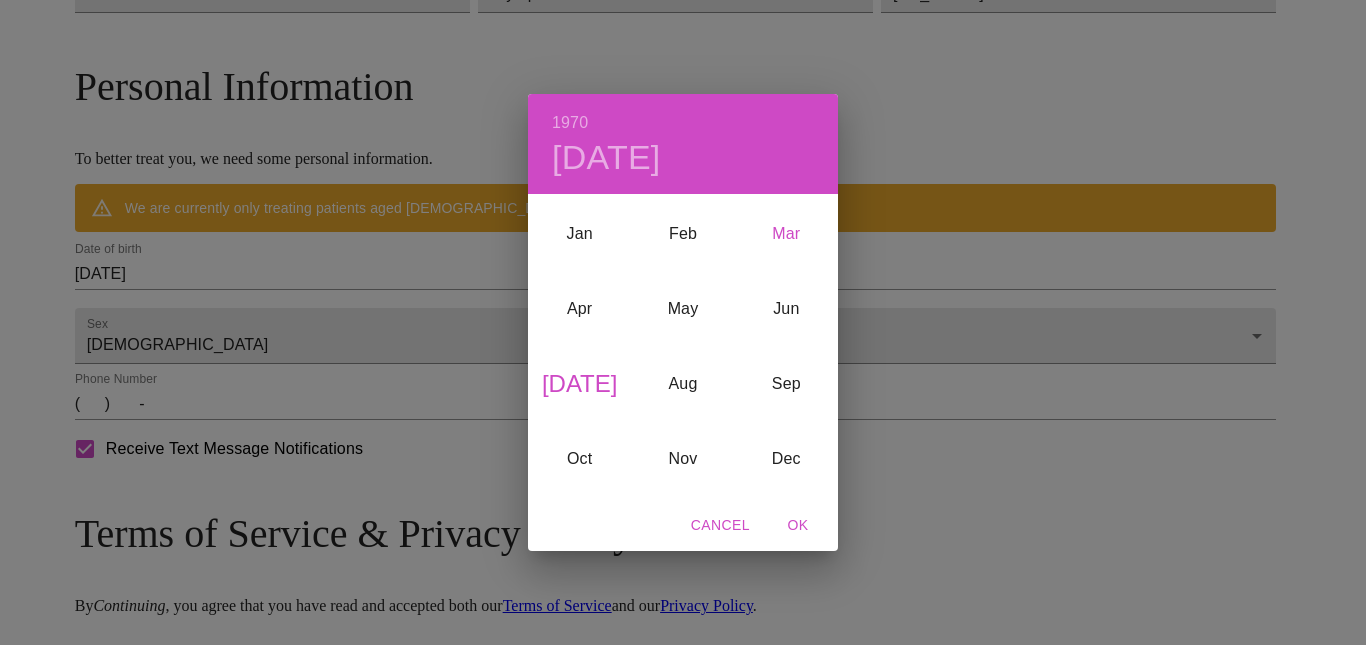 click on "Mar" at bounding box center (786, 233) 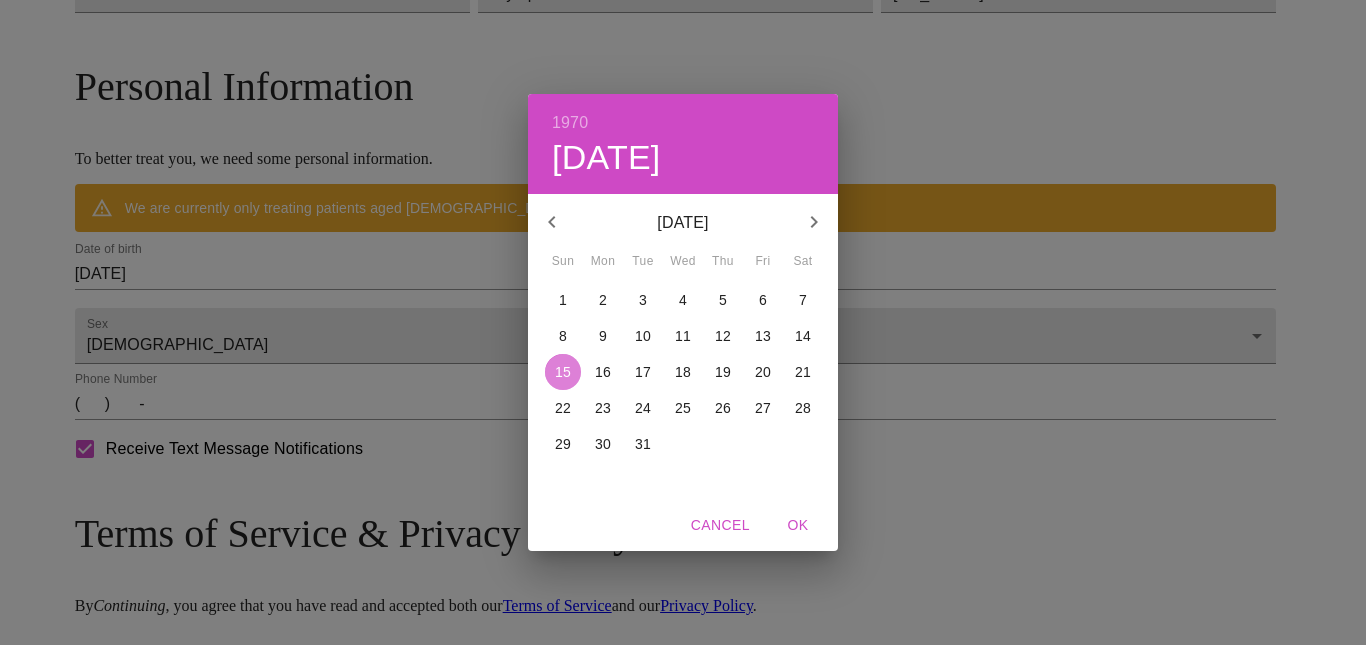 click on "15" at bounding box center (563, 372) 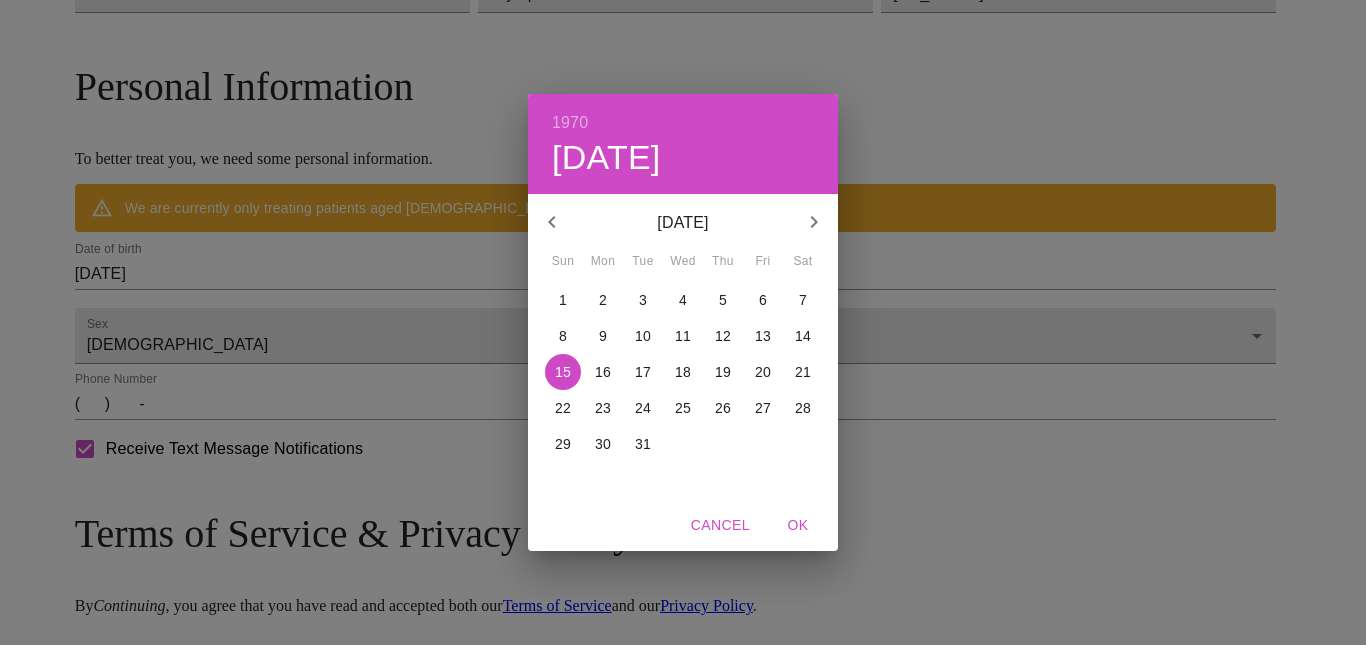 click on "OK" at bounding box center (798, 525) 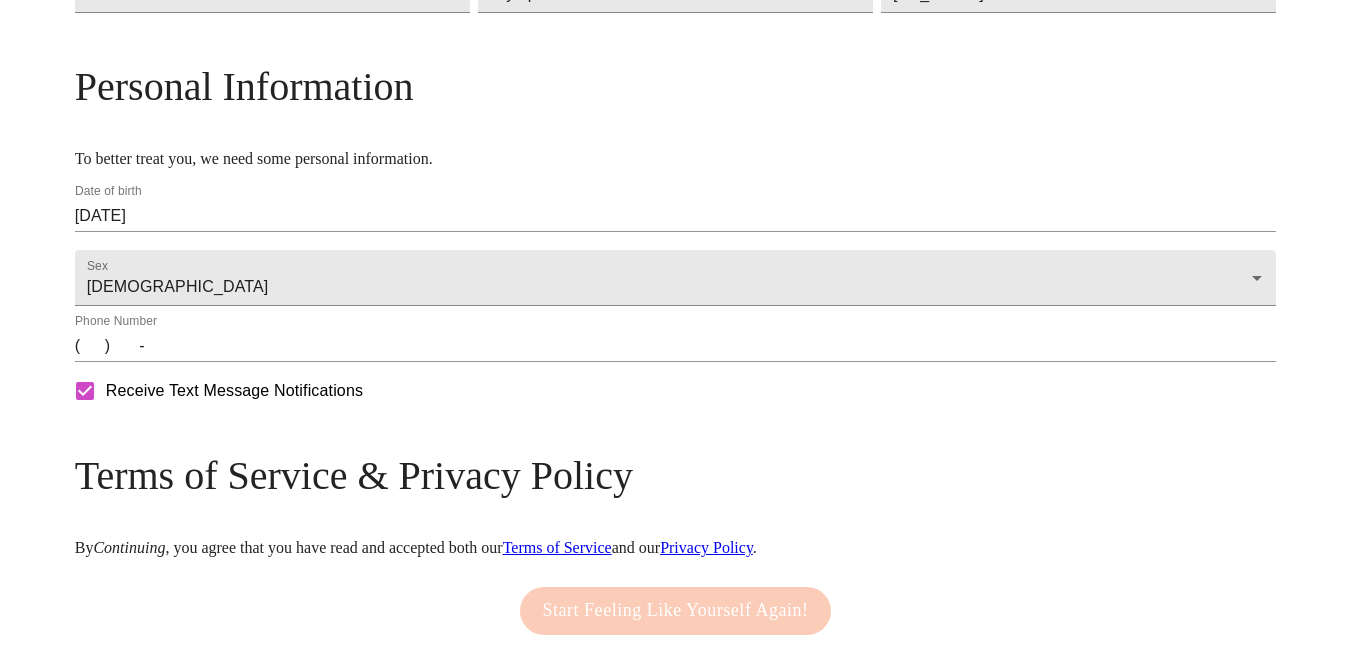 click on "[DATE]" at bounding box center (676, 216) 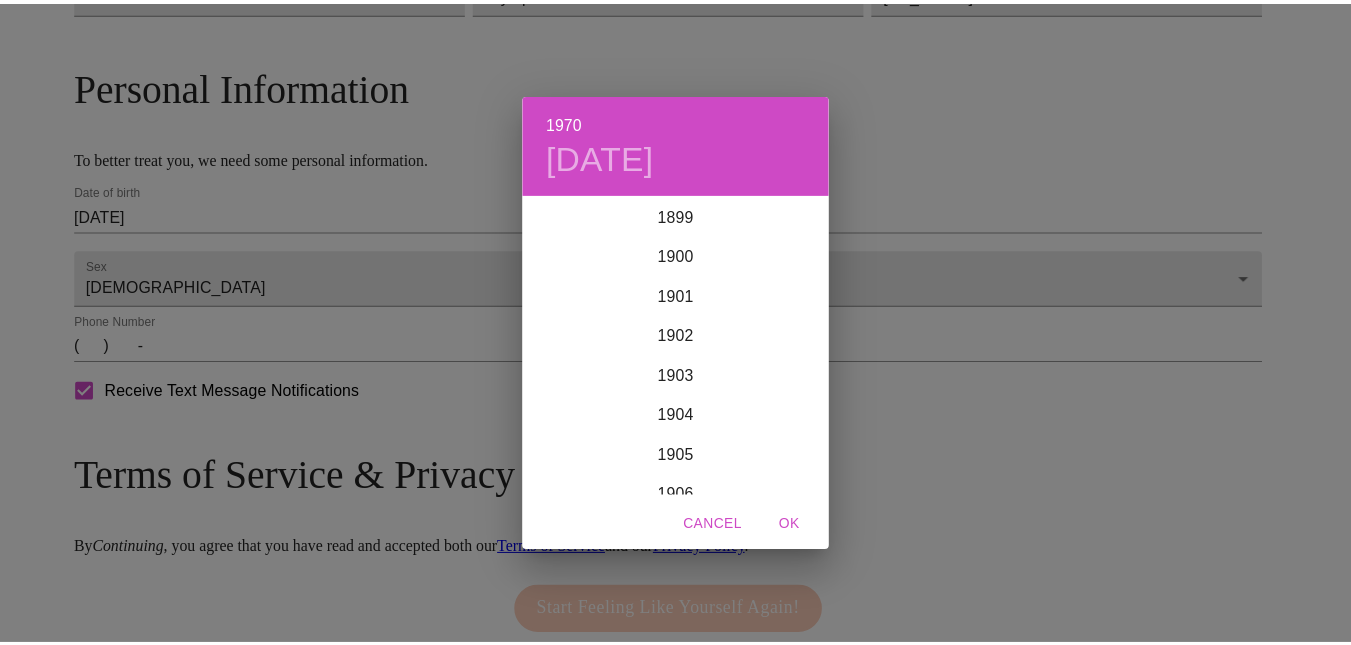 scroll, scrollTop: 2720, scrollLeft: 0, axis: vertical 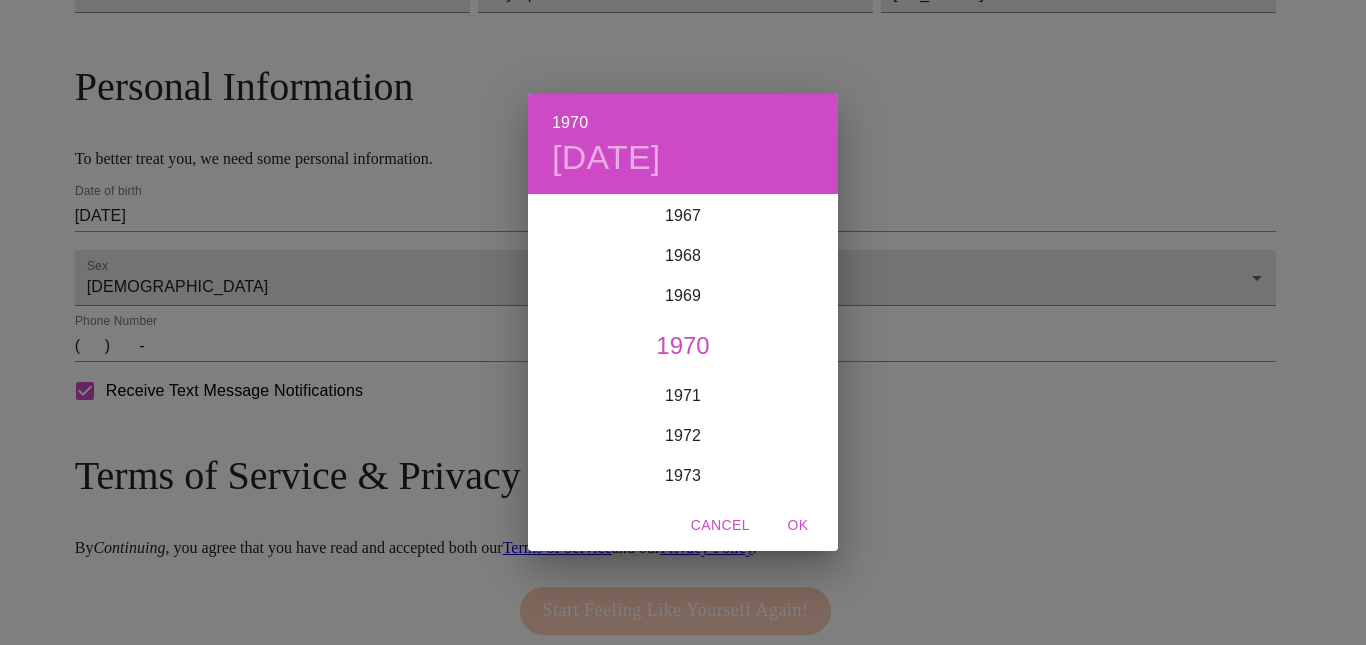 click on "1970" at bounding box center [683, 346] 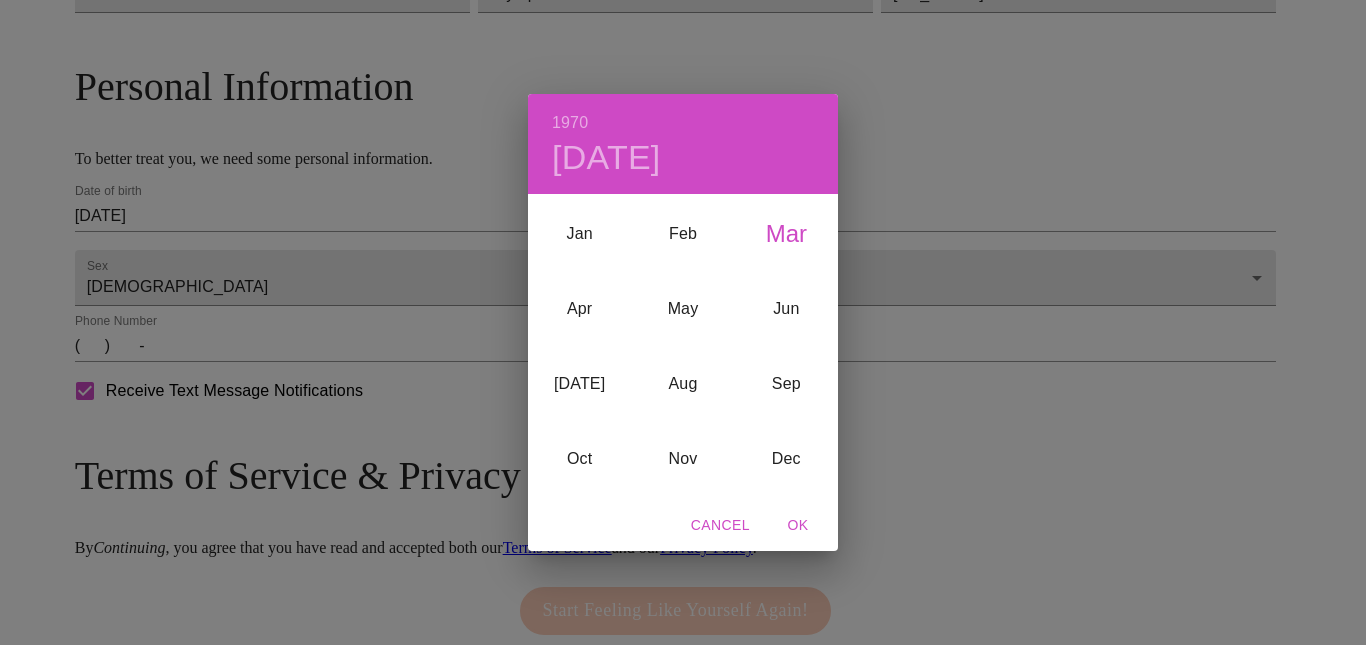 click on "Mar" at bounding box center (786, 233) 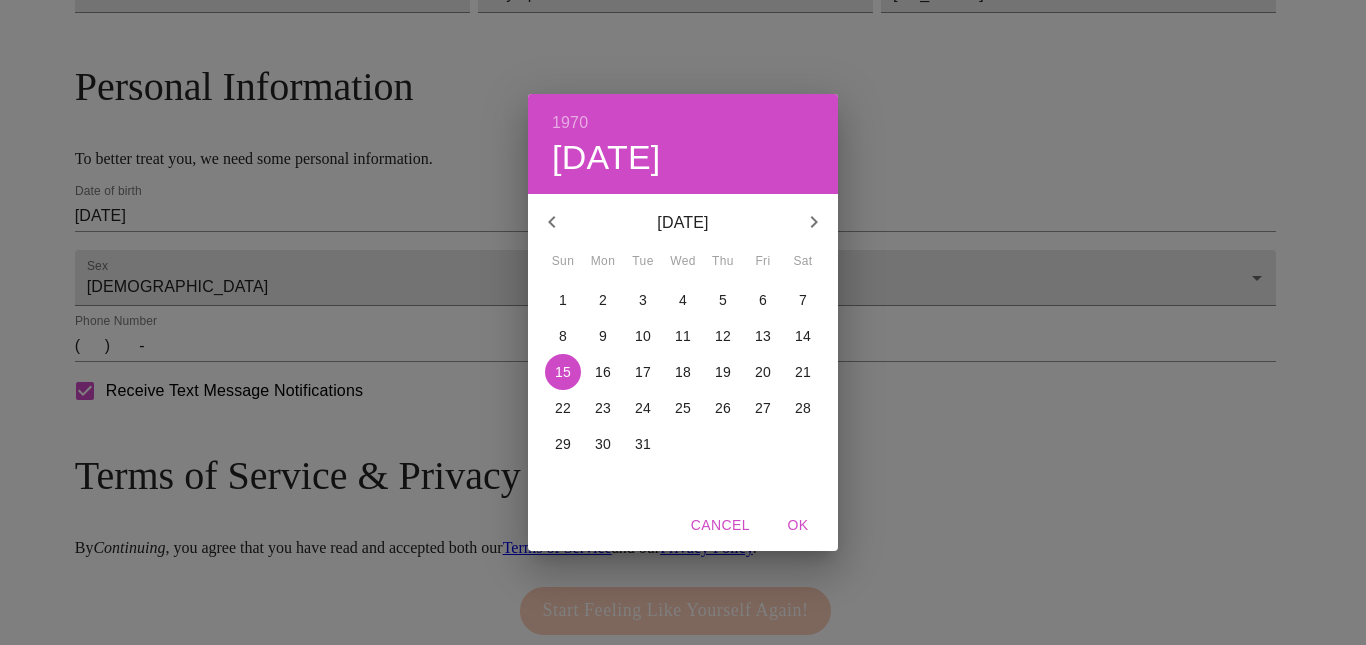 click on "20" at bounding box center [763, 372] 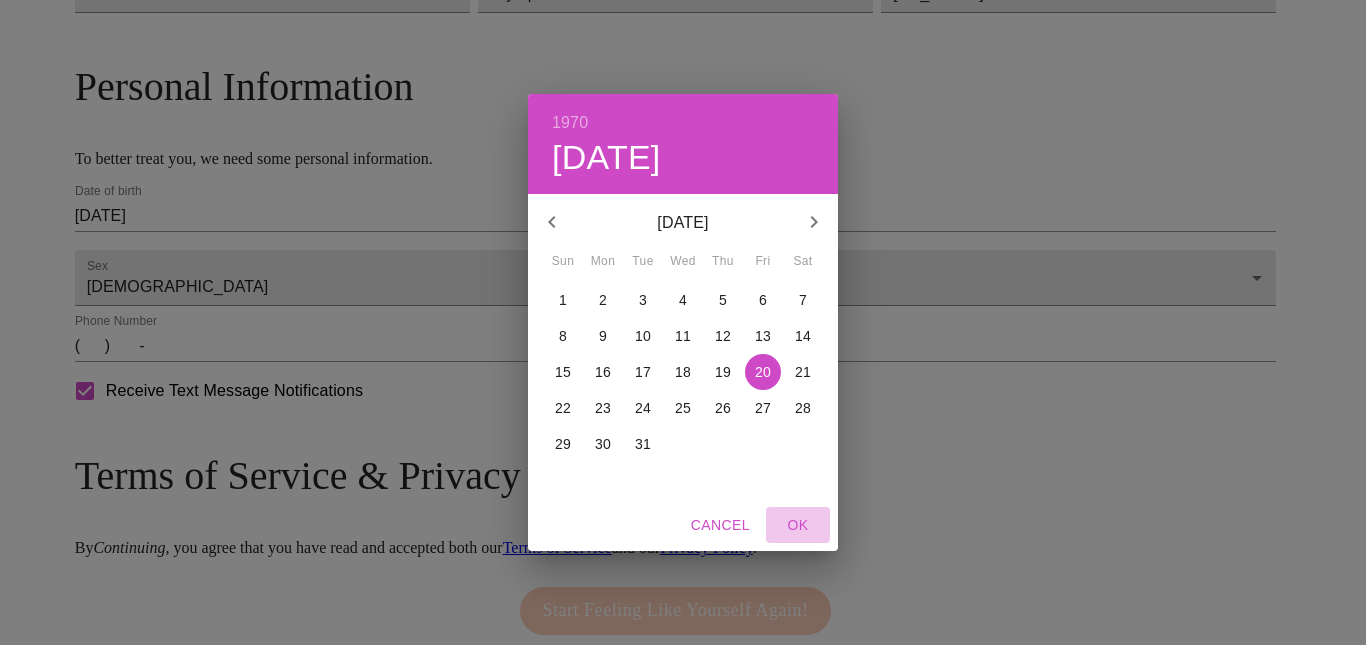 click on "OK" at bounding box center (798, 525) 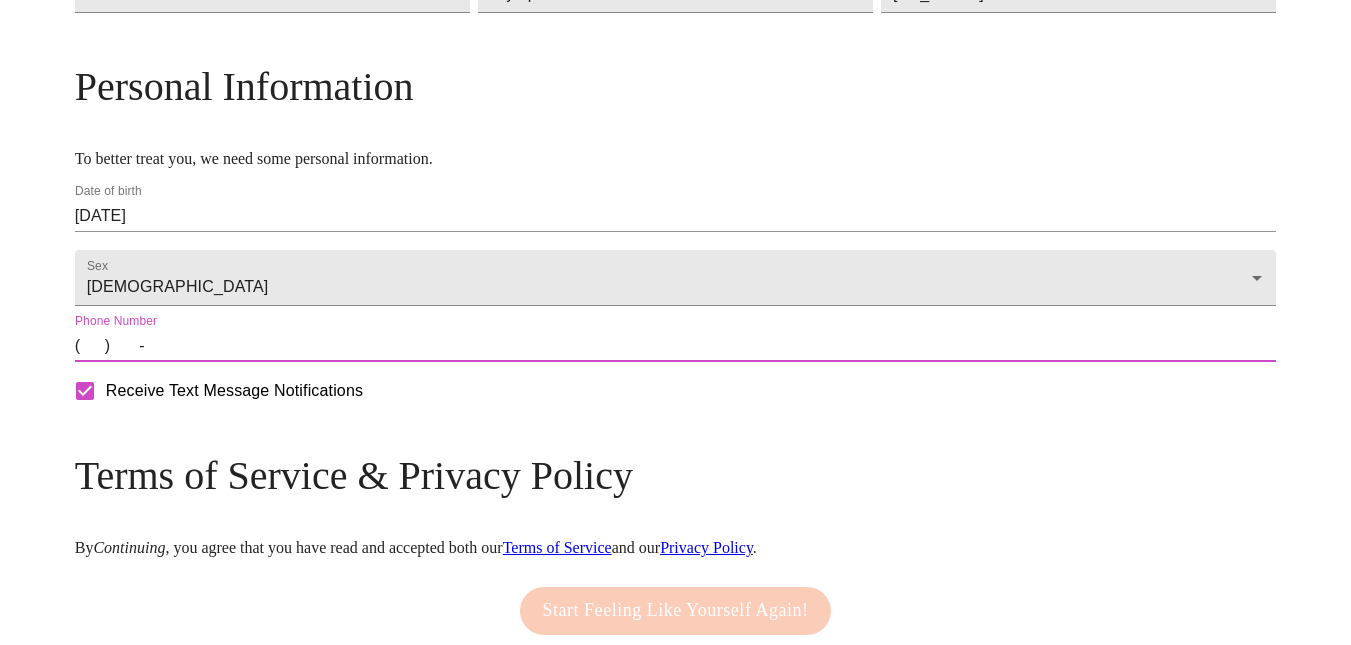 drag, startPoint x: 249, startPoint y: 417, endPoint x: 312, endPoint y: 414, distance: 63.07139 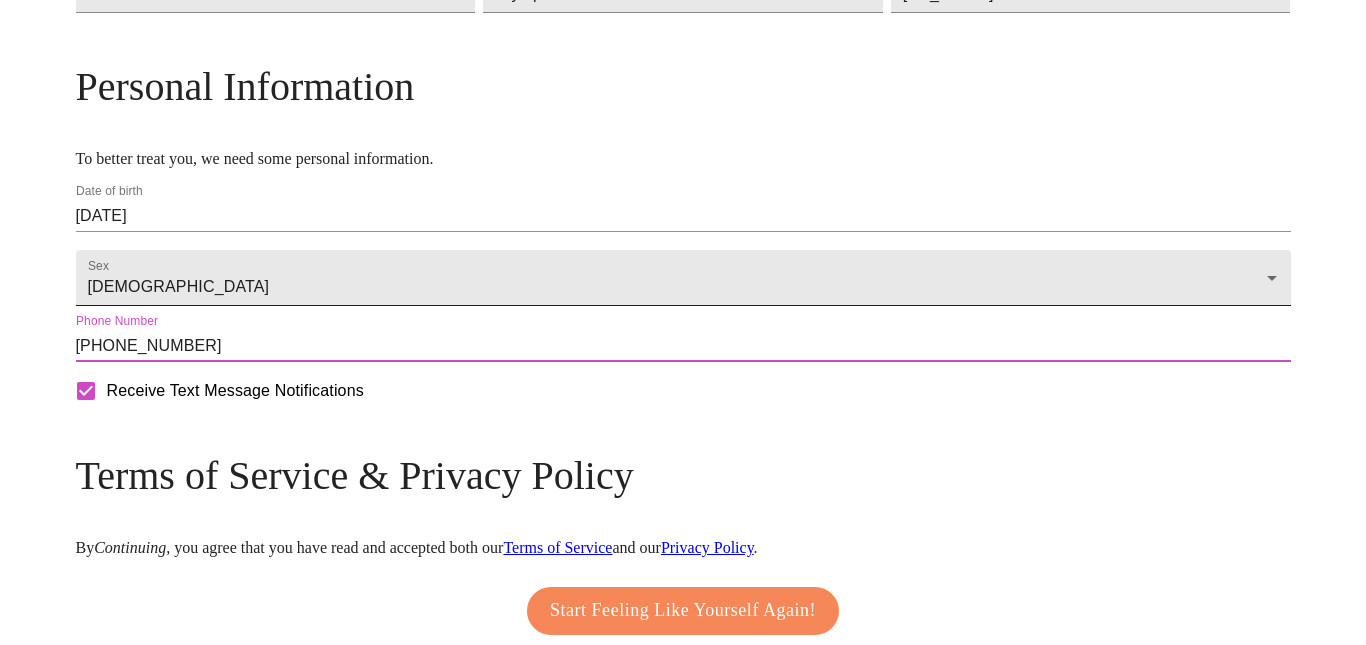 click on "MyMenopauseRx Welcome to MyMenopauseRx Since it's your first time here, you'll need to enter some medical and social information.  We'll guide you through it! Mailing Address We currently are only supporting patients from  [US_STATE], [US_STATE], [US_STATE], [US_STATE], [US_STATE], [US_STATE], [US_STATE], [US_STATE], [US_STATE], [US_STATE], [US_STATE], [US_STATE], [US_STATE], [US_STATE], [US_STATE], [US_STATE], [US_STATE], [US_STATE], [US_STATE], [US_STATE], [US_STATE], [US_STATE], [US_STATE], [US_STATE], [US_STATE], [US_STATE], [US_STATE], [US_STATE]  and  [US_STATE] . If you live elsewhere, reach out to us at  [EMAIL_ADDRESS][DOMAIN_NAME] . Street Address [STREET_ADDRESS][GEOGRAPHIC_DATA] / Suite # Zip Code [GEOGRAPHIC_DATA] [US_STATE] [US_STATE] Personal Information To better treat you, we need some personal information. Date of birth [DEMOGRAPHIC_DATA] Sex [DEMOGRAPHIC_DATA] [DEMOGRAPHIC_DATA] Phone Number [PHONE_NUMBER] Receive Text Message Notifications Terms of Service & Privacy Policy By  Continuing , you agree that you have read and accepted both our  Terms of Service  and our  Privacy Policy . Logout" at bounding box center [683, 12] 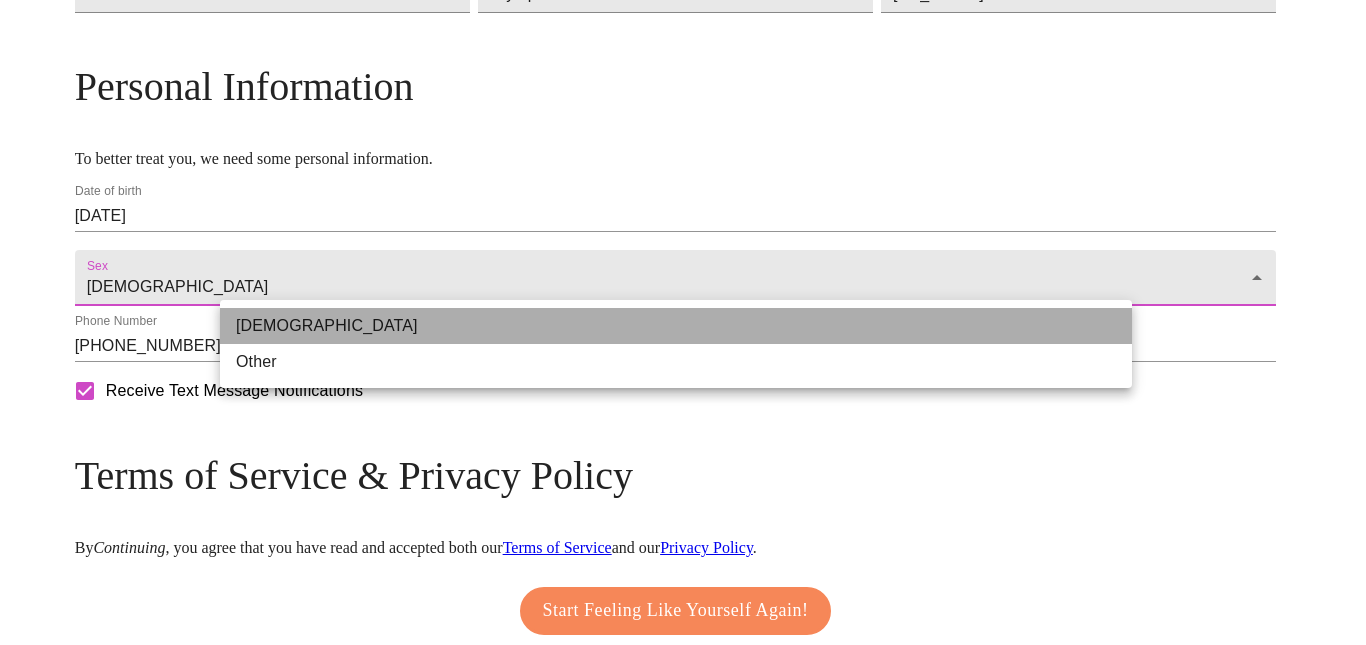 click on "[DEMOGRAPHIC_DATA]" at bounding box center [676, 326] 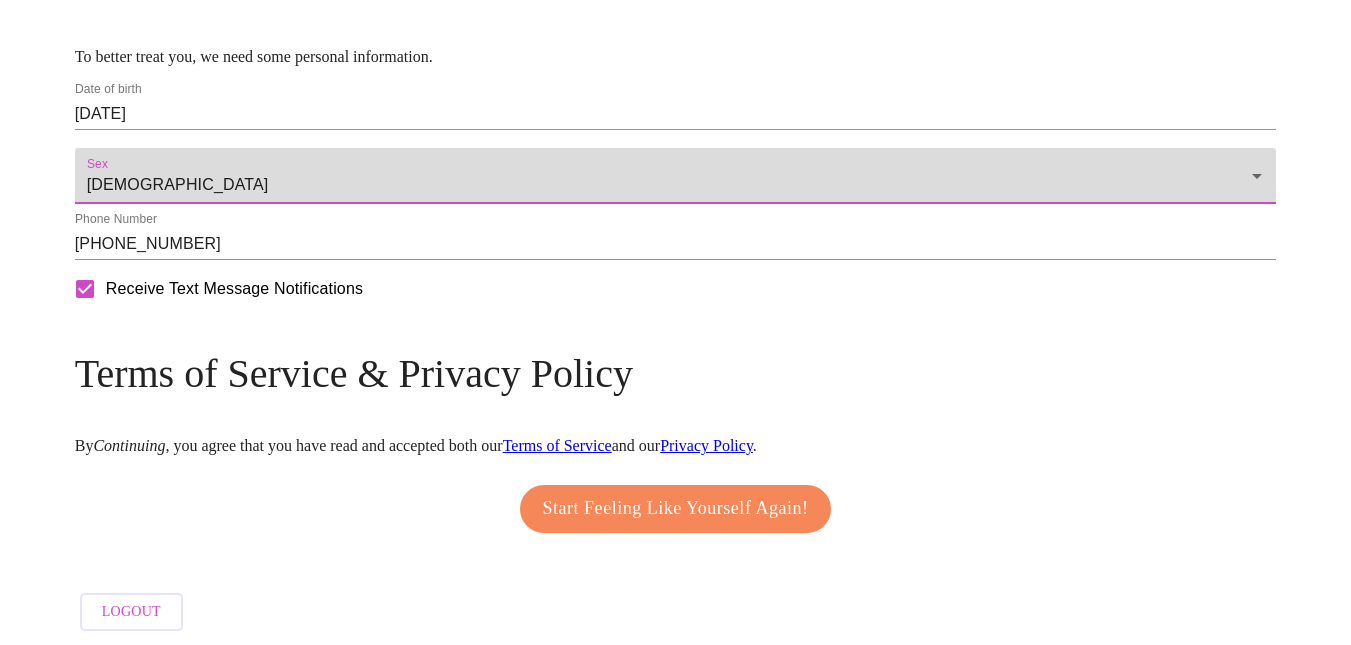scroll, scrollTop: 895, scrollLeft: 0, axis: vertical 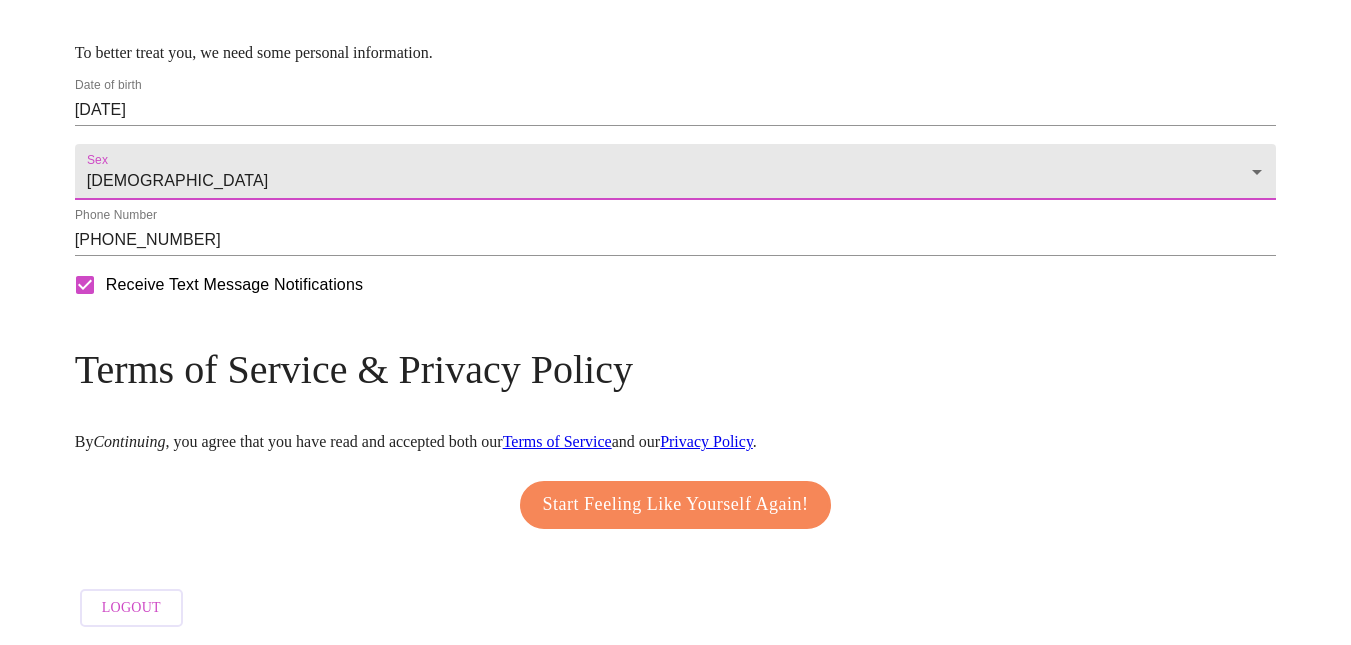 click on "Start Feeling Like Yourself Again!" at bounding box center (676, 505) 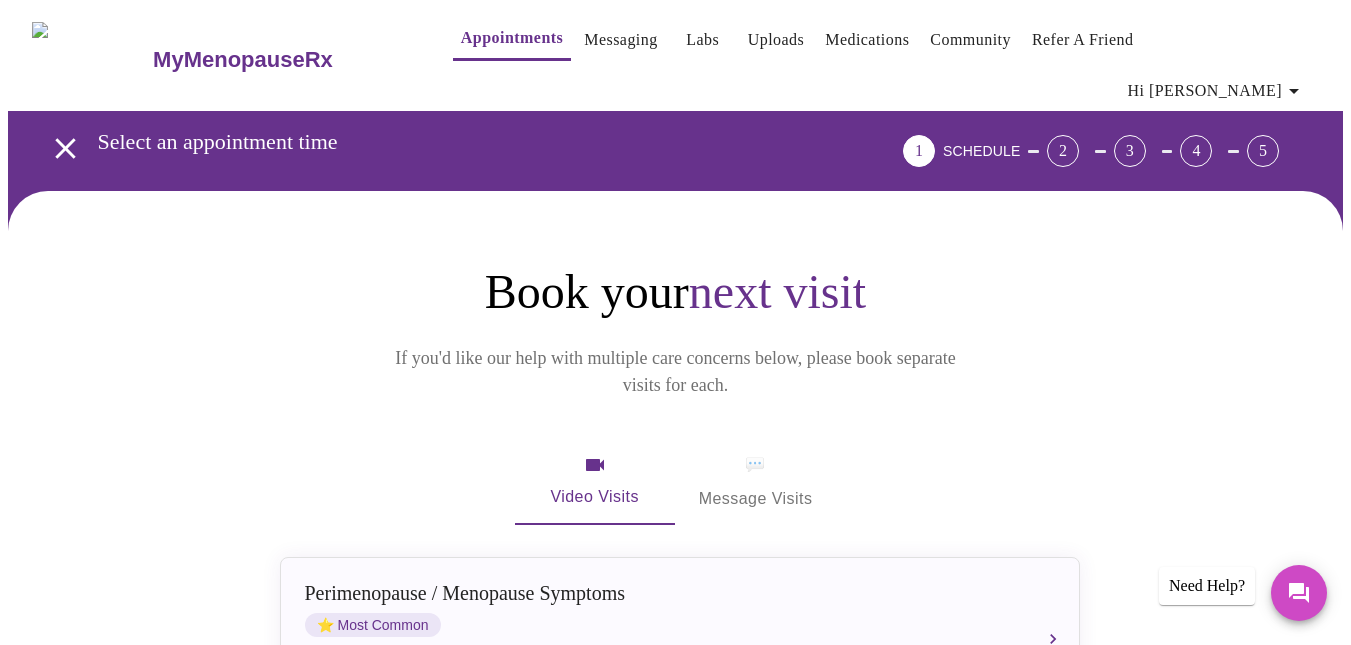 scroll, scrollTop: 267, scrollLeft: 0, axis: vertical 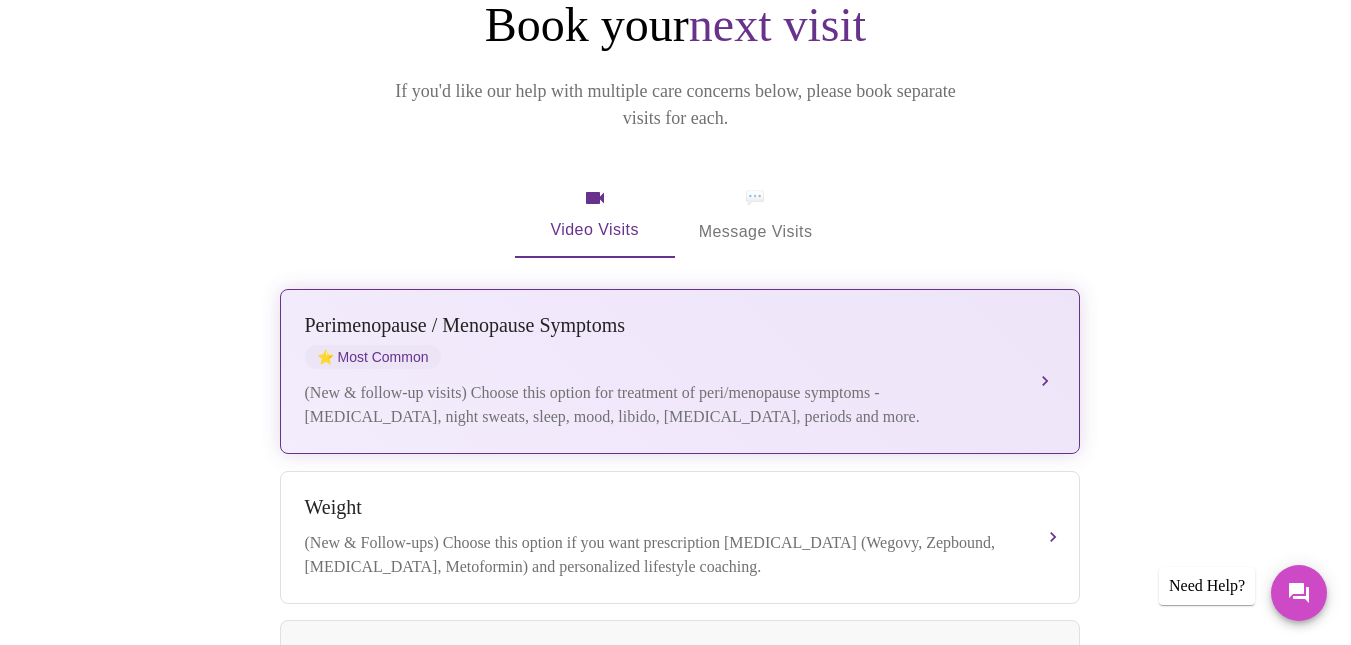click on "(New & follow-up visits) Choose this option for treatment of peri/menopause symptoms - [MEDICAL_DATA], night sweats, sleep, mood, libido, [MEDICAL_DATA], periods and more." at bounding box center (660, 405) 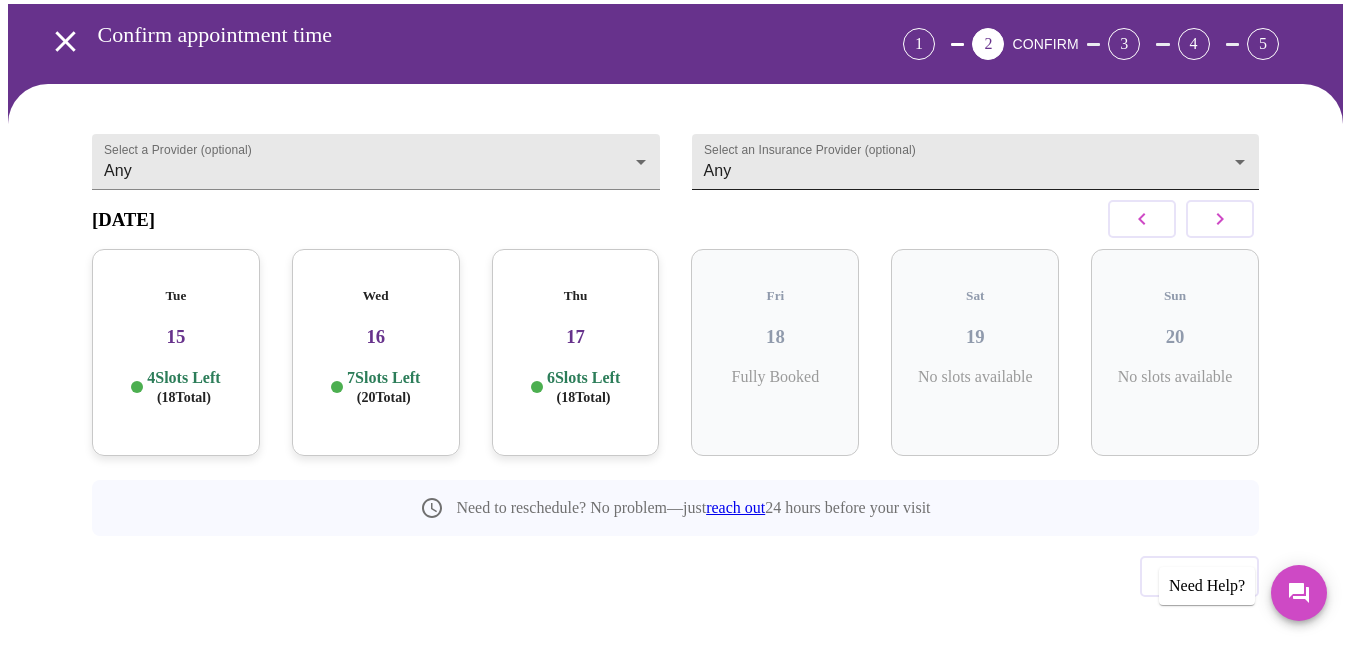 click on "MyMenopauseRx Appointments Messaging Labs Uploads Medications Community Refer a Friend Hi [PERSON_NAME] appointment time 1 2 CONFIRM 3 4 5 Select a Provider (optional) Any Any Select an Insurance Provider (optional) Any Any [DATE] Tue 15 4  Slots Left ( 18  Total) Wed 16 7  Slots Left ( 20  Total) Thu 17 6  Slots Left ( 18  Total) Fri 18 Fully Booked Sat 19 No slots available Sun 20 No slots available Need to reschedule? No problem—just  reach out  24 hours before your visit Previous Need Help? Settings Billing Invoices Log out" at bounding box center (675, 299) 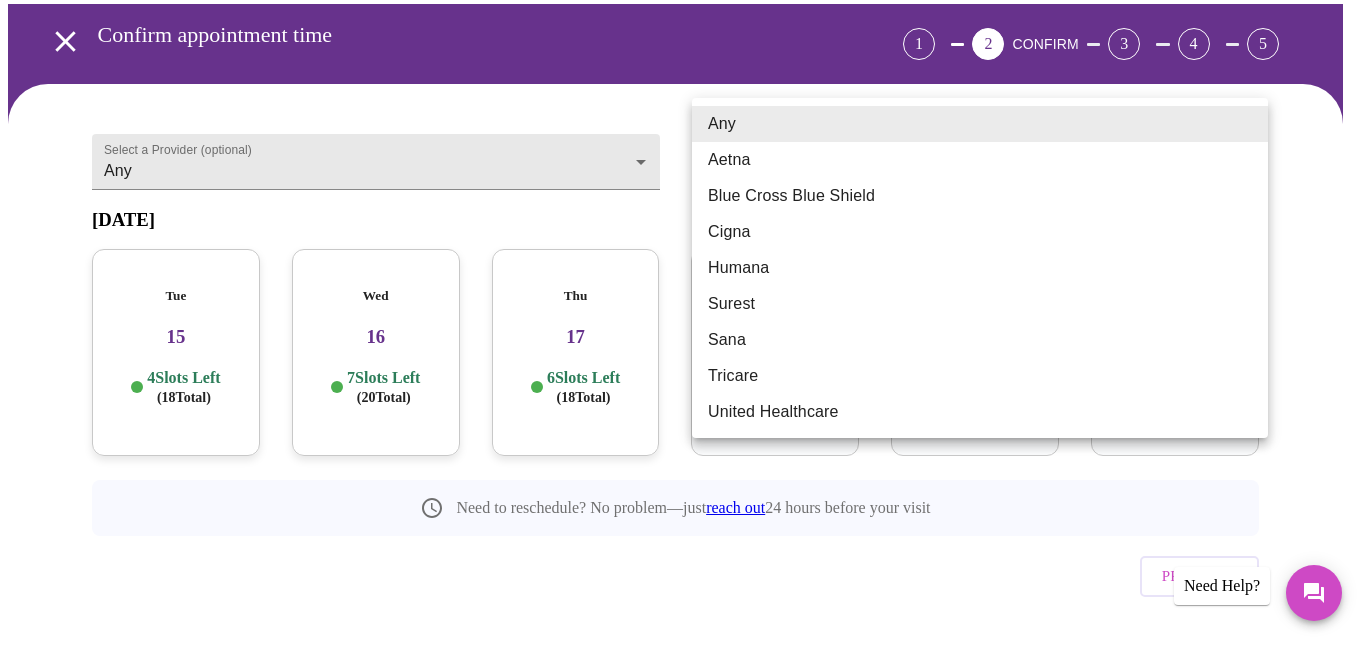 click at bounding box center [683, 322] 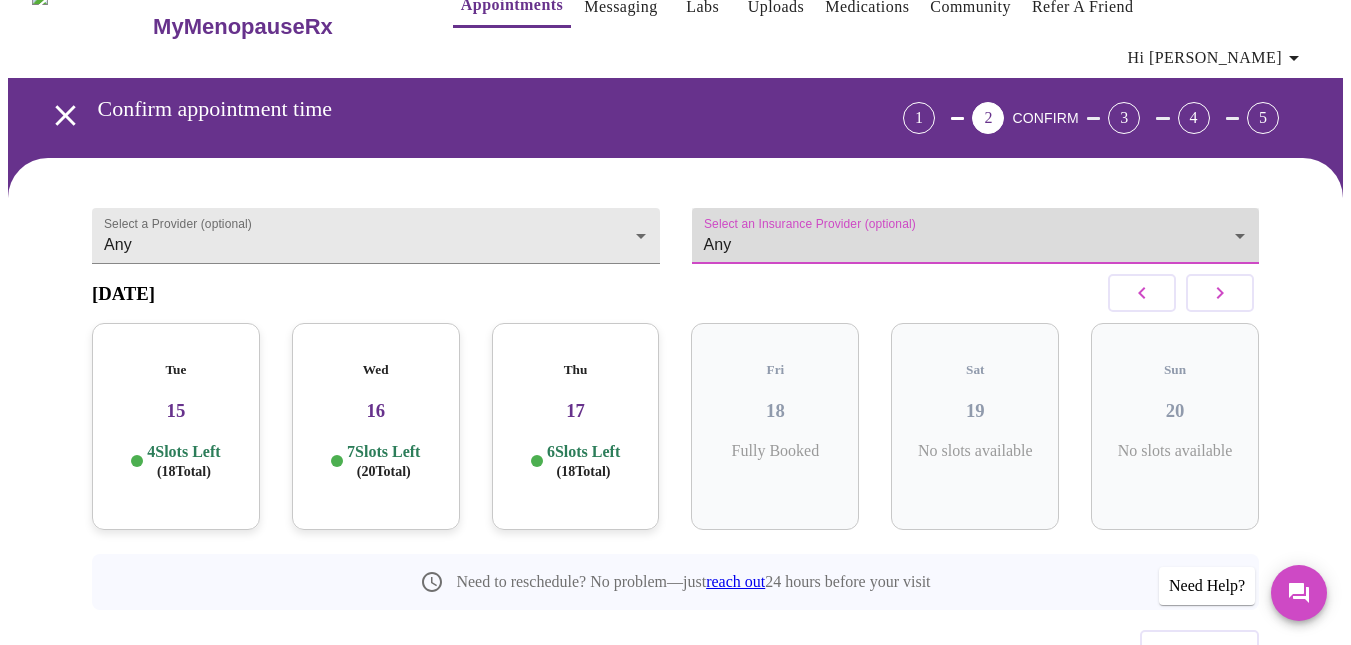 scroll, scrollTop: 0, scrollLeft: 0, axis: both 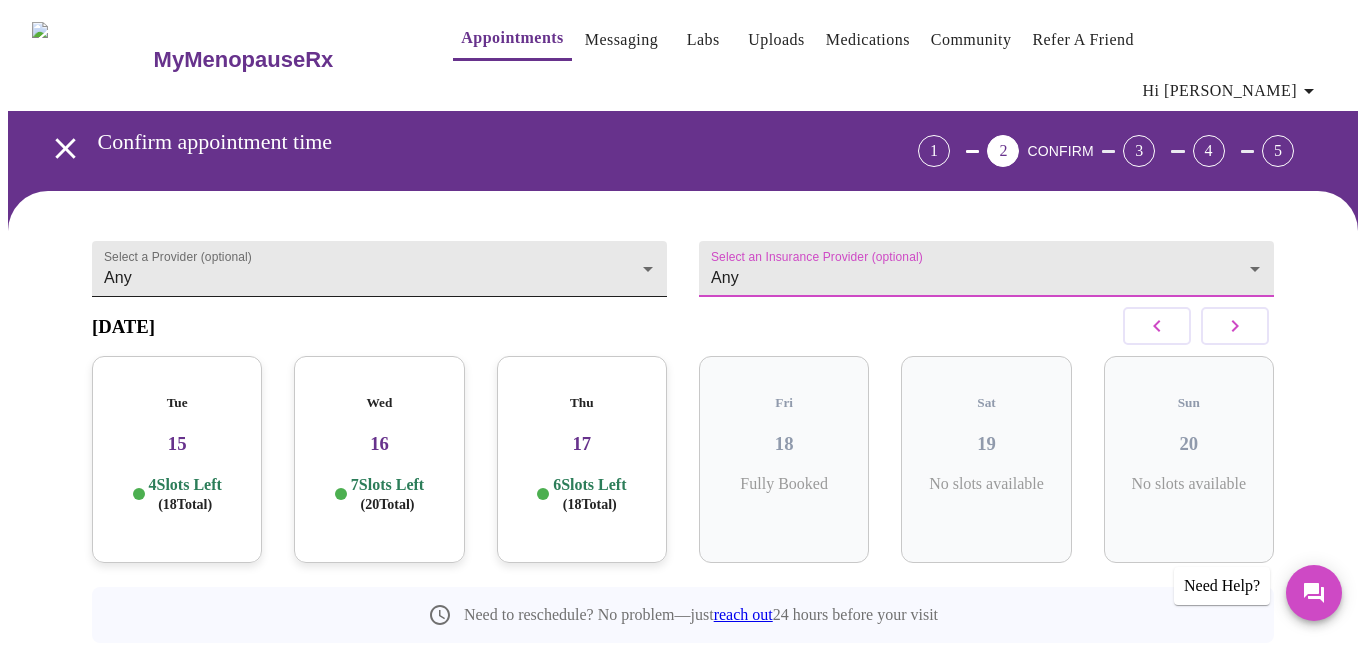 click on "MyMenopauseRx Appointments Messaging Labs Uploads Medications Community Refer a Friend Hi [PERSON_NAME] appointment time 1 2 CONFIRM 3 4 5 Select a Provider (optional) Any Any Select an Insurance Provider (optional) Any Any [DATE] Tue 15 4  Slots Left ( 18  Total) Wed 16 7  Slots Left ( 20  Total) Thu 17 6  Slots Left ( 18  Total) Fri 18 Fully Booked Sat 19 No slots available Sun 20 No slots available Need to reschedule? No problem—just  reach out  24 hours before your visit Previous Need Help? Settings Billing Invoices Log out" at bounding box center [683, 406] 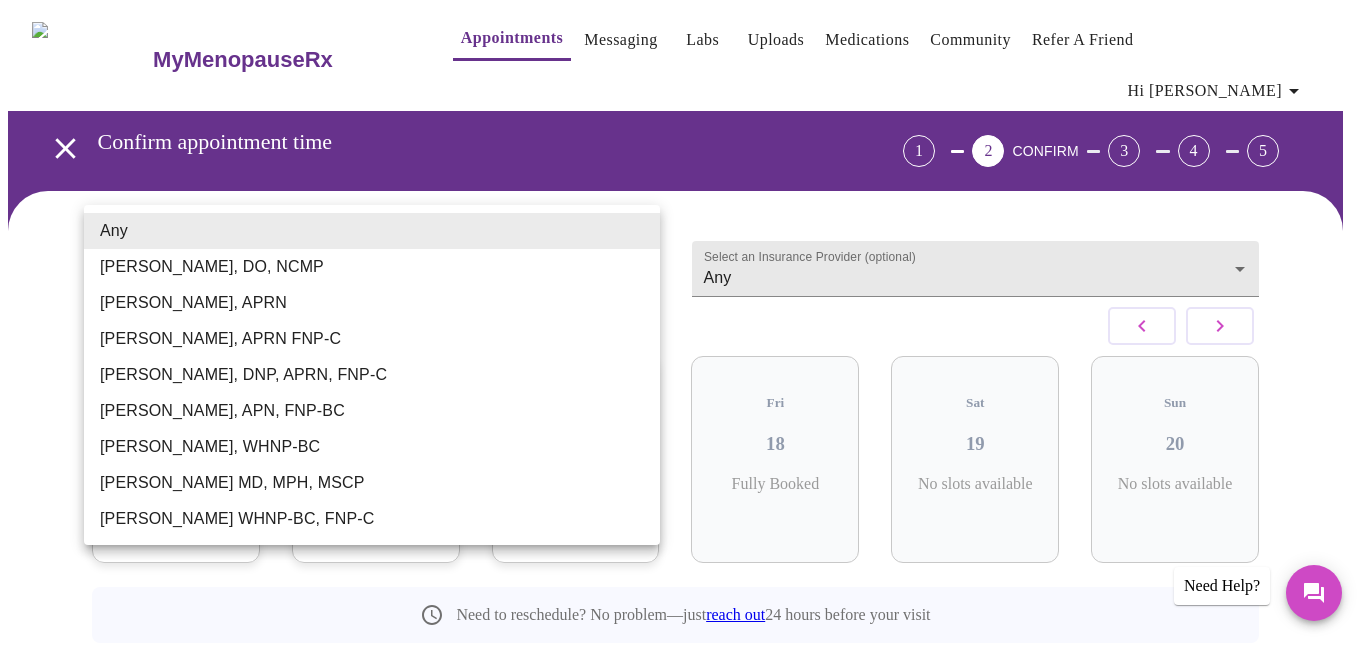 click on "Any" at bounding box center [372, 231] 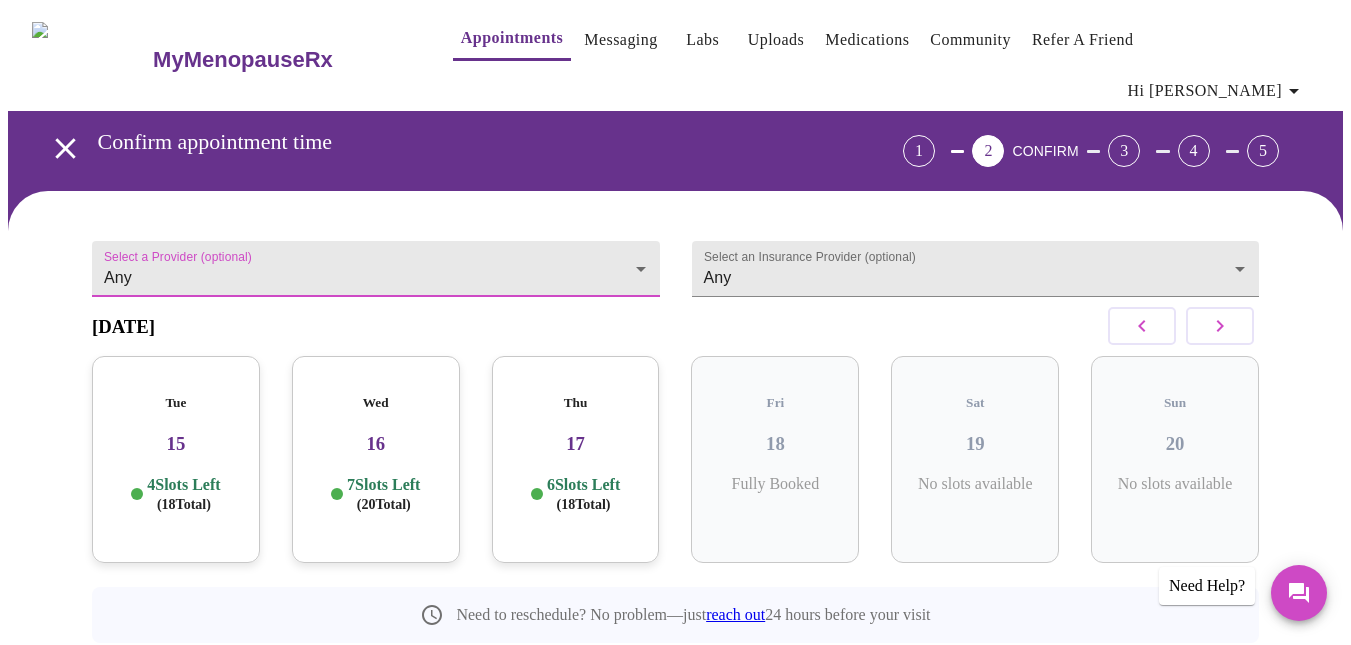 click on "Tue 15 4  Slots Left ( 18  Total)" at bounding box center (176, 459) 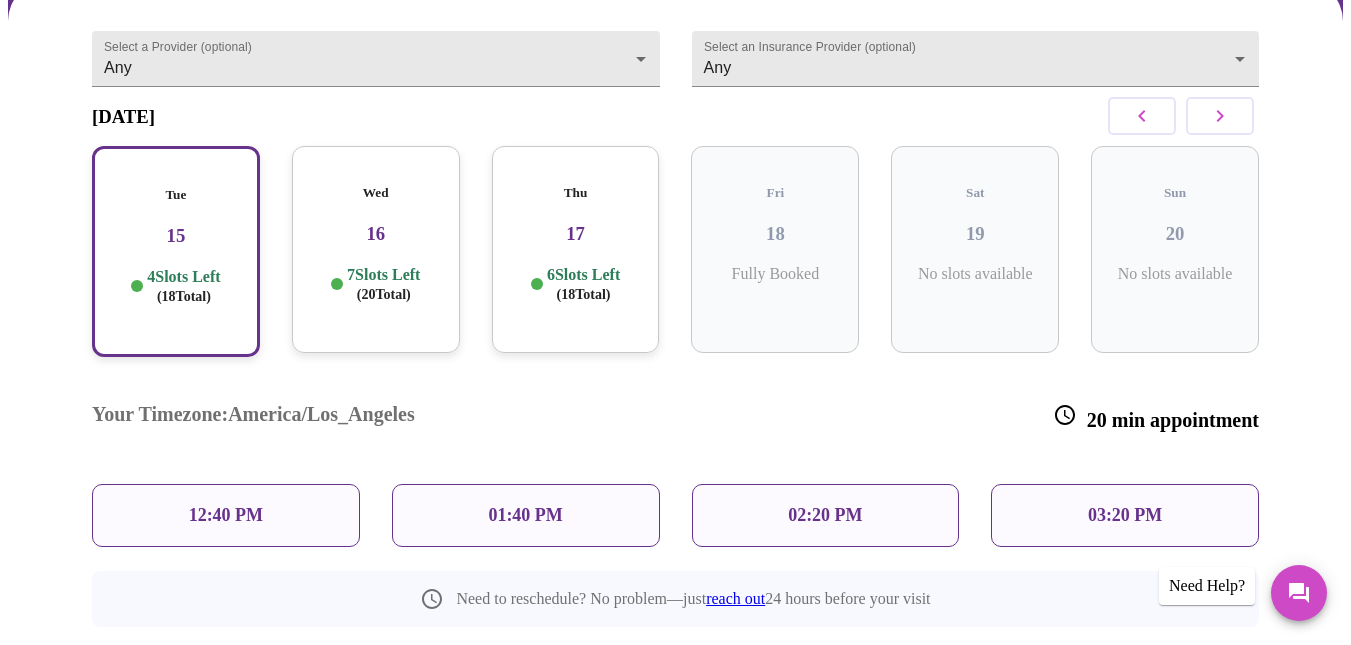 scroll, scrollTop: 267, scrollLeft: 0, axis: vertical 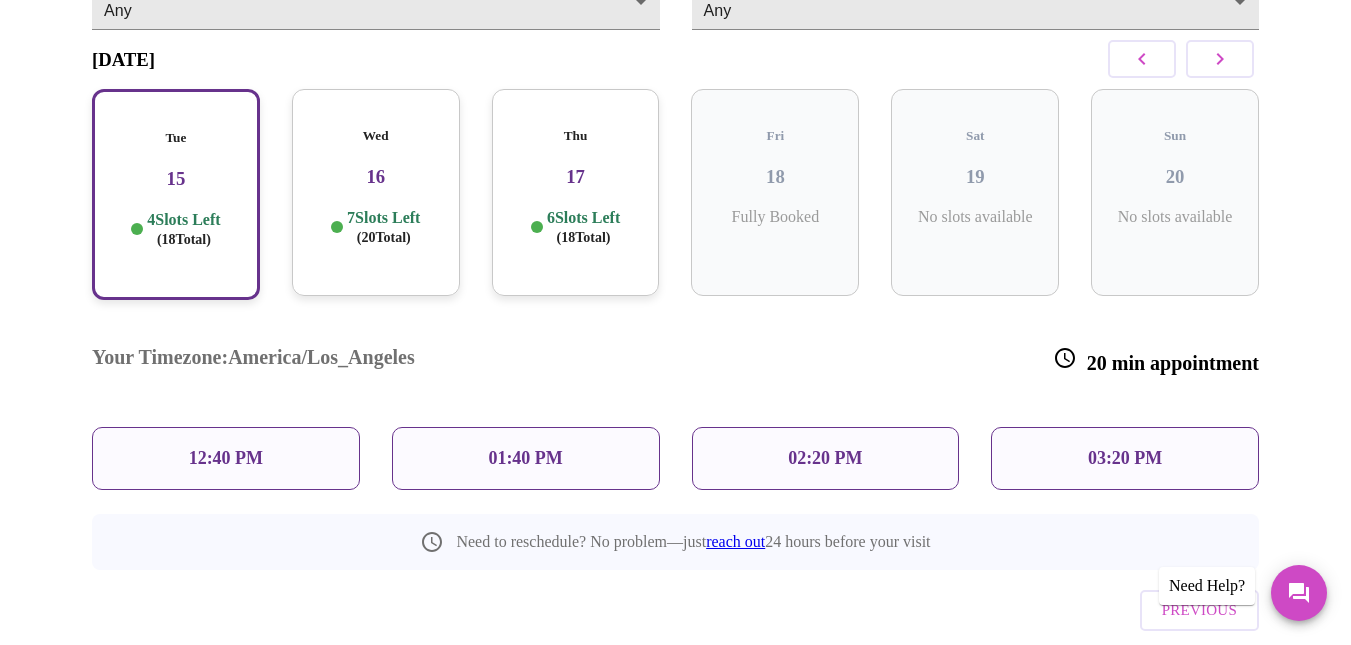click on "12:40 PM" at bounding box center (226, 458) 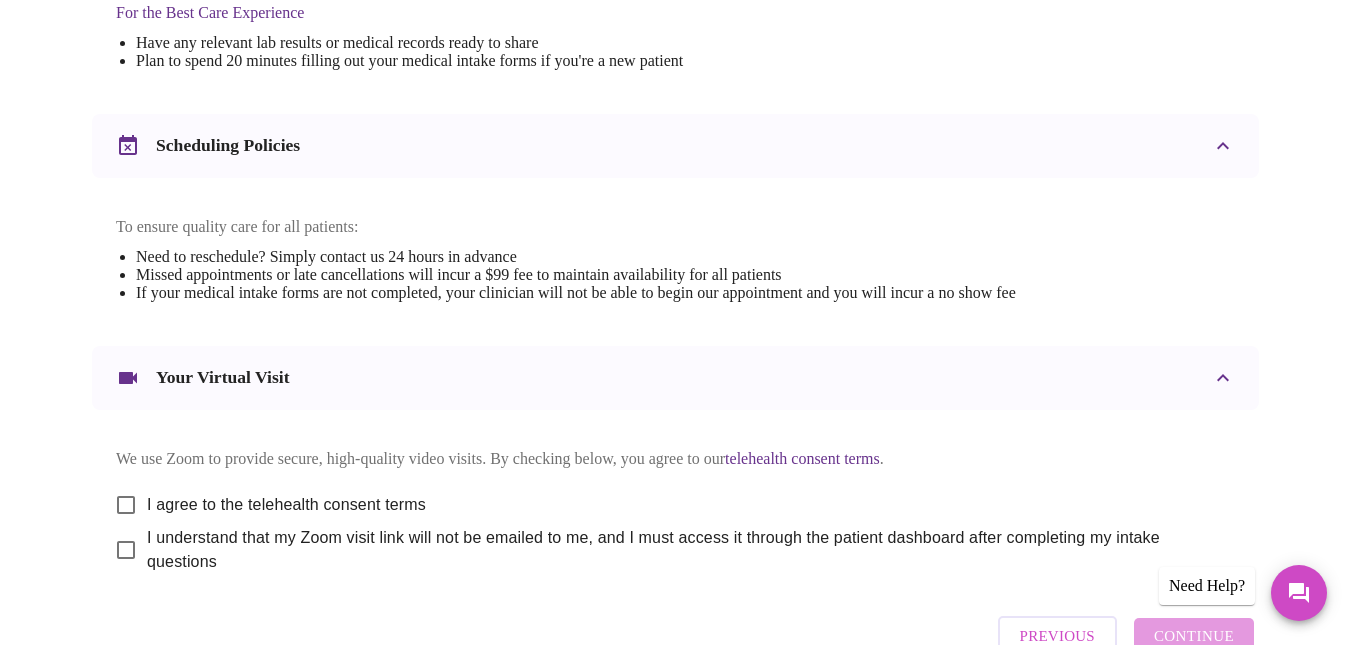 scroll, scrollTop: 787, scrollLeft: 0, axis: vertical 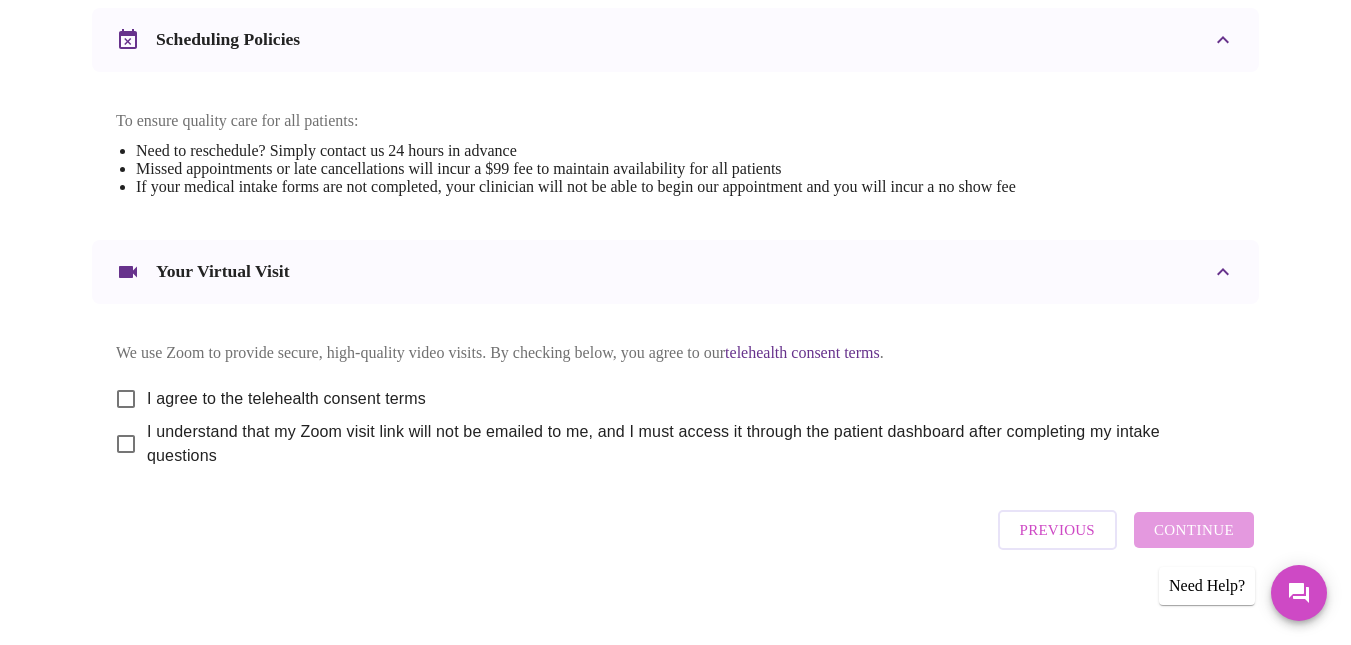 click on "I agree to the telehealth consent terms" at bounding box center [126, 399] 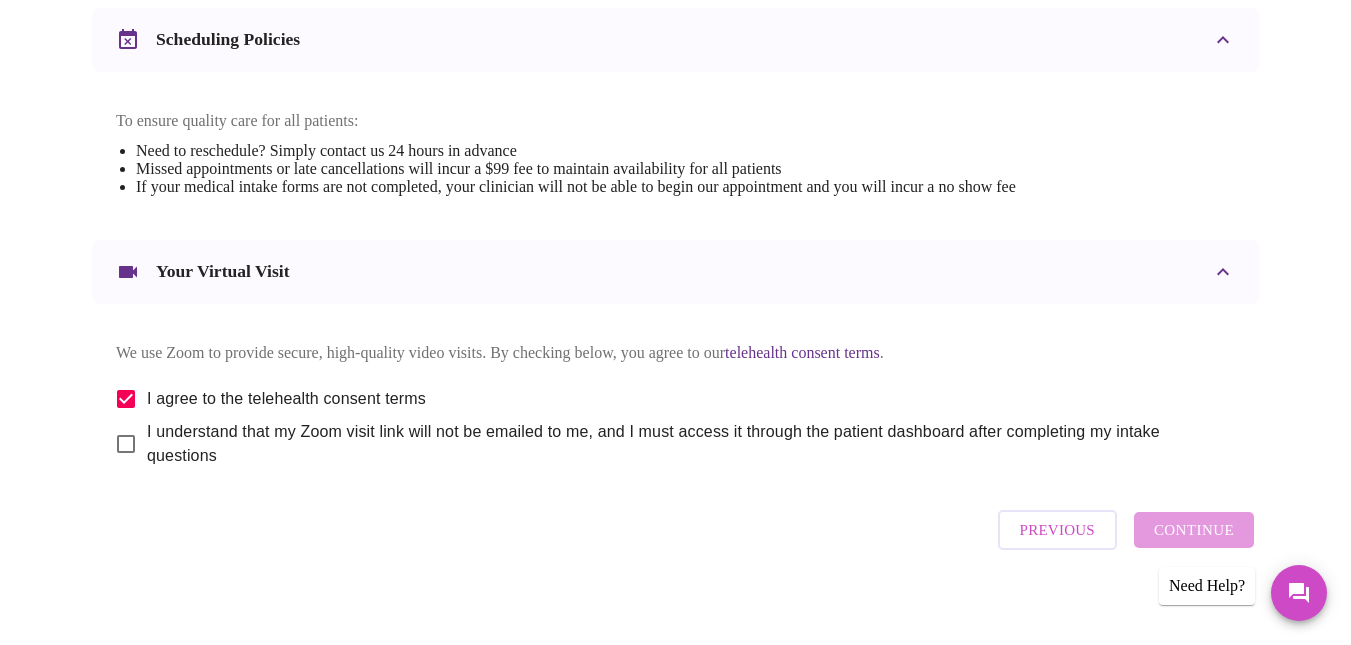 click on "I understand that my Zoom visit link will not be emailed to me, and I must access it through the patient dashboard after completing my intake questions" at bounding box center [126, 444] 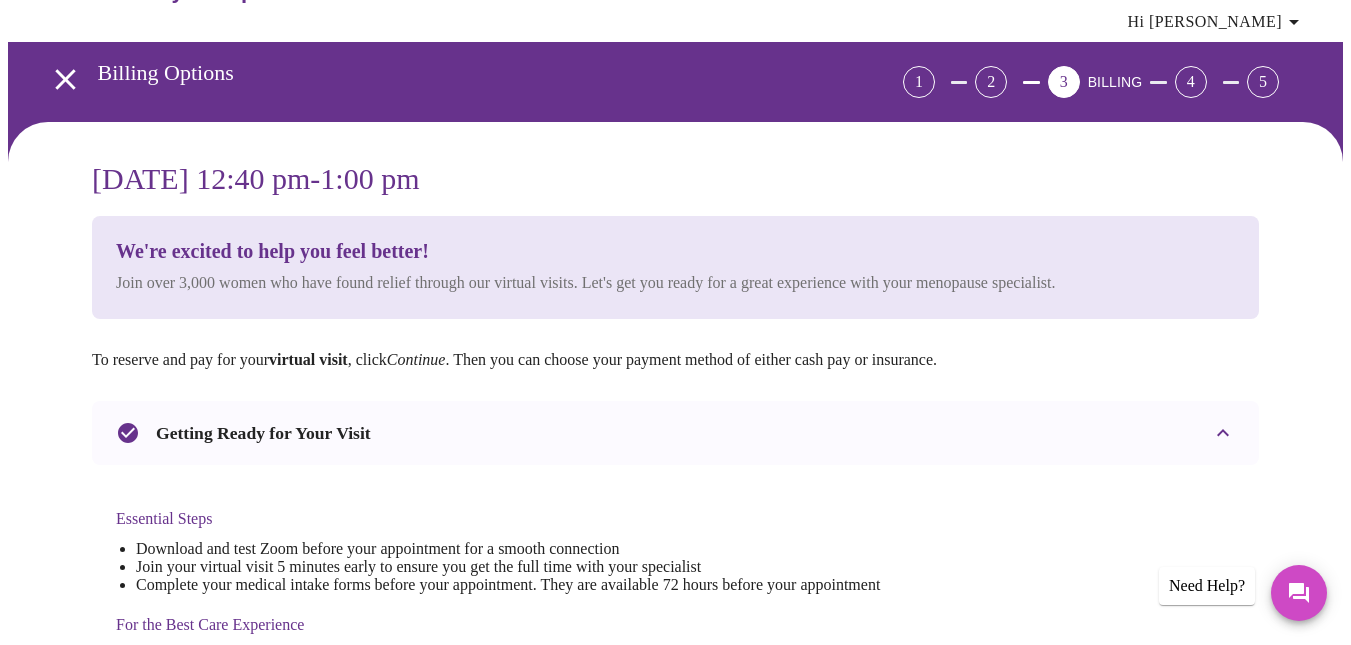 scroll, scrollTop: 0, scrollLeft: 0, axis: both 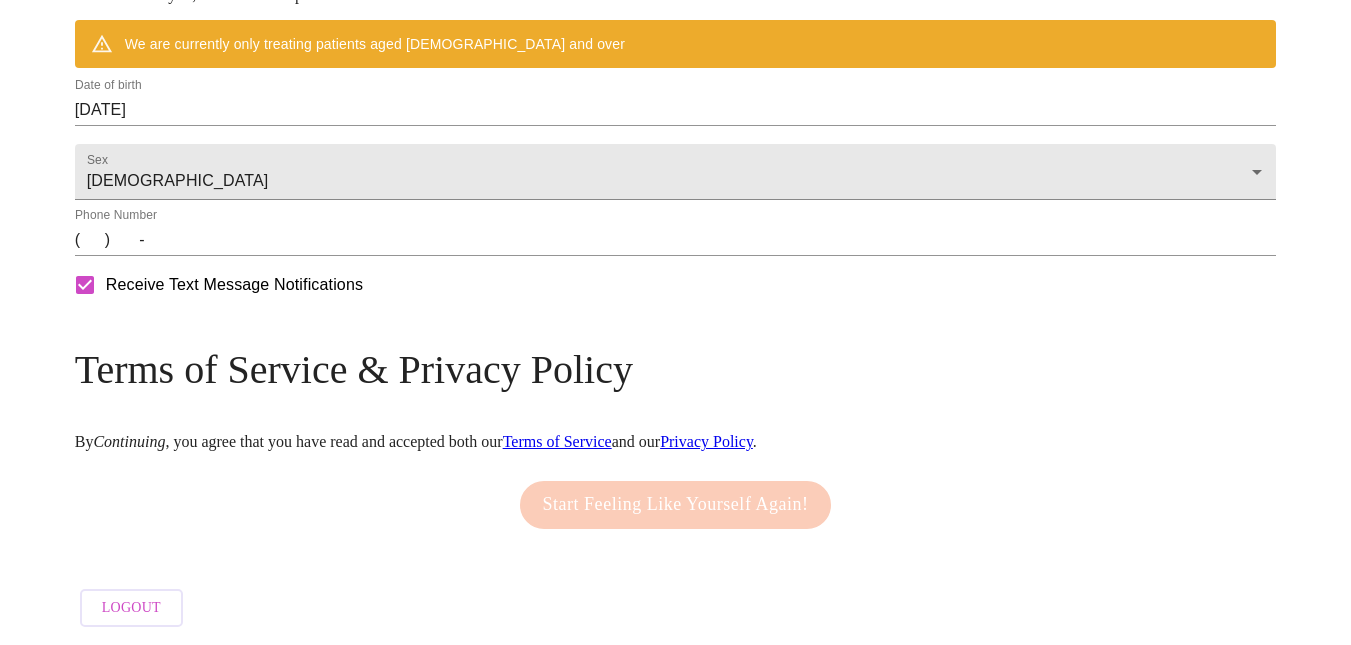 click on "(   )    -" at bounding box center (676, 240) 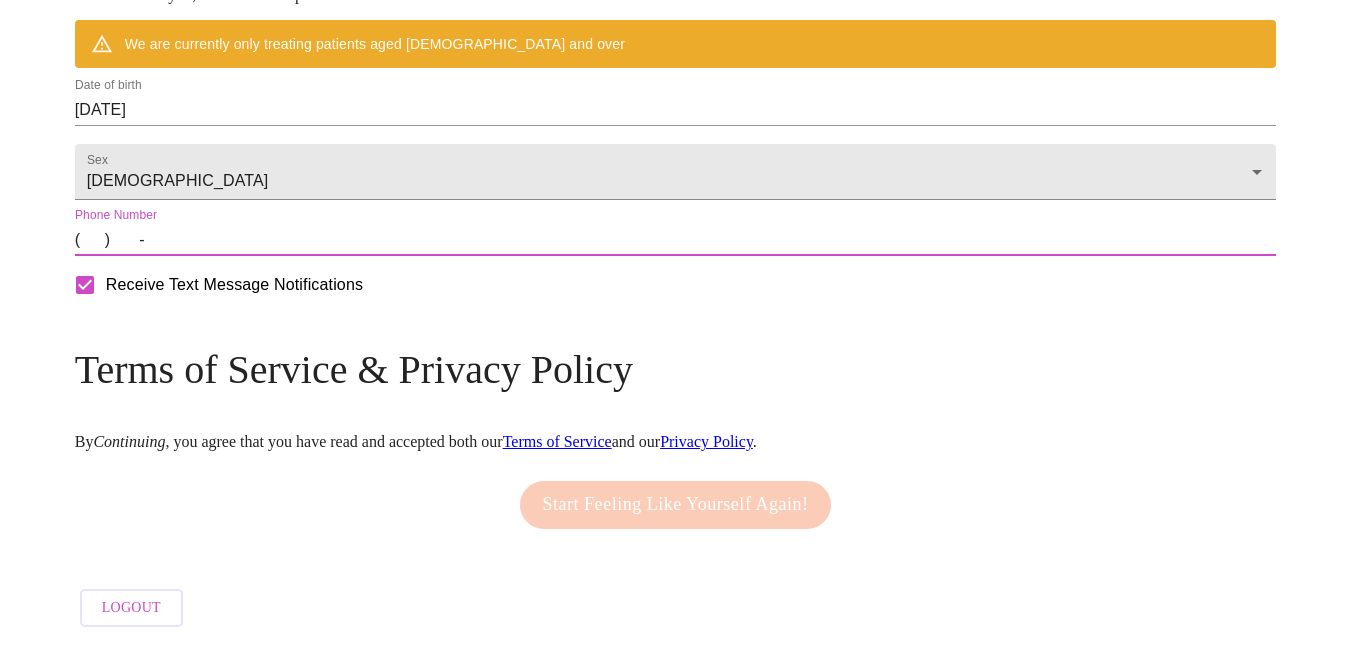 type on "[PHONE_NUMBER]" 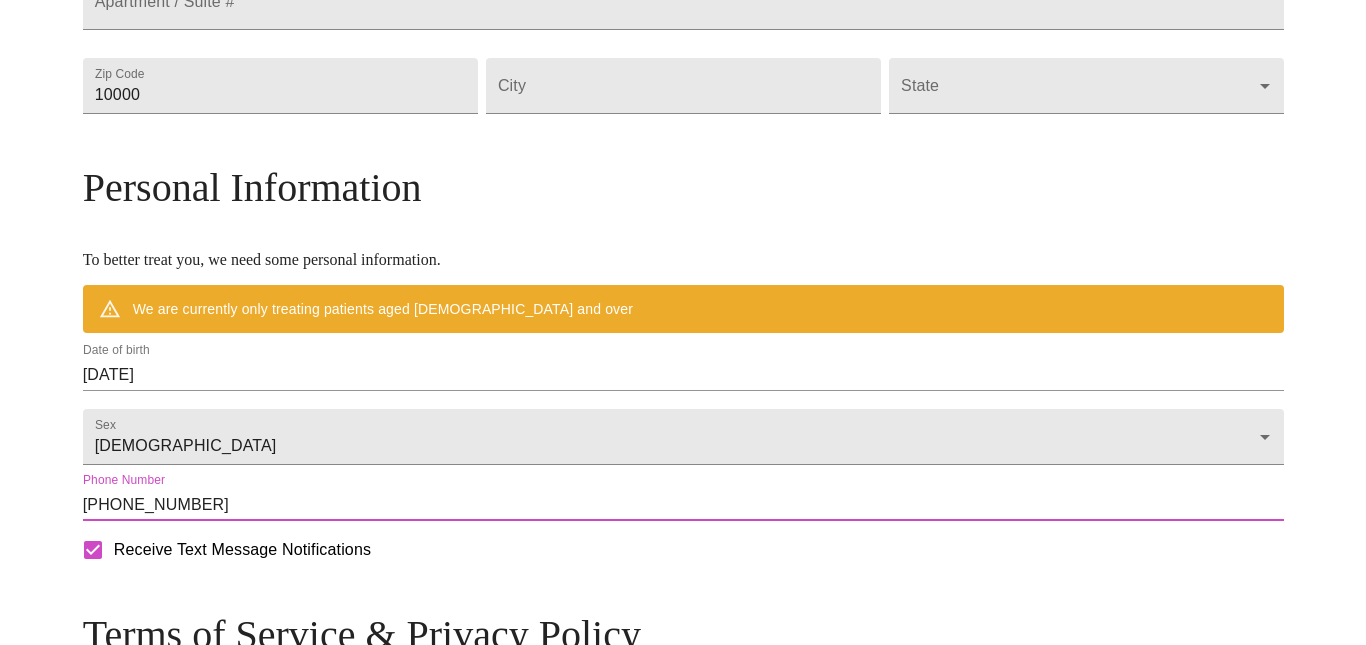 scroll, scrollTop: 744, scrollLeft: 0, axis: vertical 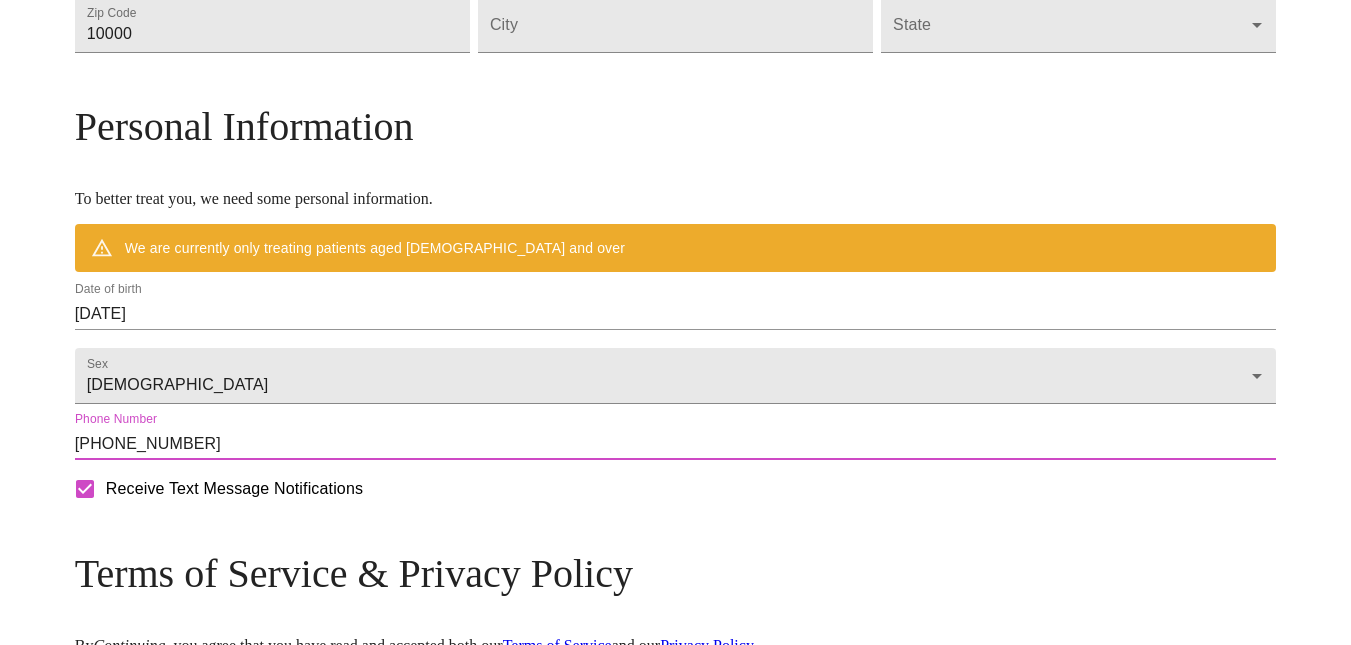 click on "[DATE]" at bounding box center (676, 314) 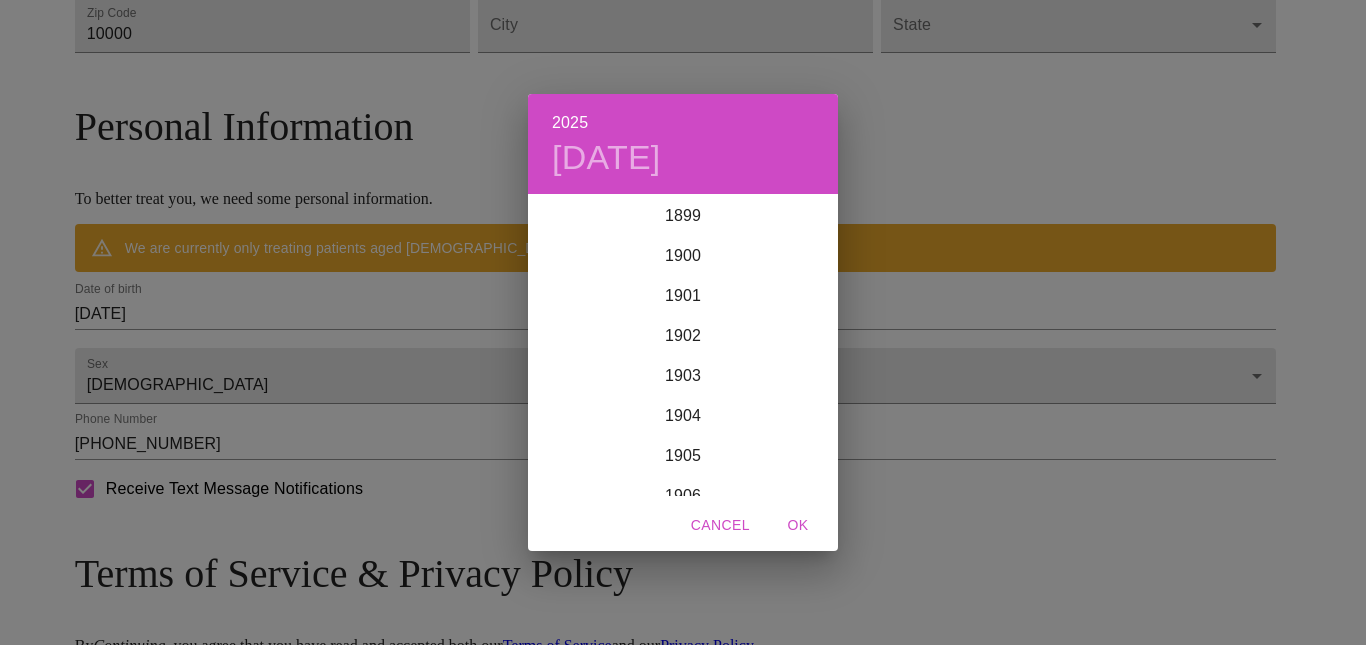 scroll, scrollTop: 4920, scrollLeft: 0, axis: vertical 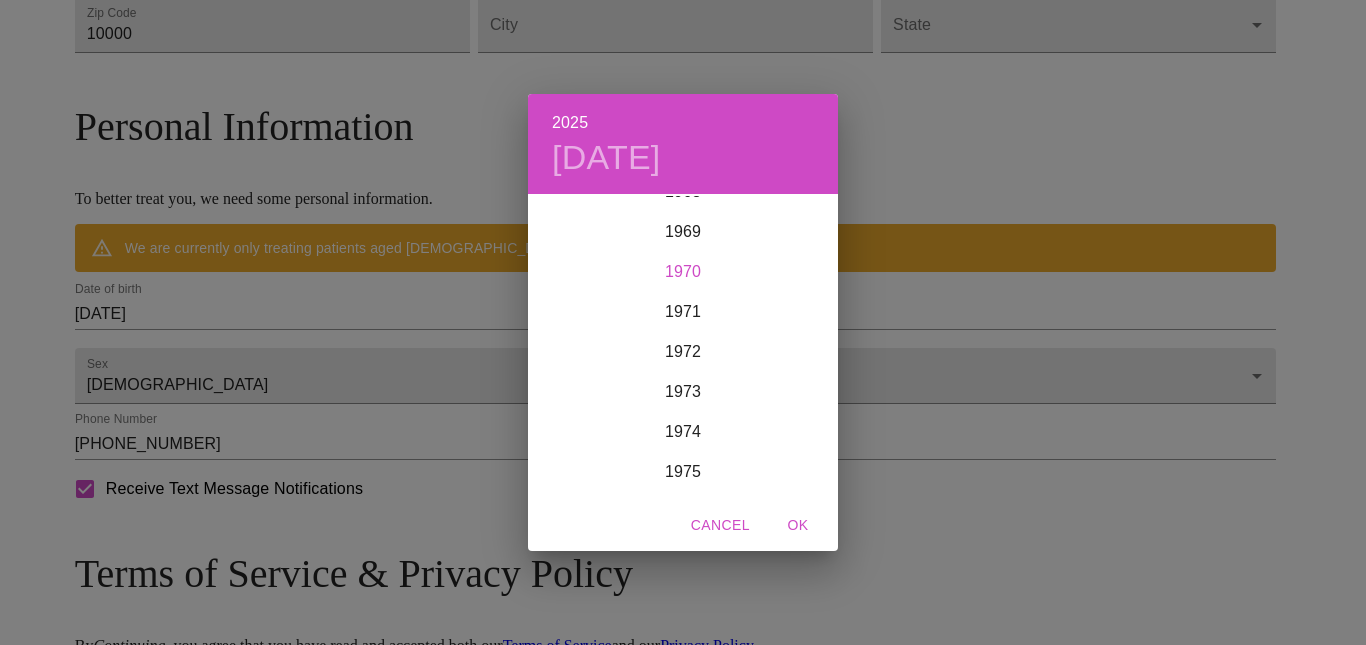 click on "1970" at bounding box center [683, 272] 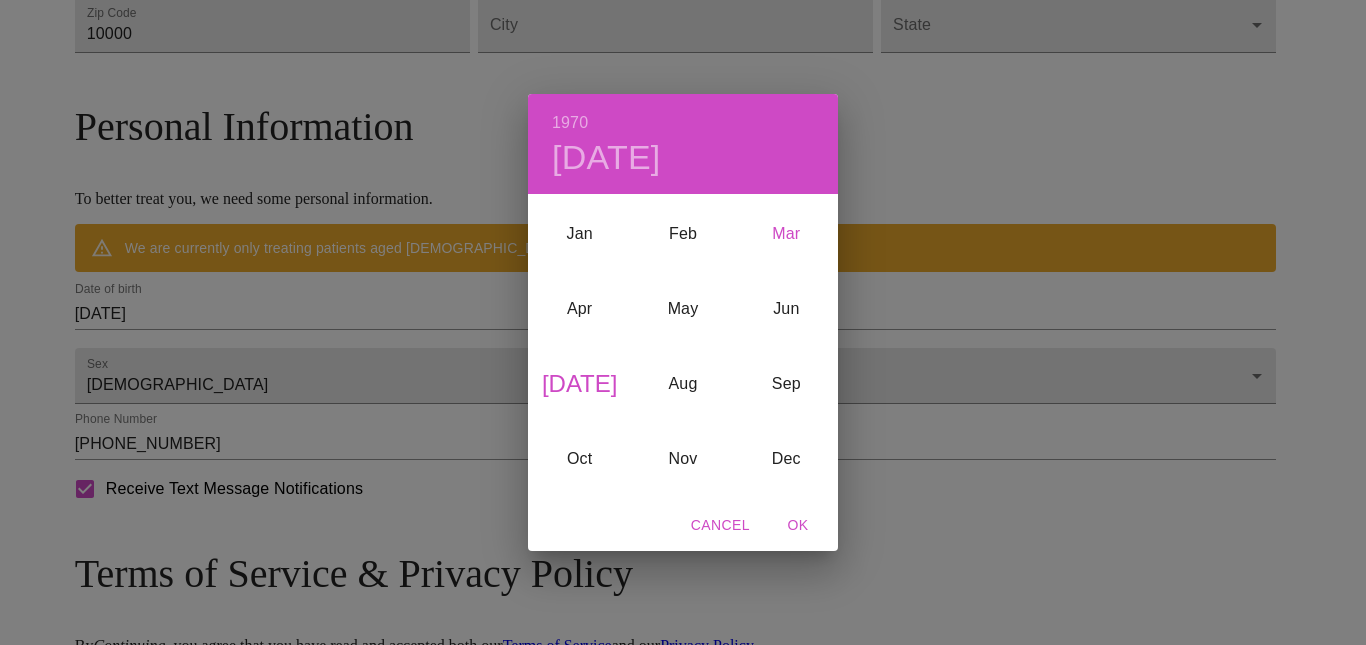 click on "Mar" at bounding box center [786, 233] 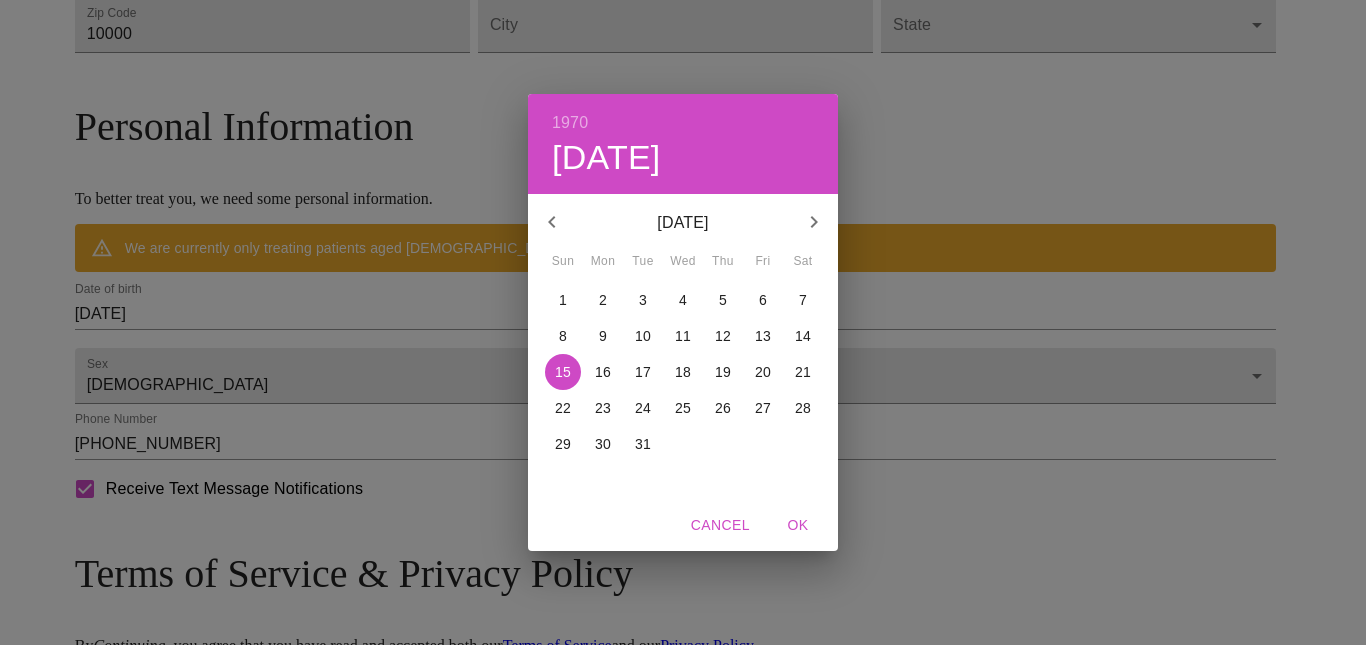 click on "20" at bounding box center (763, 372) 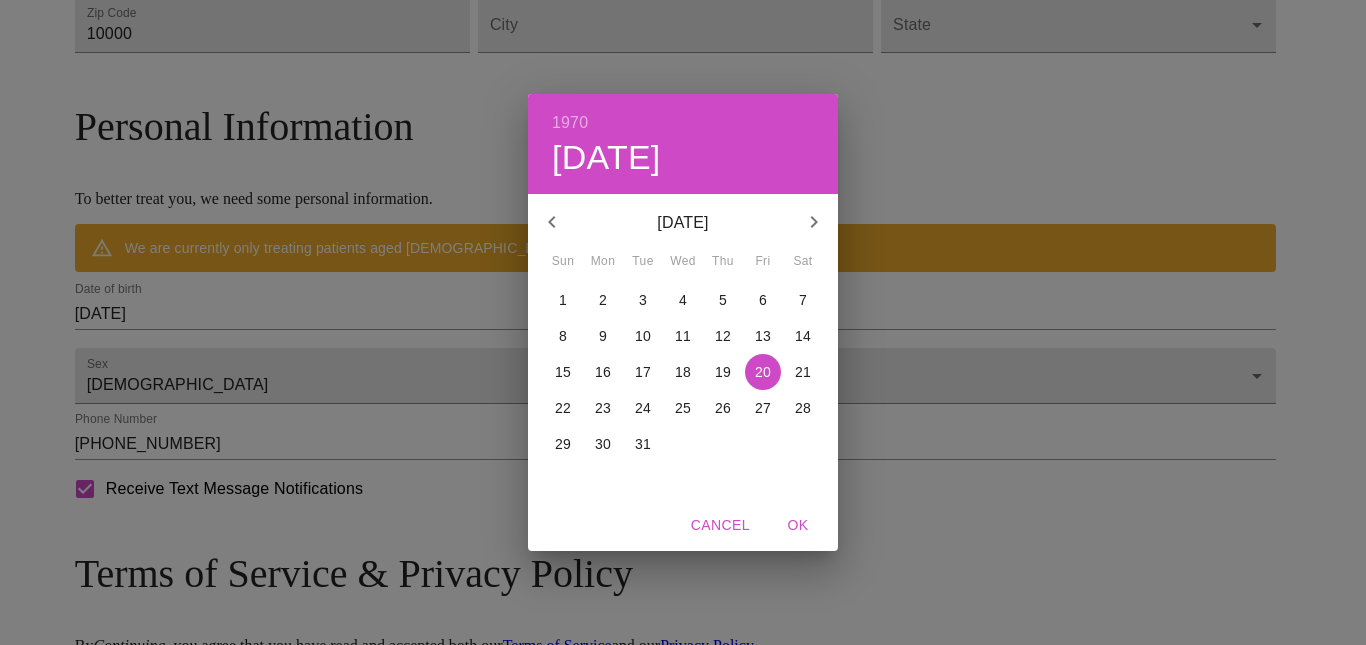 click on "OK" at bounding box center (798, 525) 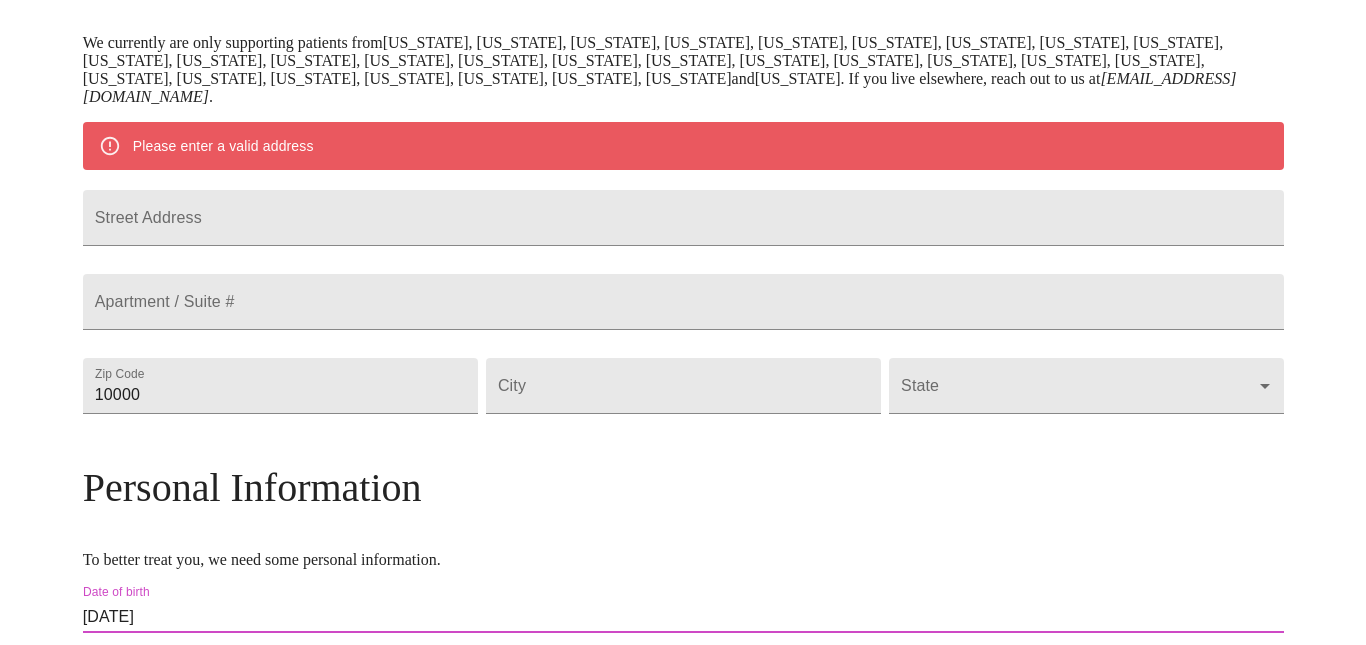 scroll, scrollTop: 420, scrollLeft: 0, axis: vertical 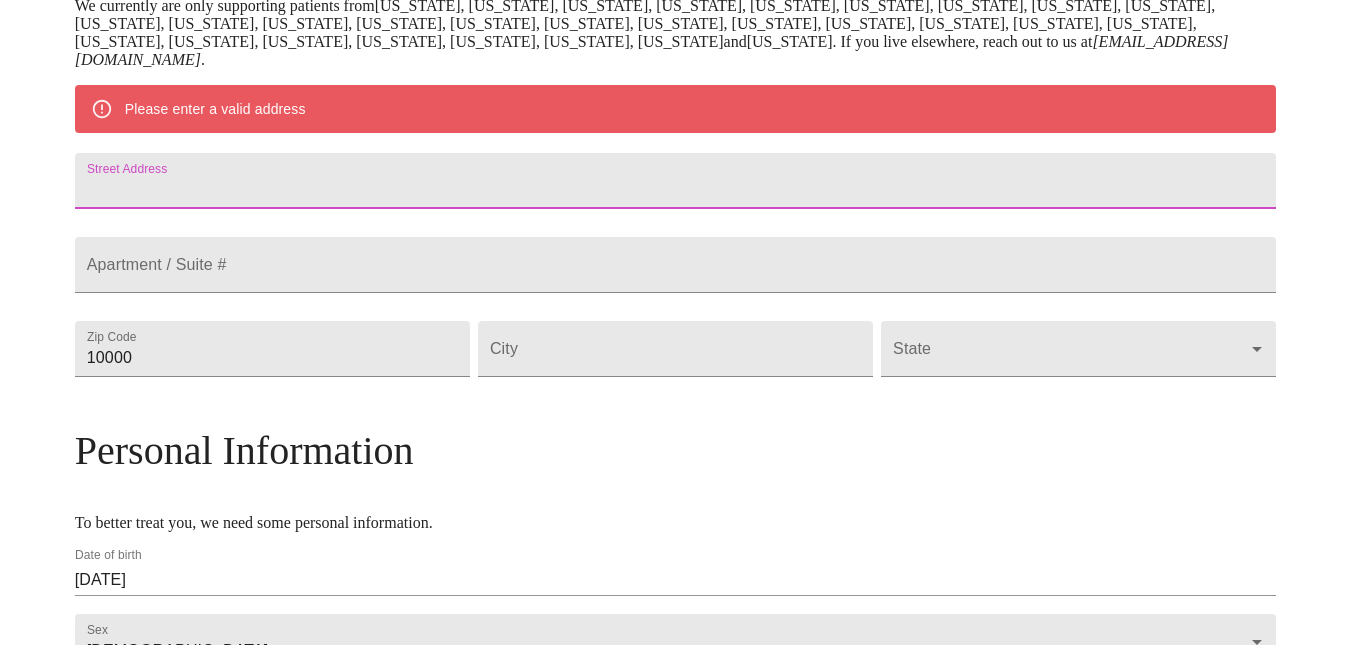click on "Street Address" at bounding box center [676, 181] 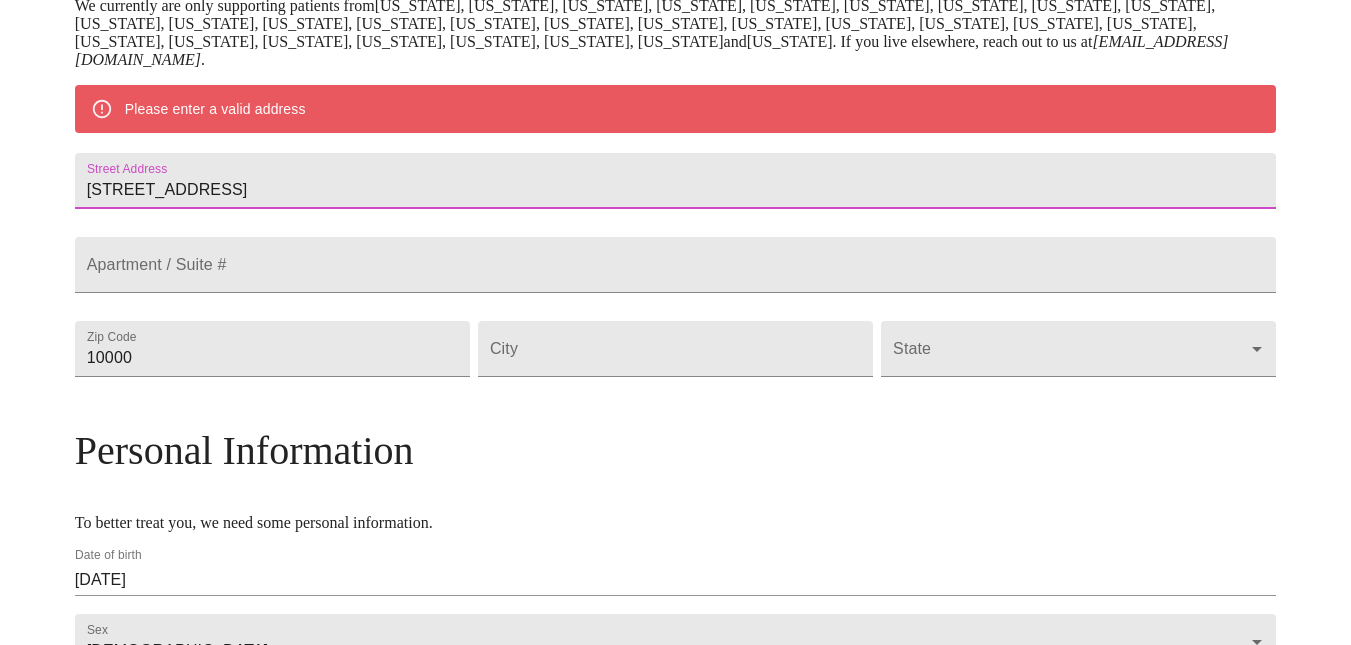 type on "[STREET_ADDRESS]" 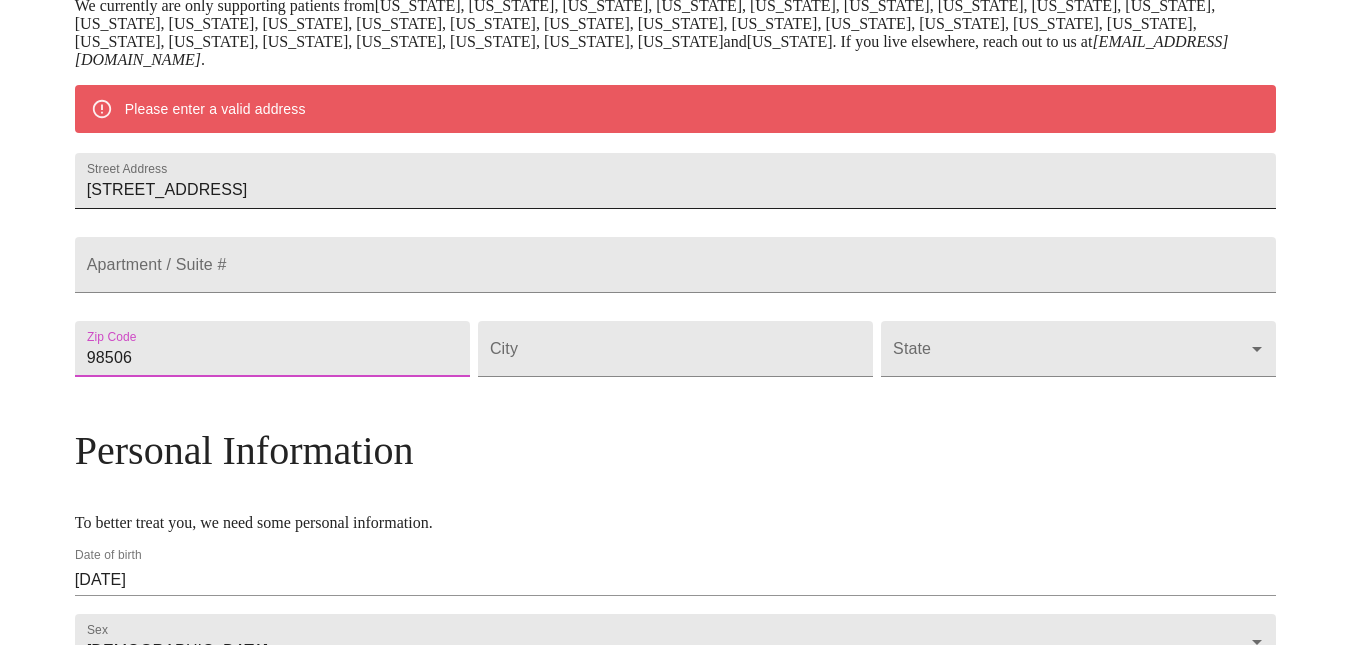 type on "98506" 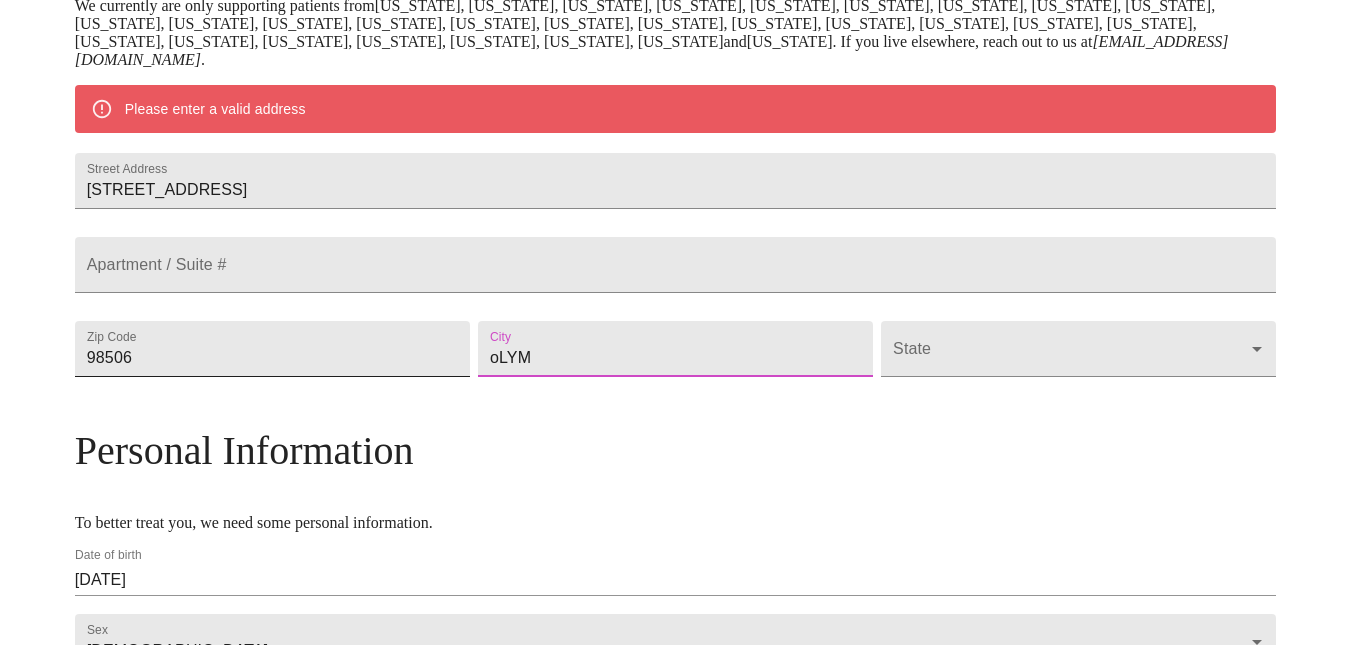 drag, startPoint x: 612, startPoint y: 417, endPoint x: 479, endPoint y: 413, distance: 133.06013 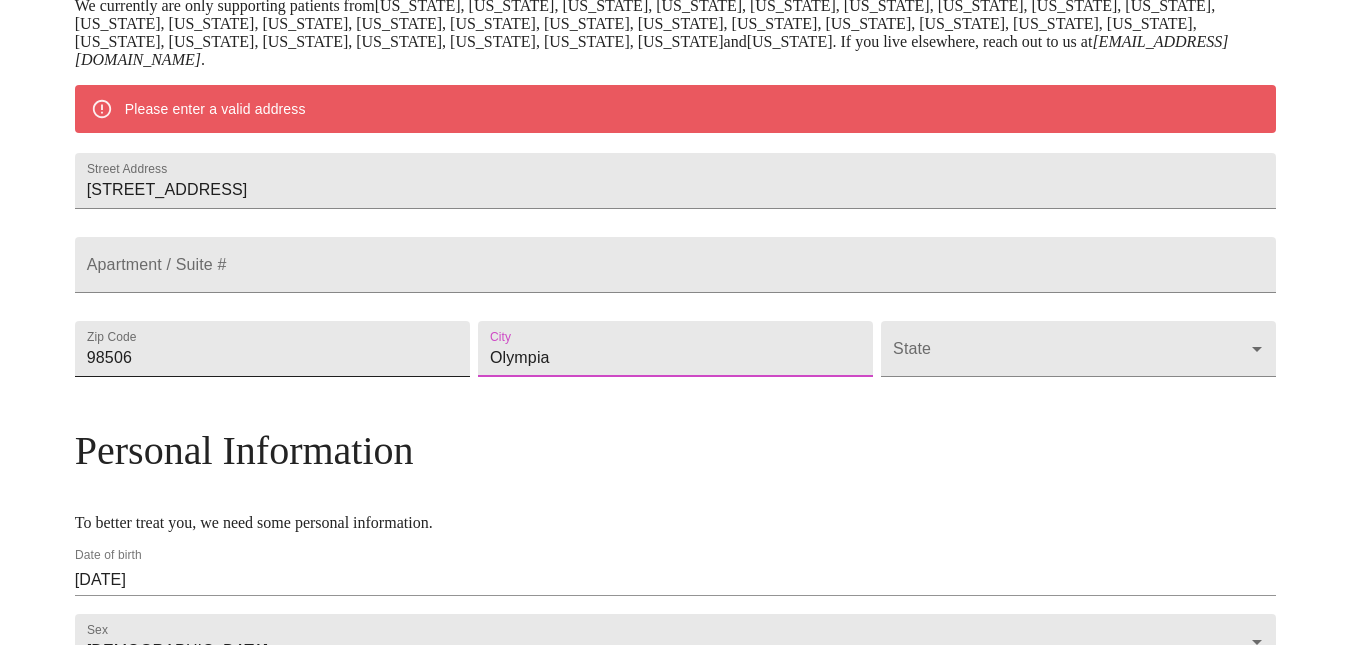 type on "Olympia" 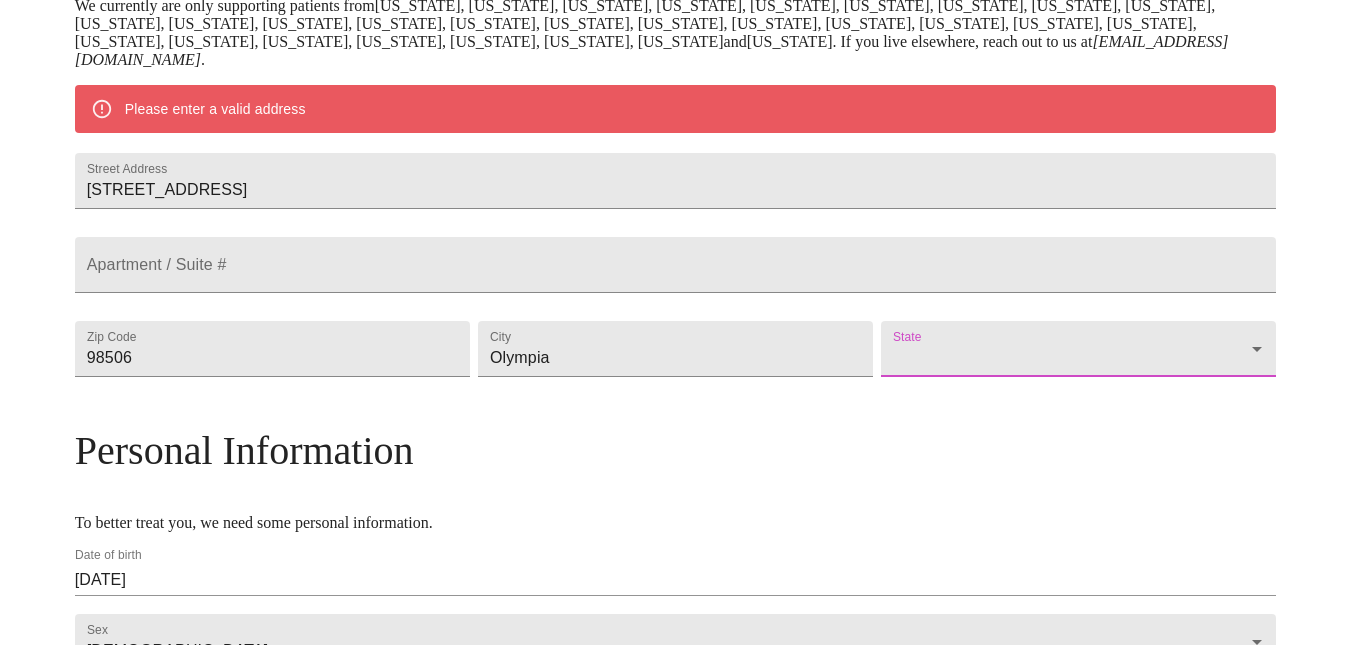 click on "MyMenopauseRx Welcome to MyMenopauseRx Since it's your first time here, you'll need to enter some medical and social information.  We'll guide you through it! Mailing Address We currently are only supporting patients from  [US_STATE], [US_STATE], [US_STATE], [US_STATE], [US_STATE], [US_STATE], [US_STATE], [US_STATE], [US_STATE], [US_STATE], [US_STATE], [US_STATE], [US_STATE], [US_STATE], [US_STATE], [US_STATE], [US_STATE], [US_STATE], [US_STATE], [US_STATE], [US_STATE], [US_STATE], [US_STATE], [US_STATE], [US_STATE], [US_STATE], [US_STATE], [US_STATE]  and  [US_STATE] . If you live elsewhere, reach out to us at  [EMAIL_ADDRESS][DOMAIN_NAME] . Please enter a valid address Street Address [STREET_ADDRESS][GEOGRAPHIC_DATA] / Suite # Zip Code [GEOGRAPHIC_DATA] ​ Personal Information To better treat you, we need some personal information. Date of birth [DEMOGRAPHIC_DATA] Sex [DEMOGRAPHIC_DATA] [DEMOGRAPHIC_DATA] Phone Number [PHONE_NUMBER] Receive Text Message Notifications Terms of Service & Privacy Policy By  Continuing , you agree that you have read and accepted both our  Terms of Service  and our  . Logout" at bounding box center [675, 347] 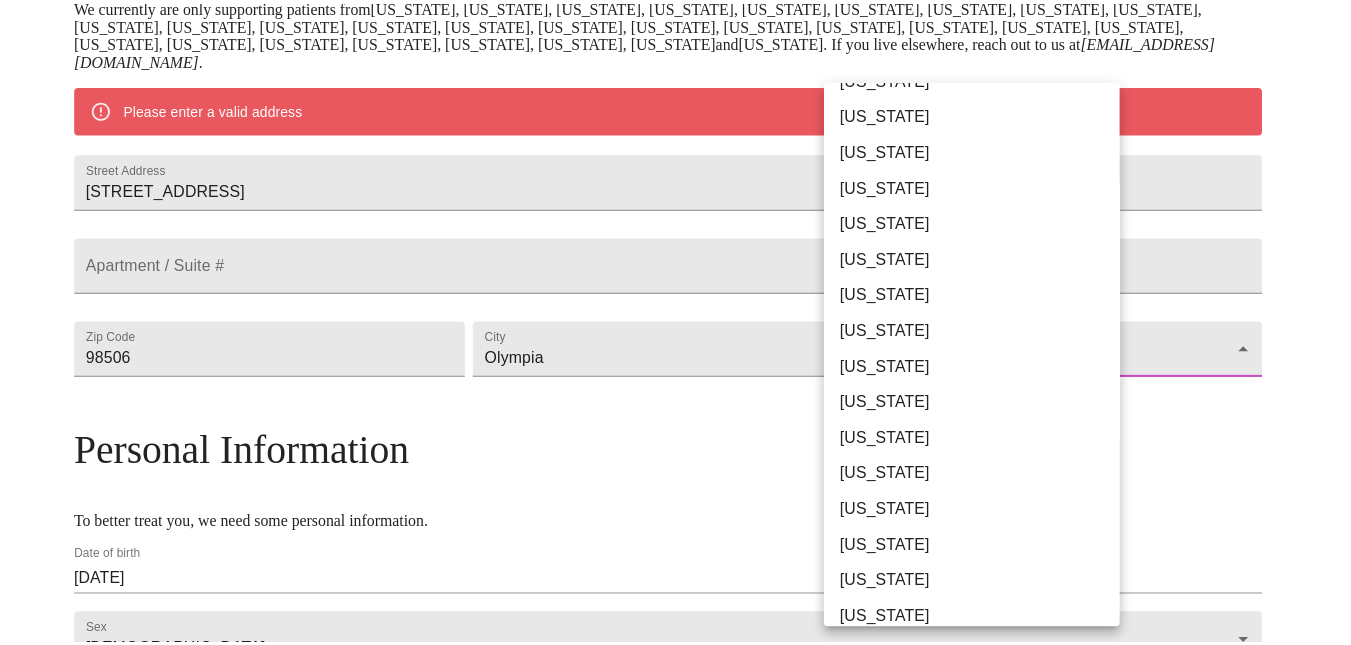 scroll, scrollTop: 1267, scrollLeft: 0, axis: vertical 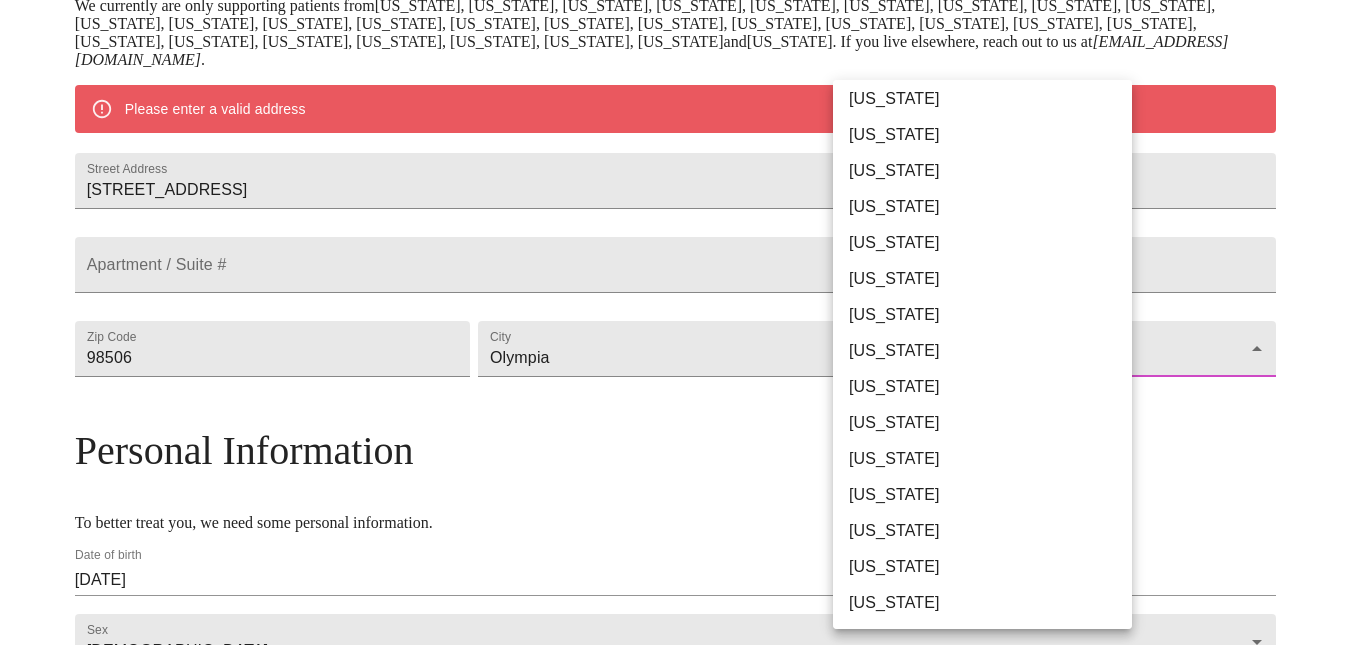 click on "[US_STATE]" at bounding box center (990, 495) 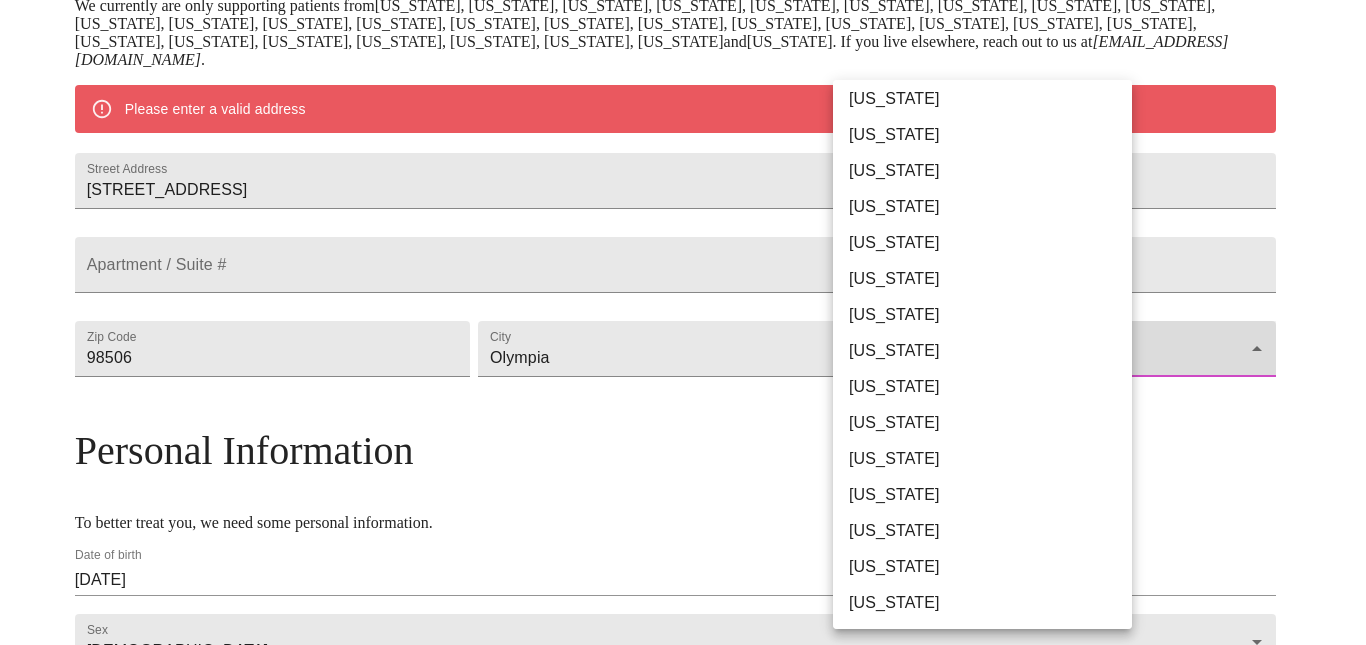 type on "[US_STATE]" 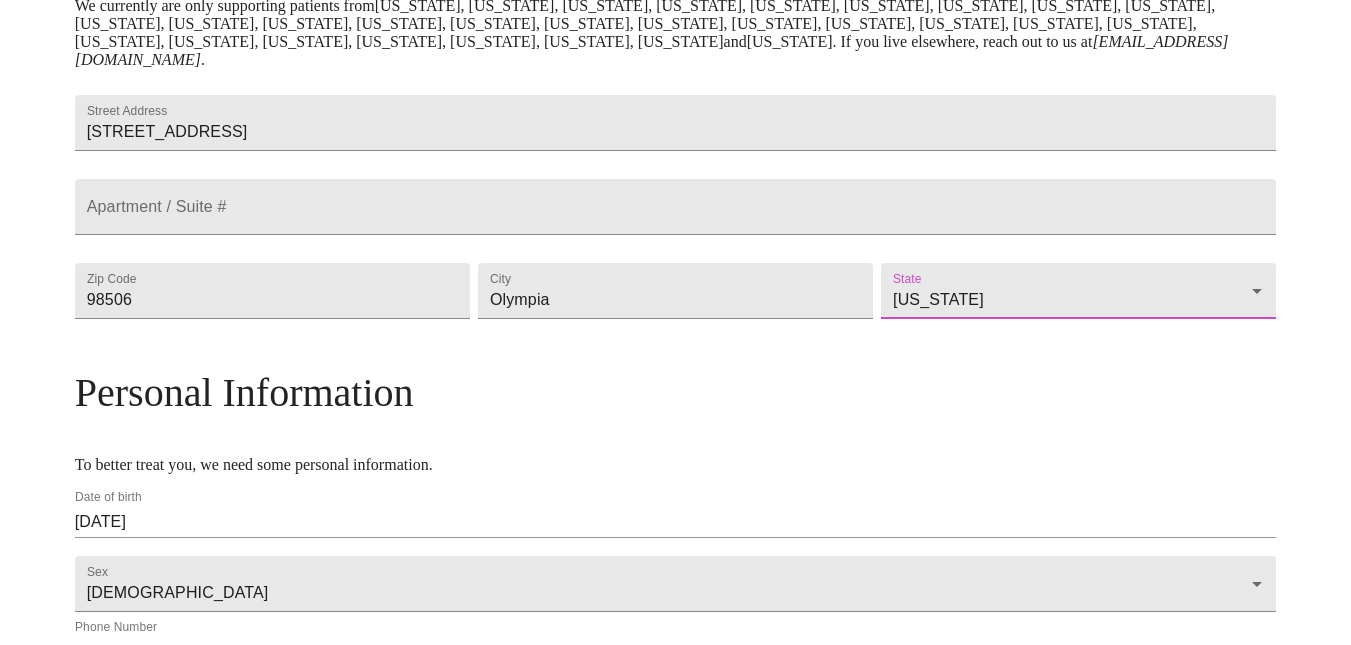 click on "MyMenopauseRx Welcome to MyMenopauseRx Since it's your first time here, you'll need to enter some medical and social information.  We'll guide you through it! Mailing Address We currently are only supporting patients from  [US_STATE], [US_STATE], [US_STATE], [US_STATE], [US_STATE], [US_STATE], [US_STATE], [US_STATE], [US_STATE], [US_STATE], [US_STATE], [US_STATE], [US_STATE], [US_STATE], [US_STATE], [US_STATE], [US_STATE], [US_STATE], [US_STATE], [US_STATE], [US_STATE], [US_STATE], [US_STATE], [US_STATE], [US_STATE], [US_STATE], [US_STATE], [US_STATE]  and  [US_STATE] . If you live elsewhere, reach out to us at  [EMAIL_ADDRESS][DOMAIN_NAME] . Street Address [STREET_ADDRESS][GEOGRAPHIC_DATA] / Suite # Zip Code [GEOGRAPHIC_DATA] [US_STATE] [US_STATE] Personal Information To better treat you, we need some personal information. Date of birth [DEMOGRAPHIC_DATA] Sex [DEMOGRAPHIC_DATA] [DEMOGRAPHIC_DATA] Phone Number [PHONE_NUMBER] Receive Text Message Notifications Terms of Service & Privacy Policy By  Continuing , you agree that you have read and accepted both our  Terms of Service  and our  Privacy Policy . Logout" at bounding box center (676, 318) 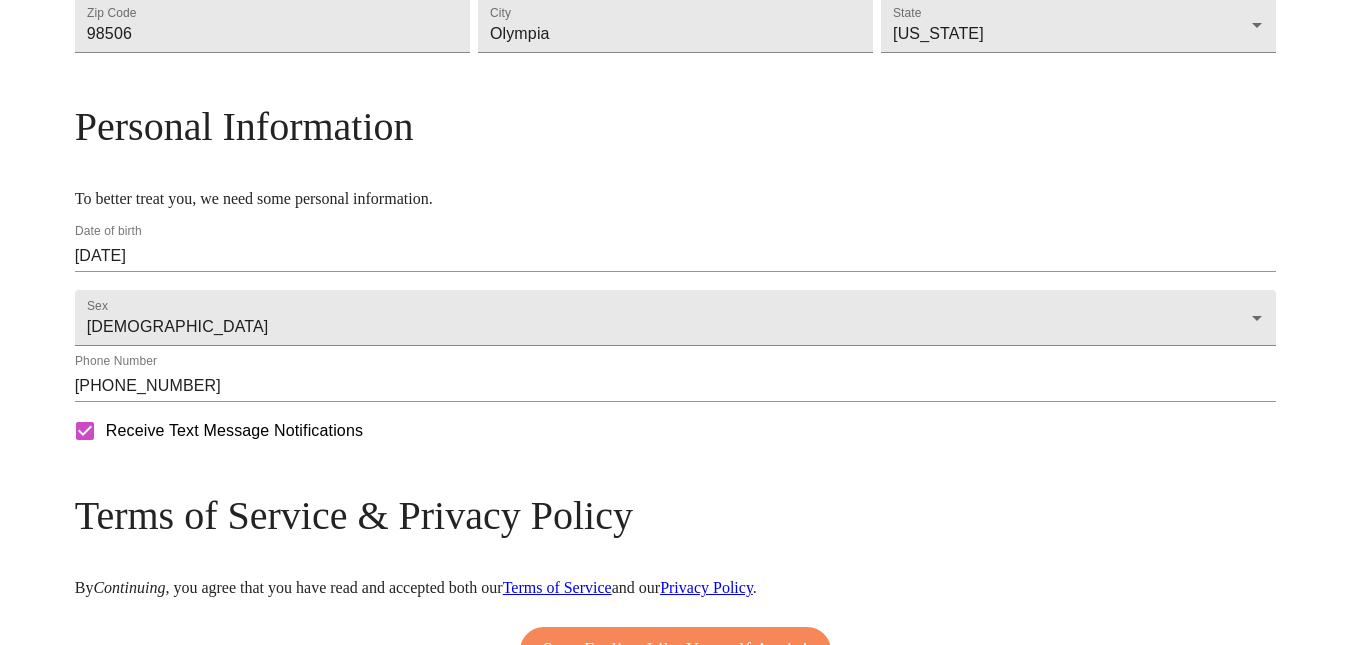 scroll, scrollTop: 895, scrollLeft: 0, axis: vertical 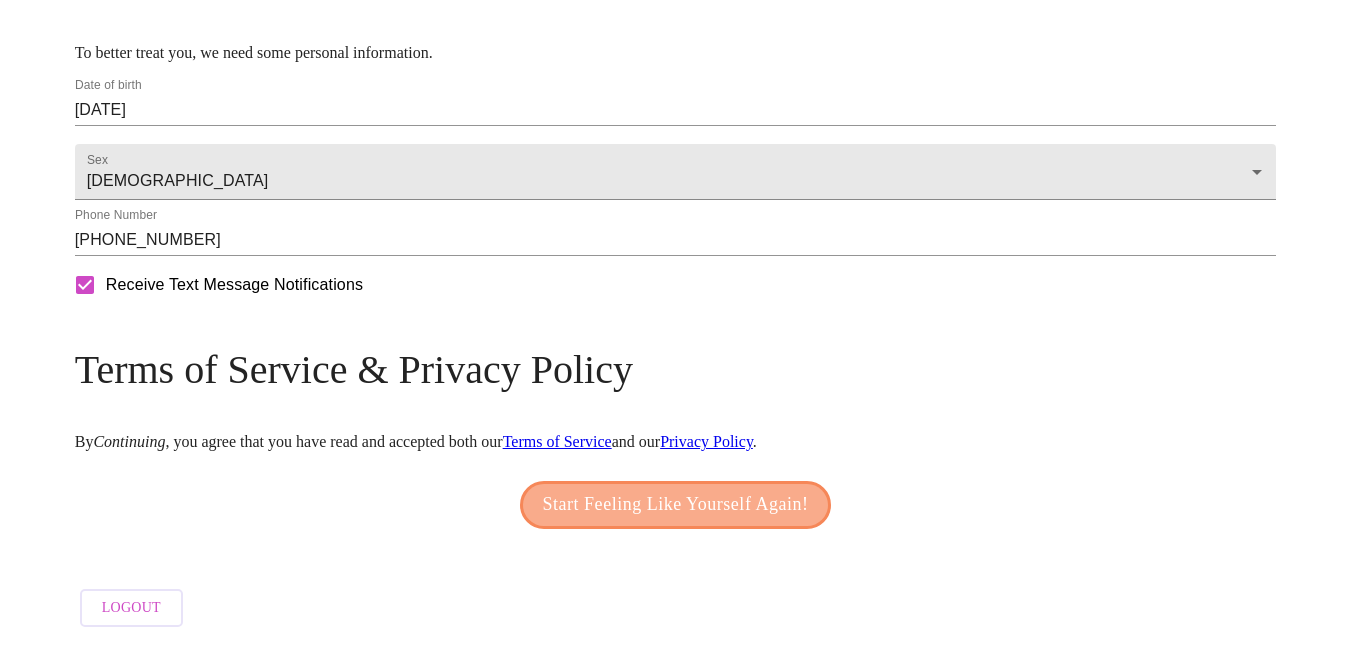 click on "Start Feeling Like Yourself Again!" at bounding box center [676, 505] 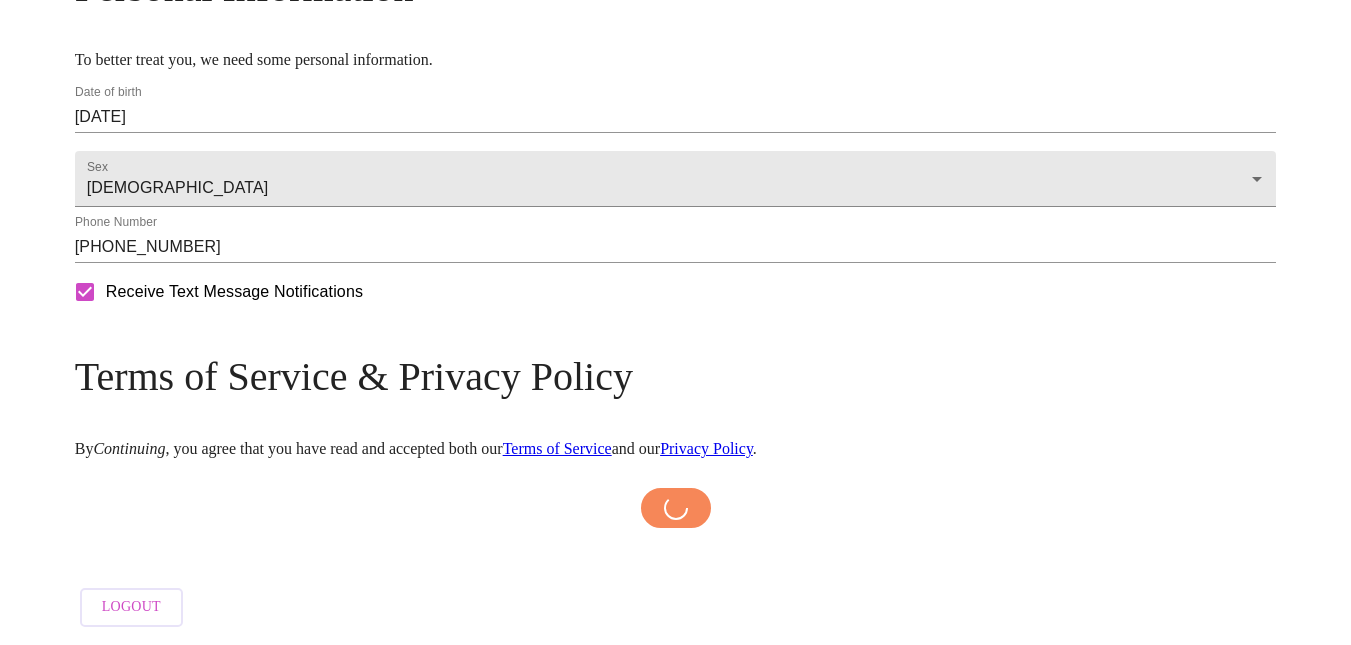 scroll, scrollTop: 0, scrollLeft: 0, axis: both 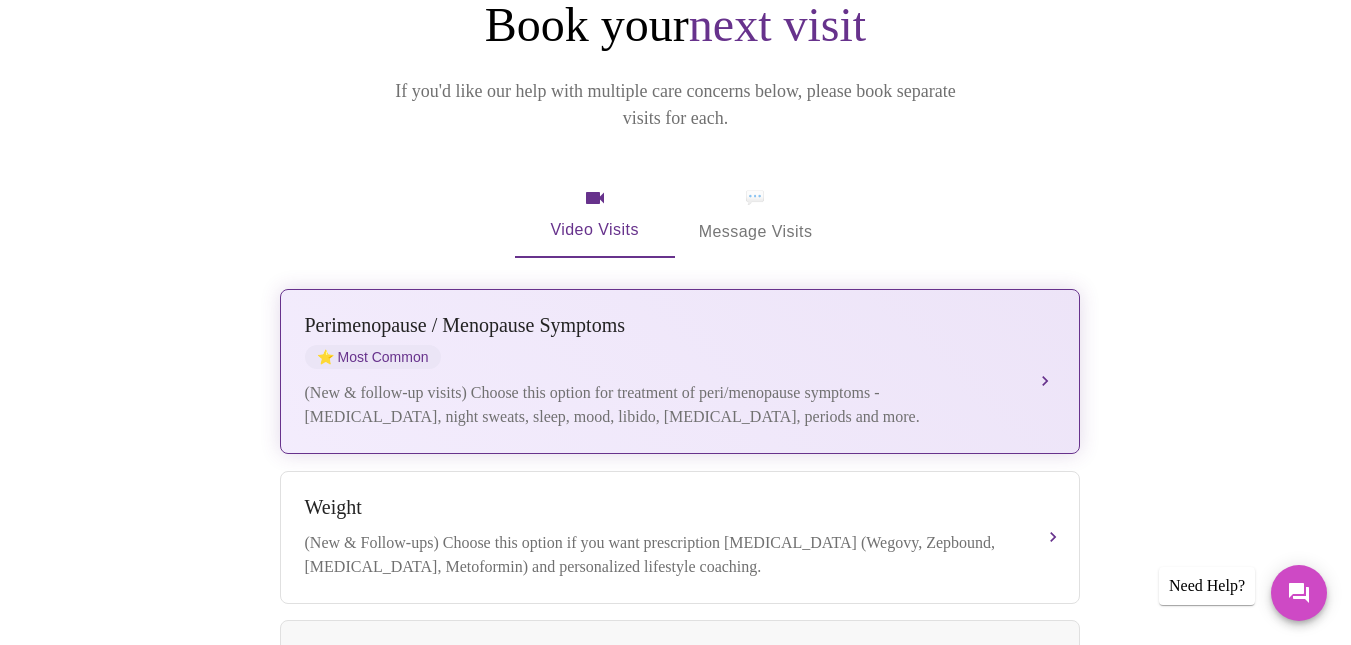 click on "[MEDICAL_DATA] / Menopause Symptoms  ⭐  Most Common (New & follow-up visits) Choose this option for treatment of peri/menopause symptoms - [MEDICAL_DATA], night sweats, sleep, mood, libido, [MEDICAL_DATA], periods and more." at bounding box center [680, 371] 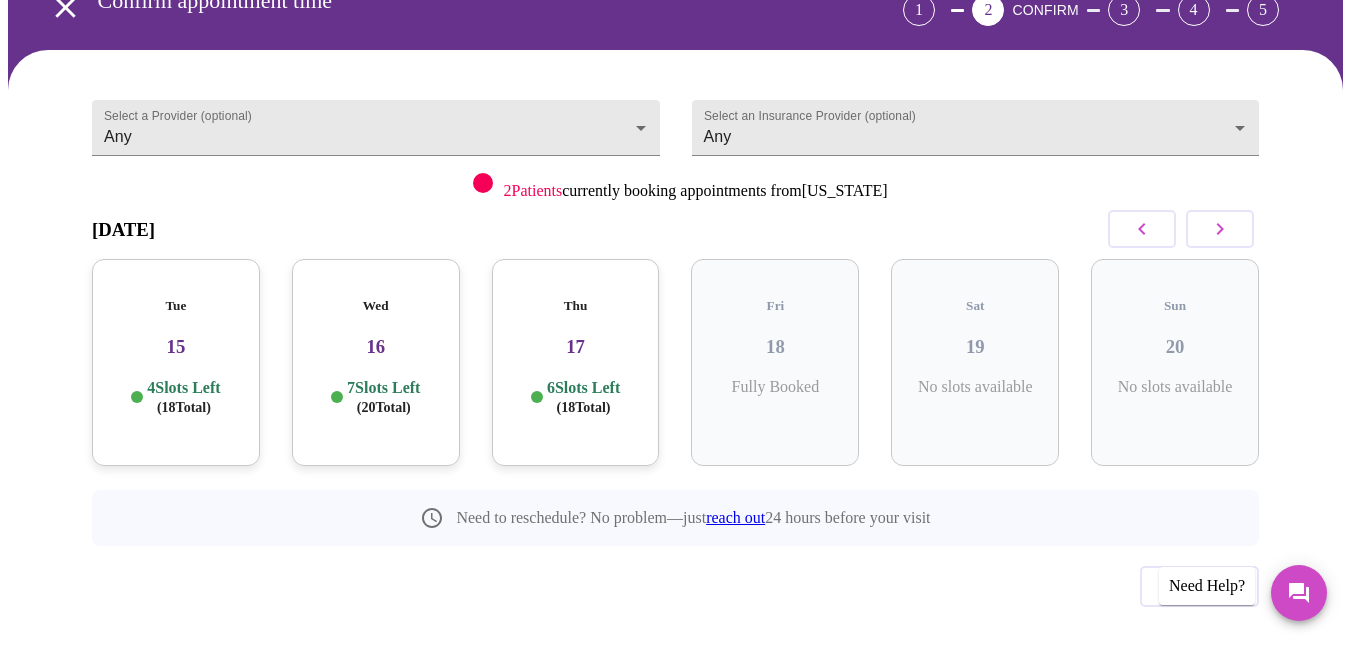click on "Tue 15 4  Slots Left ( 18  Total)" at bounding box center [176, 362] 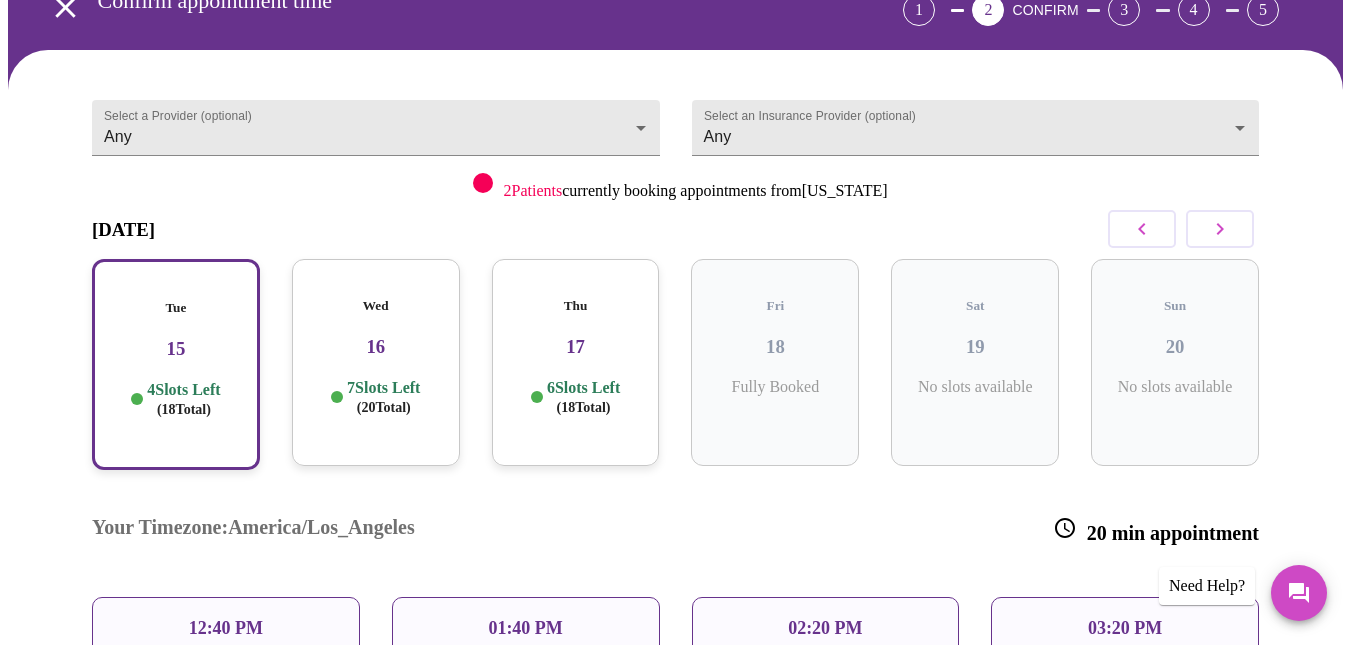 scroll, scrollTop: 303, scrollLeft: 0, axis: vertical 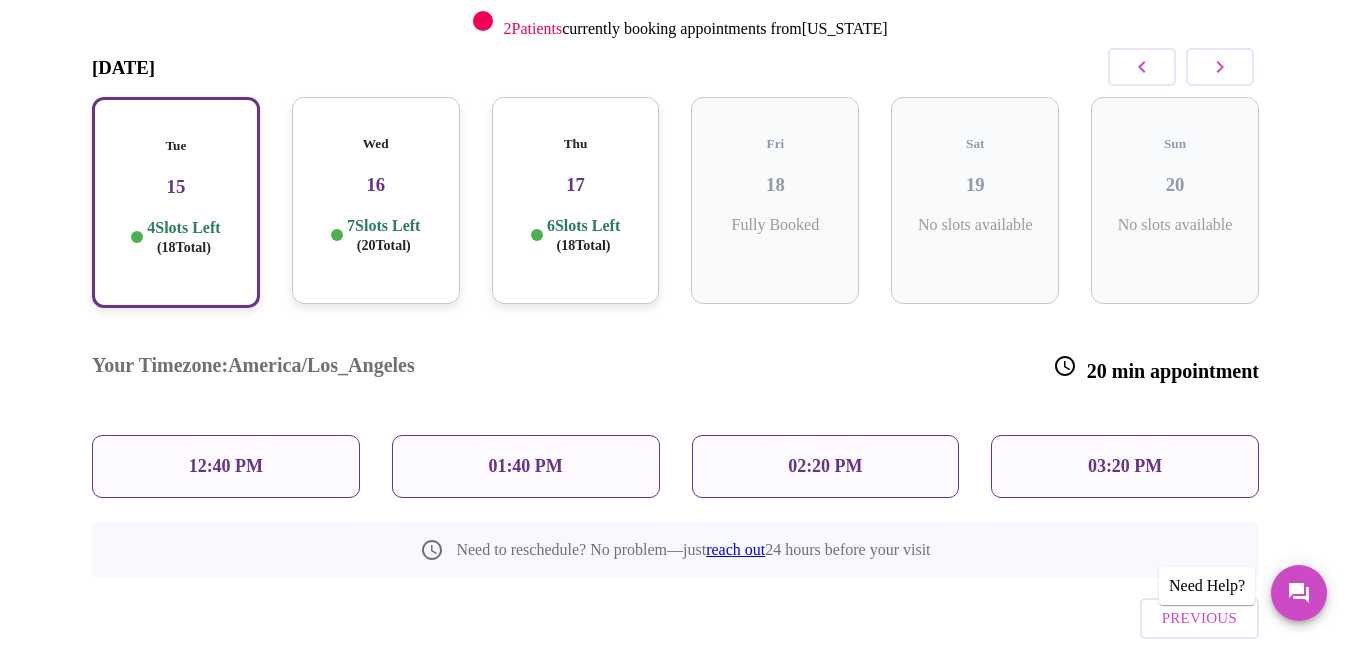 click on "12:40 PM" at bounding box center (226, 466) 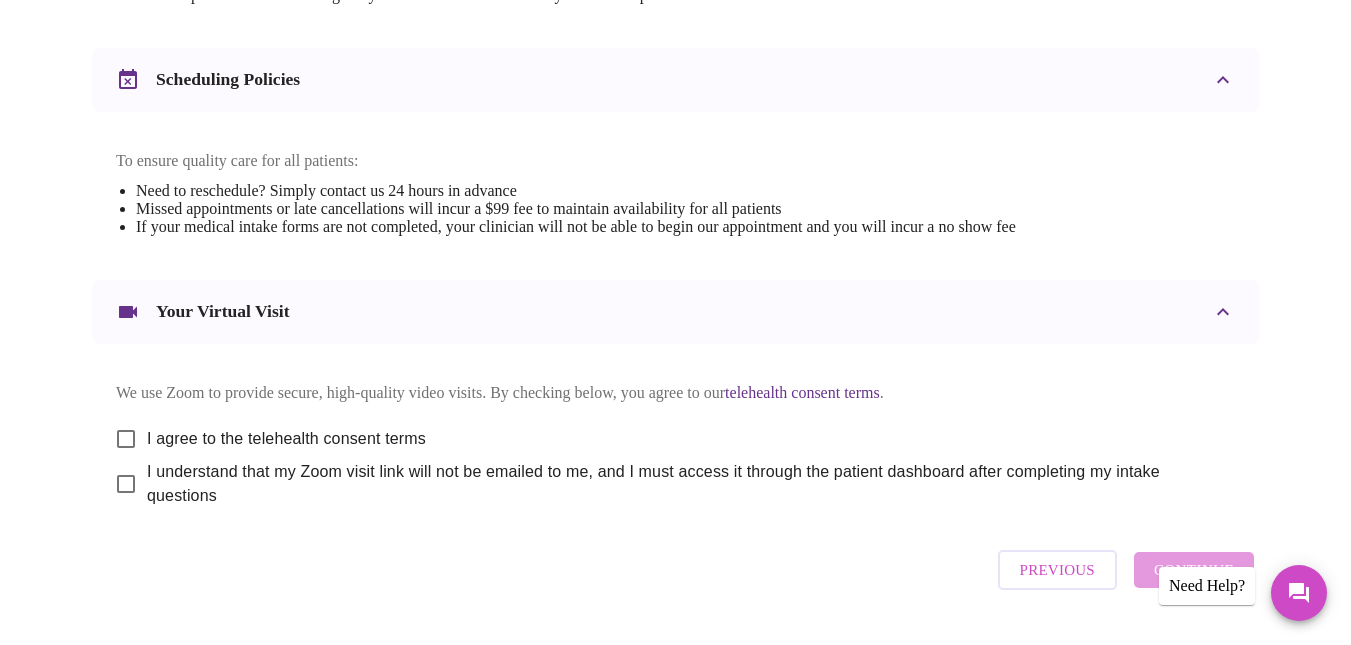 scroll, scrollTop: 787, scrollLeft: 0, axis: vertical 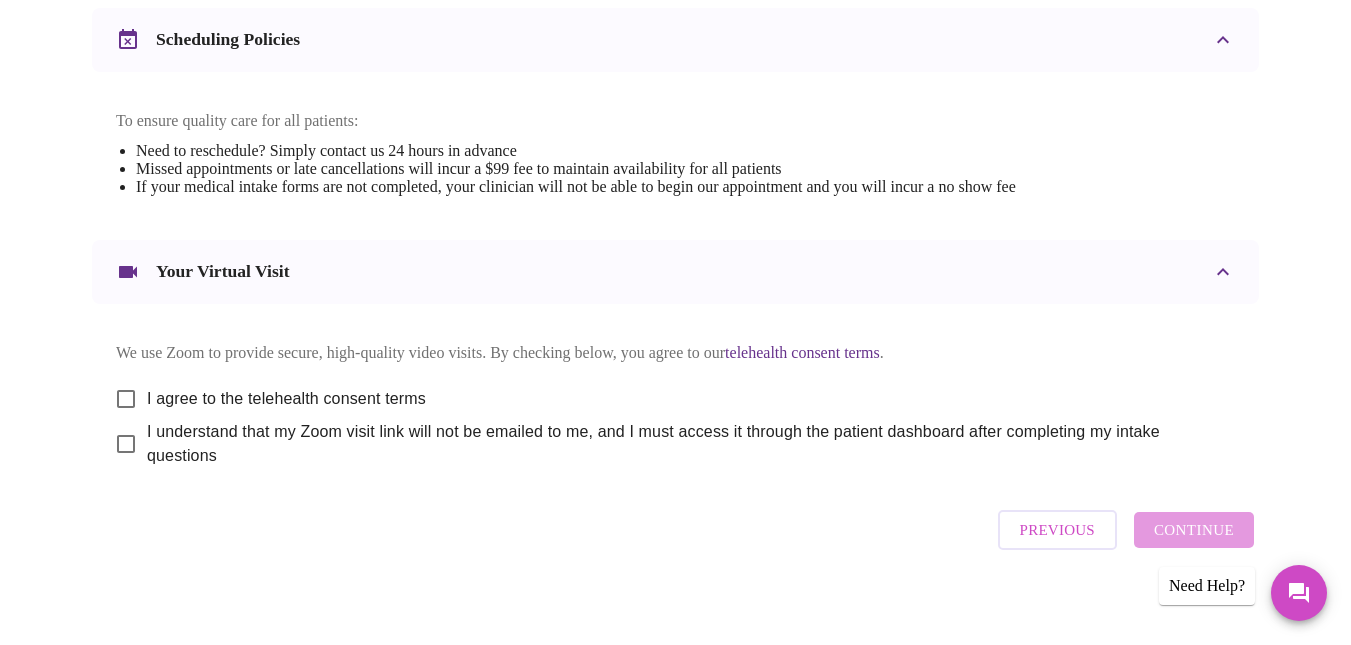 click on "I agree to the telehealth consent terms" at bounding box center (126, 399) 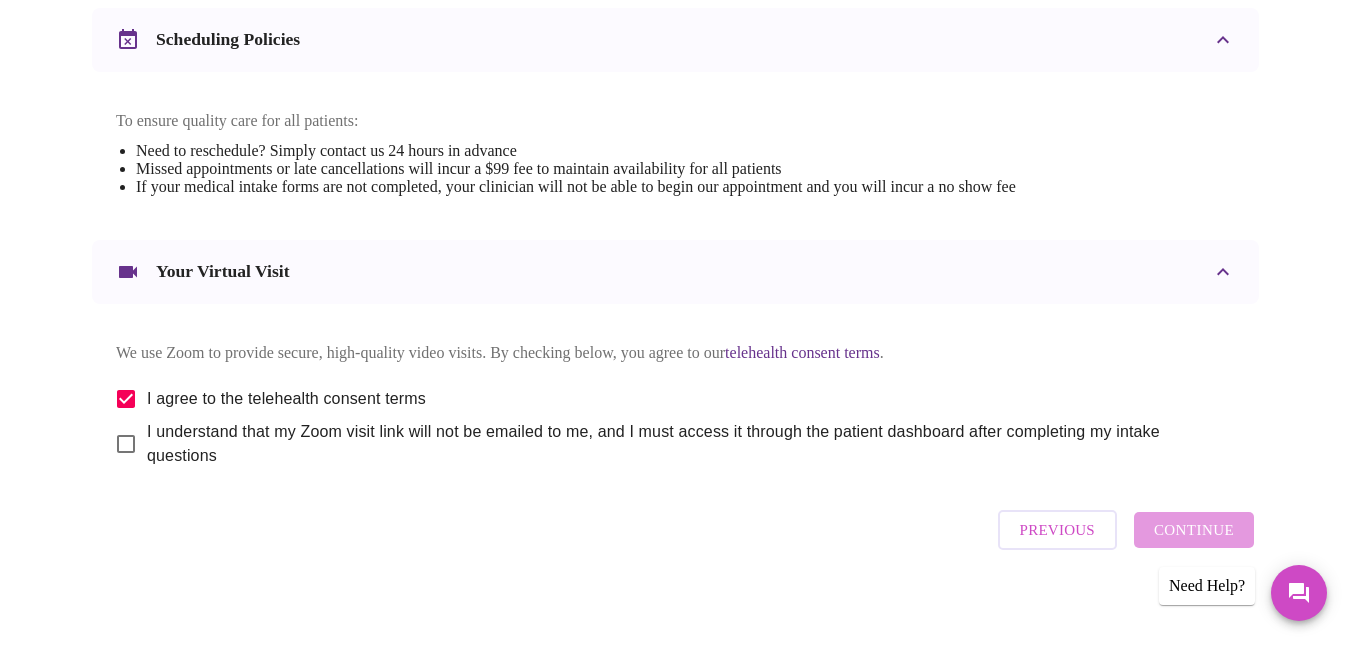 click on "I understand that my Zoom visit link will not be emailed to me, and I must access it through the patient dashboard after completing my intake questions" at bounding box center (126, 444) 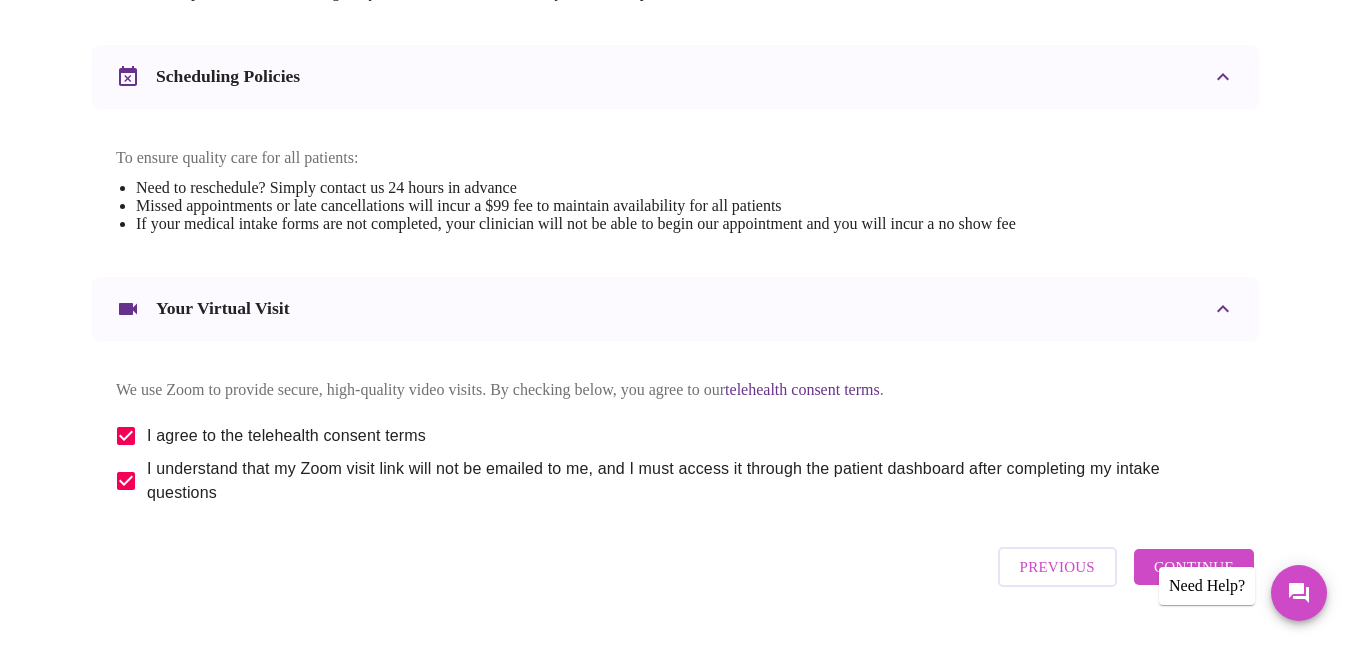 scroll, scrollTop: 787, scrollLeft: 0, axis: vertical 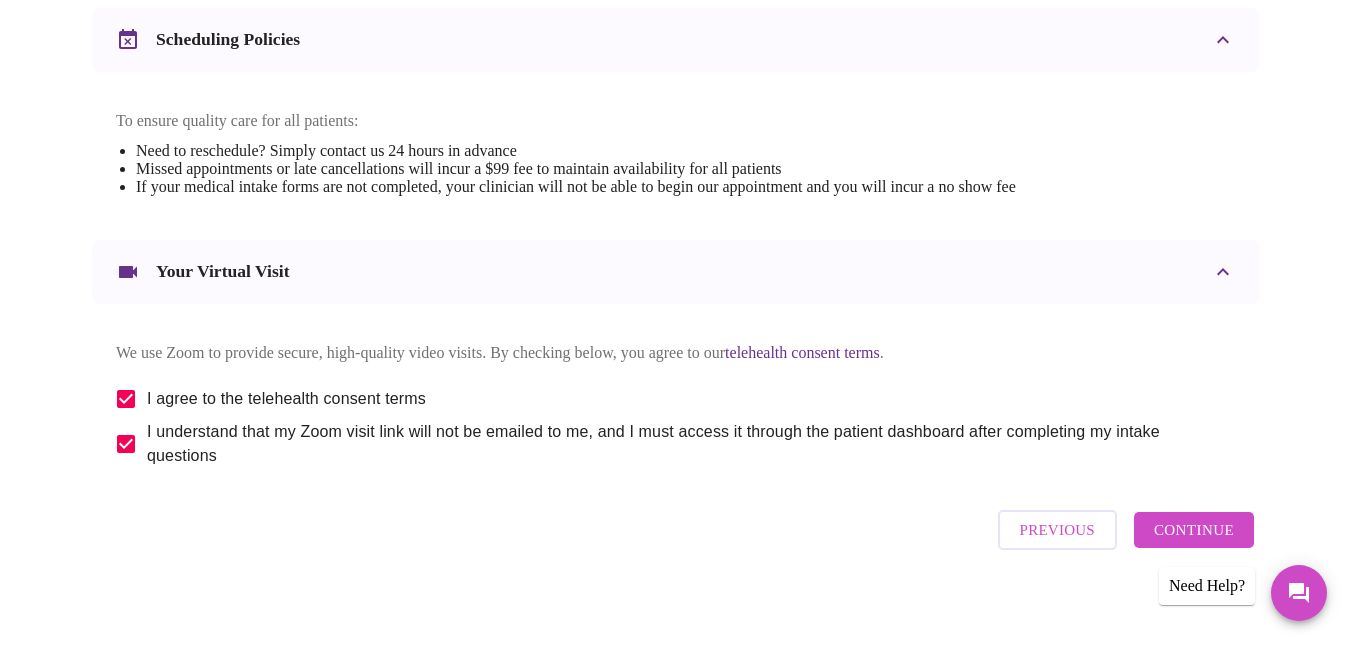 click on "Continue" at bounding box center (1194, 530) 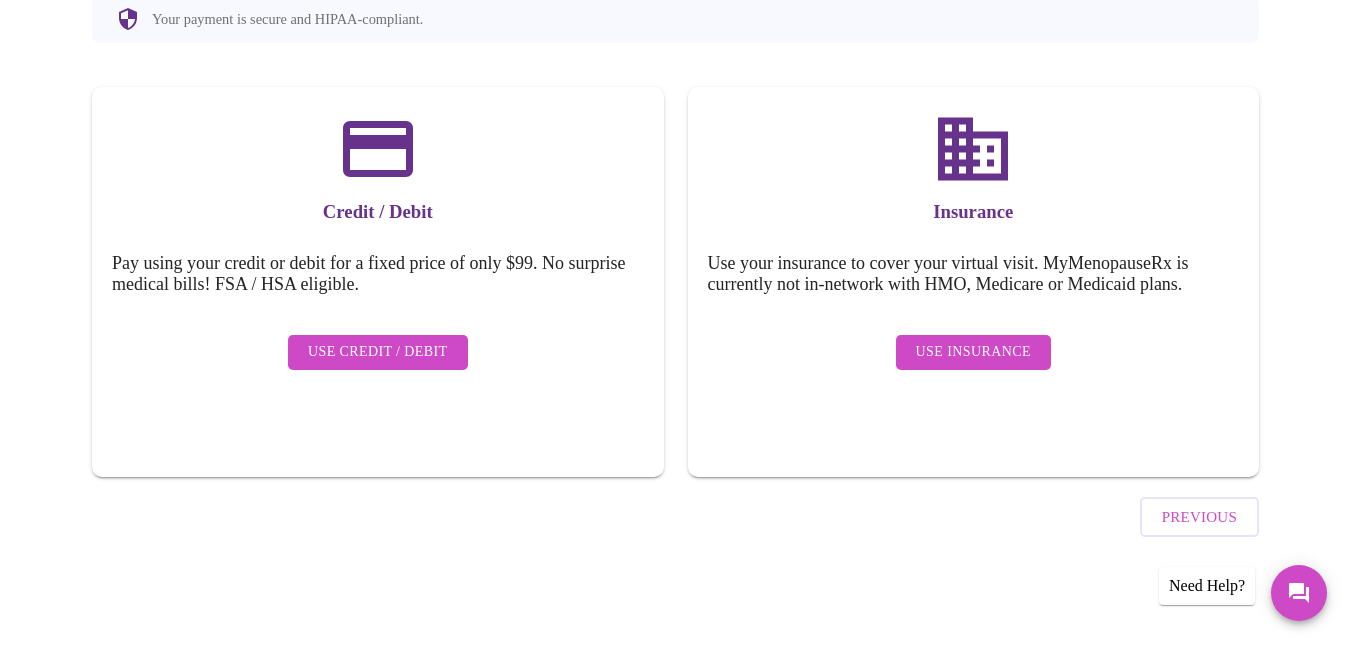 scroll, scrollTop: 206, scrollLeft: 0, axis: vertical 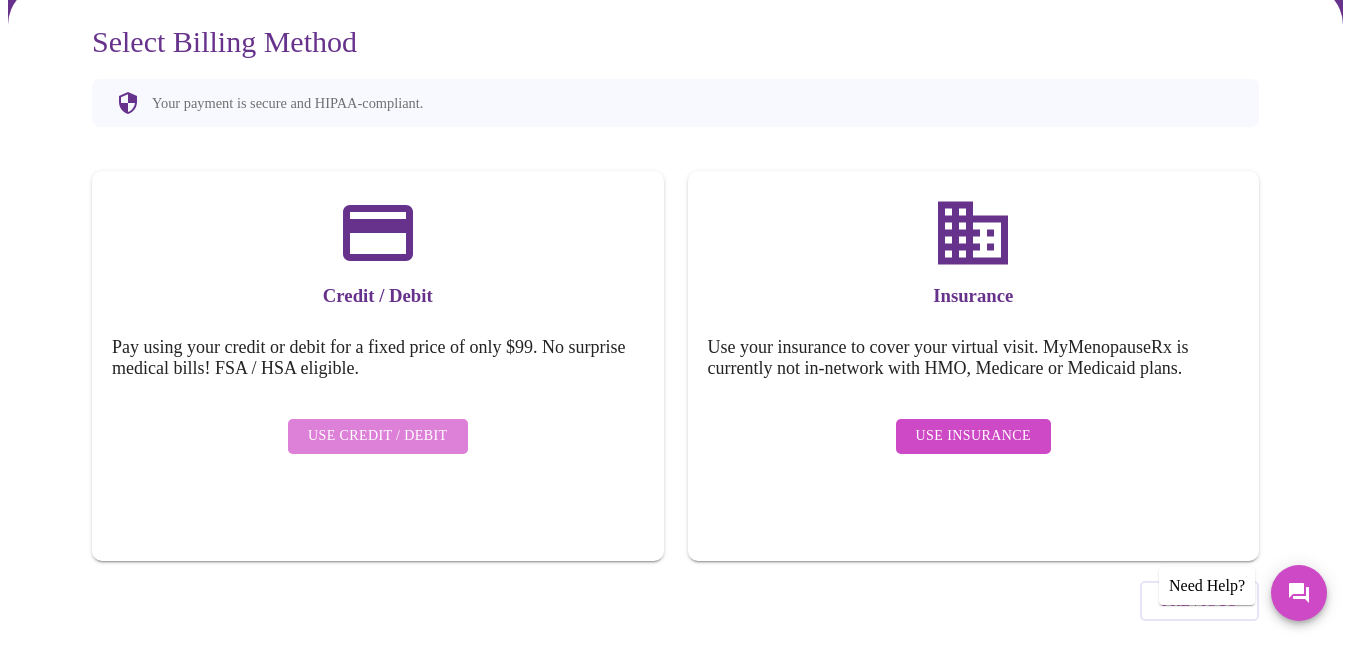 click on "Use Credit / Debit" at bounding box center (378, 436) 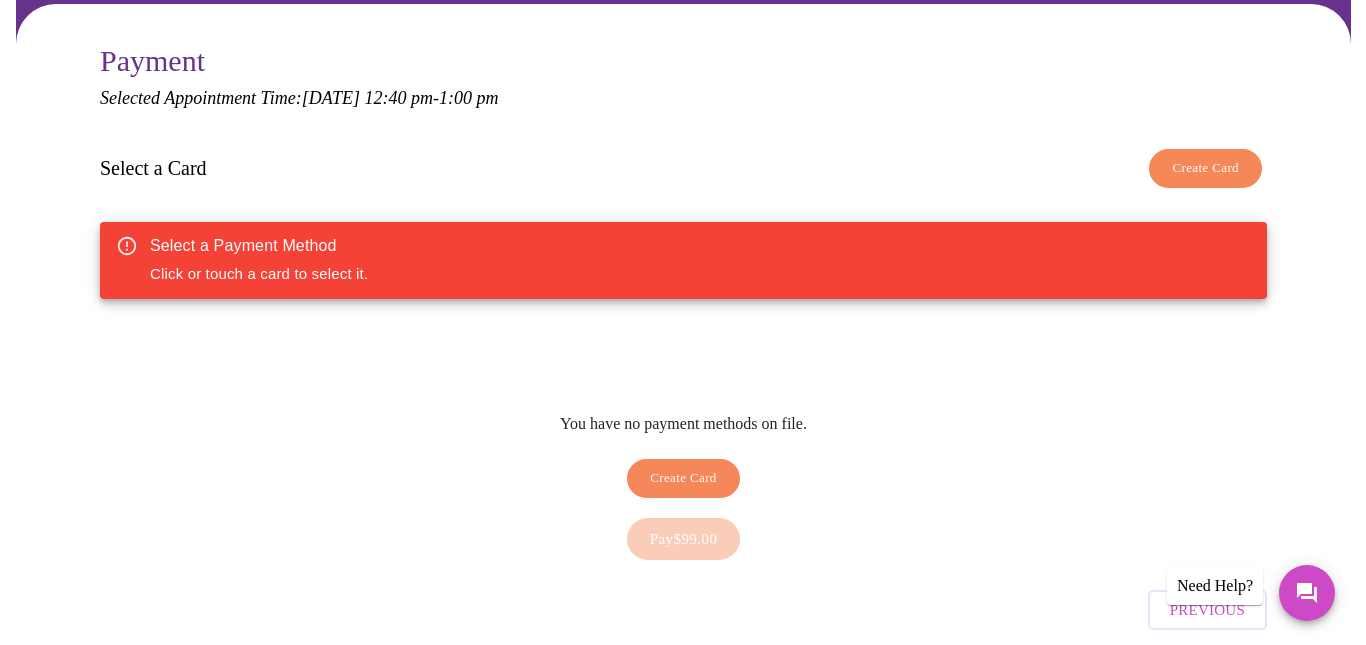 scroll, scrollTop: 232, scrollLeft: 0, axis: vertical 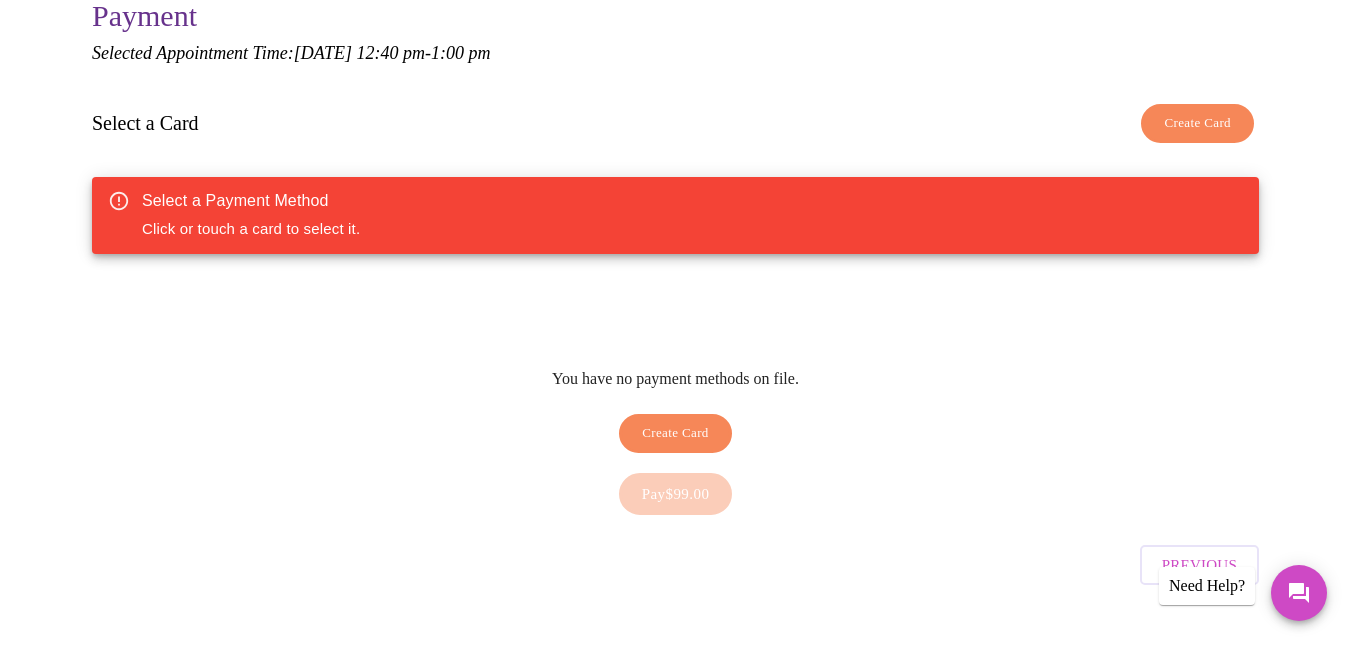 click on "Create Card" at bounding box center [675, 433] 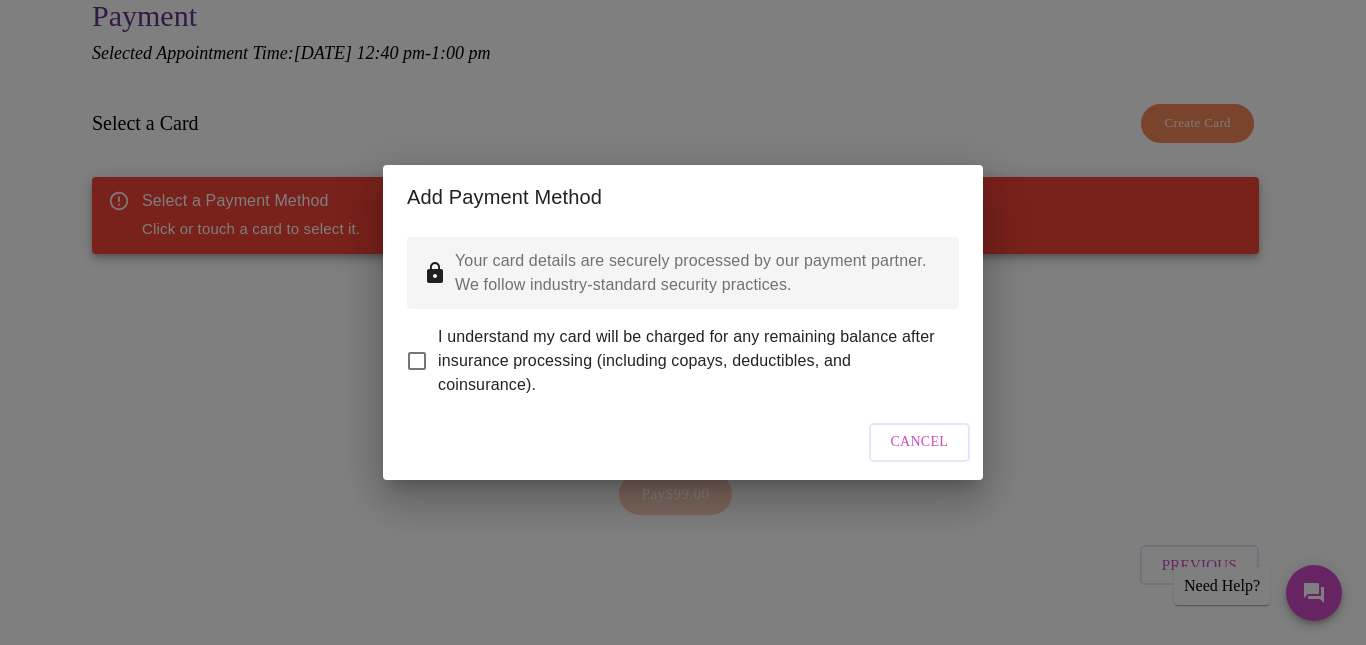 click on "I understand my card will be charged for any remaining balance after insurance processing (including copays, deductibles, and coinsurance)." at bounding box center (417, 361) 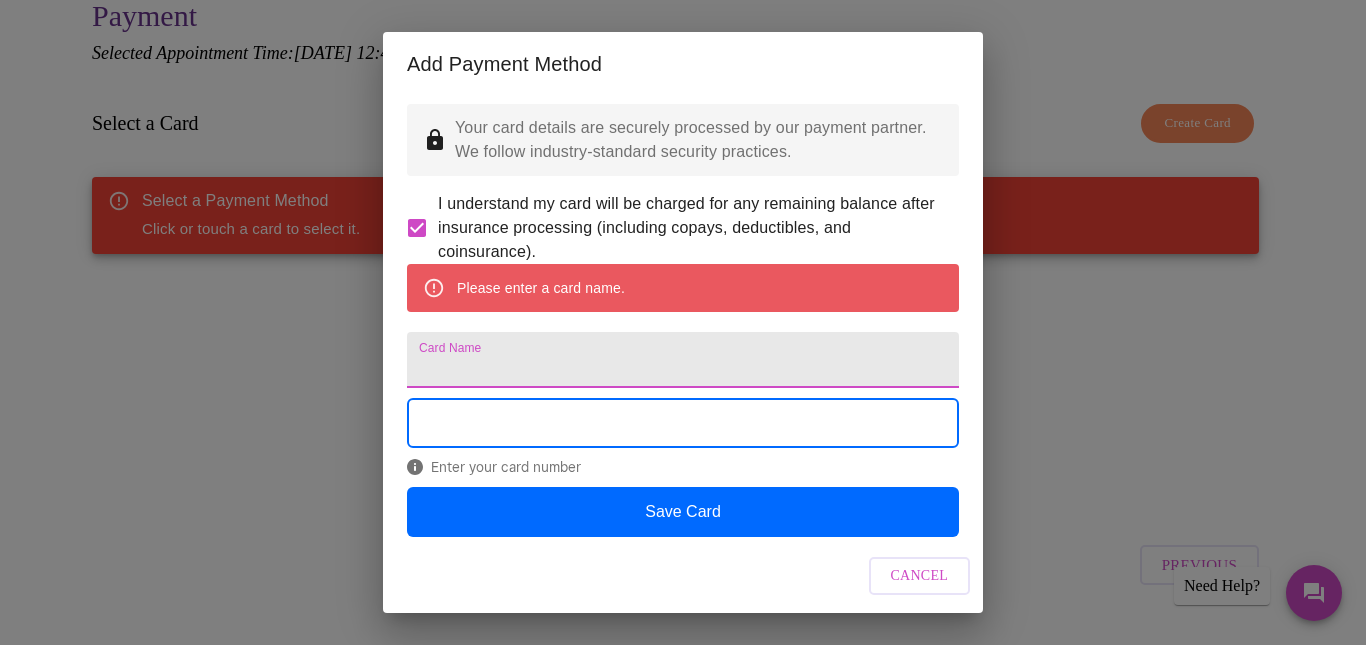 click on "Card Name" at bounding box center [683, 360] 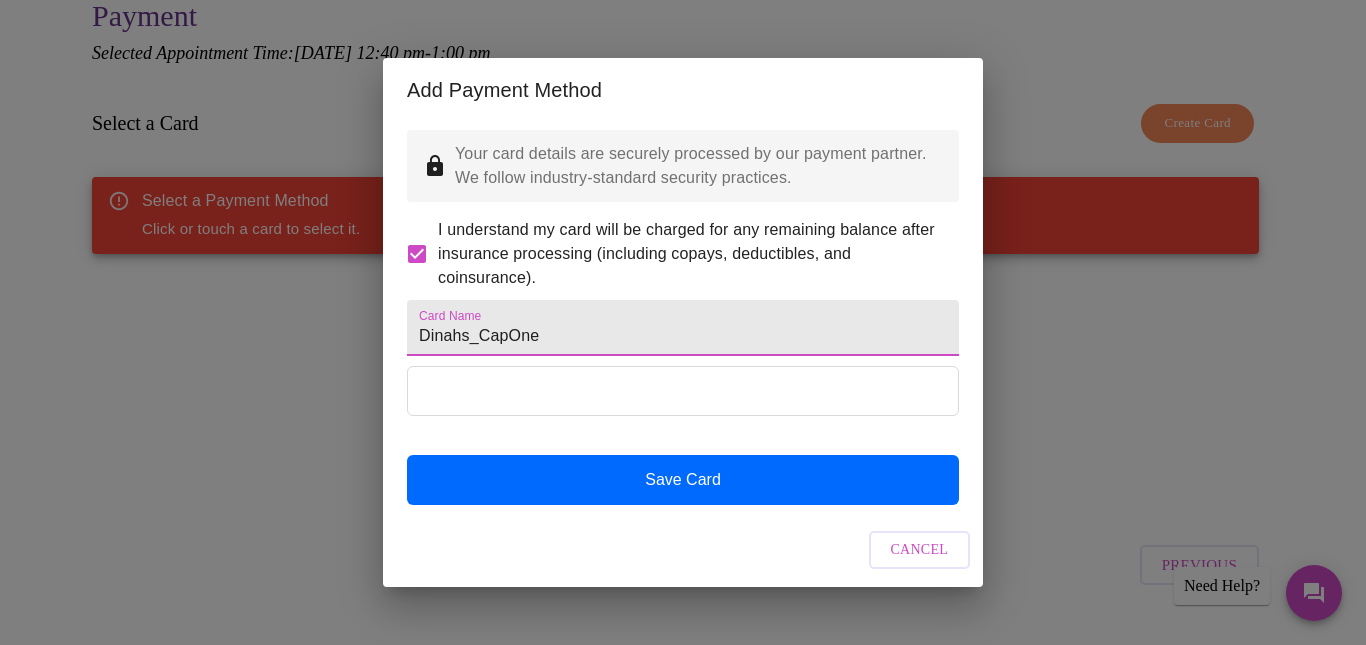 type on "Dinahs_CapOne" 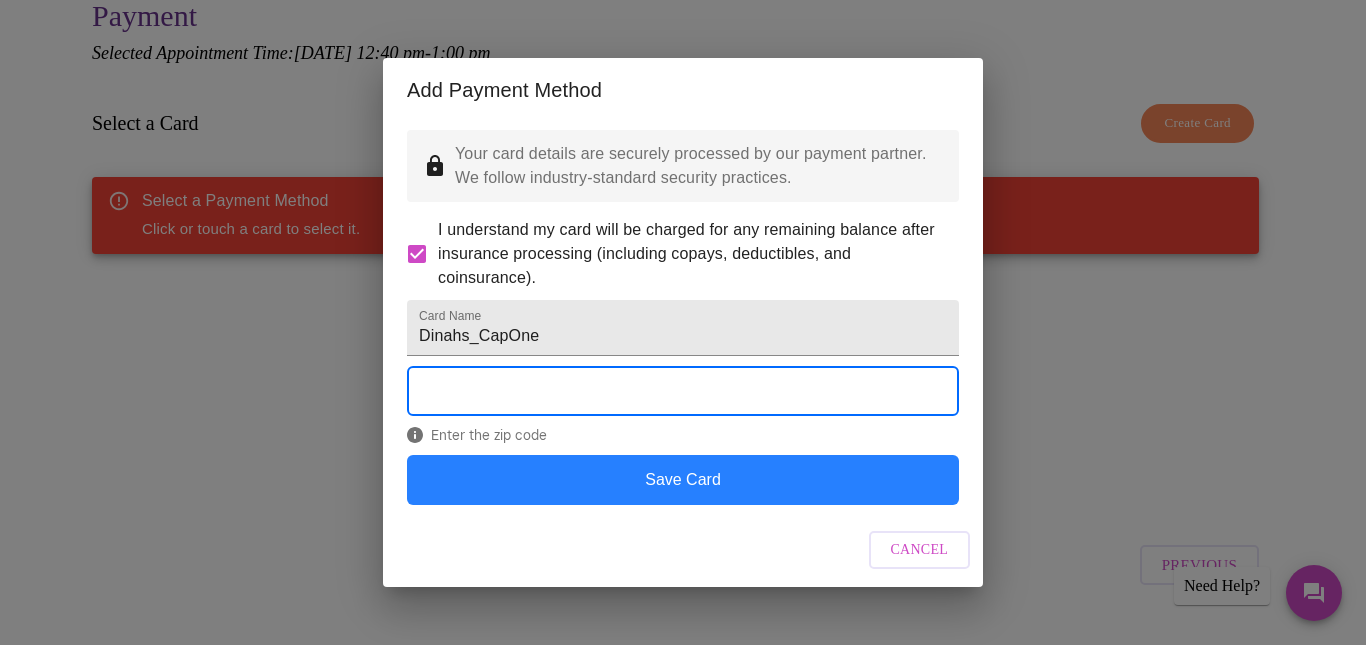 click on "Save Card" at bounding box center [683, 480] 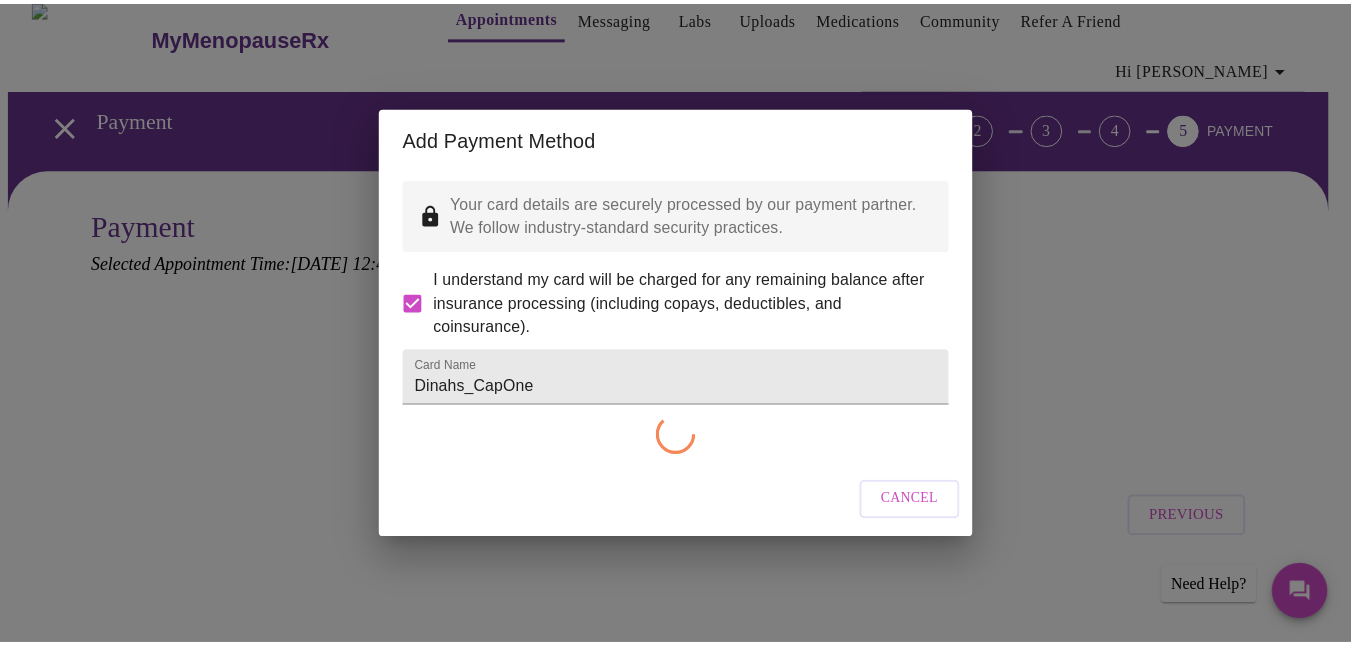 scroll, scrollTop: 0, scrollLeft: 0, axis: both 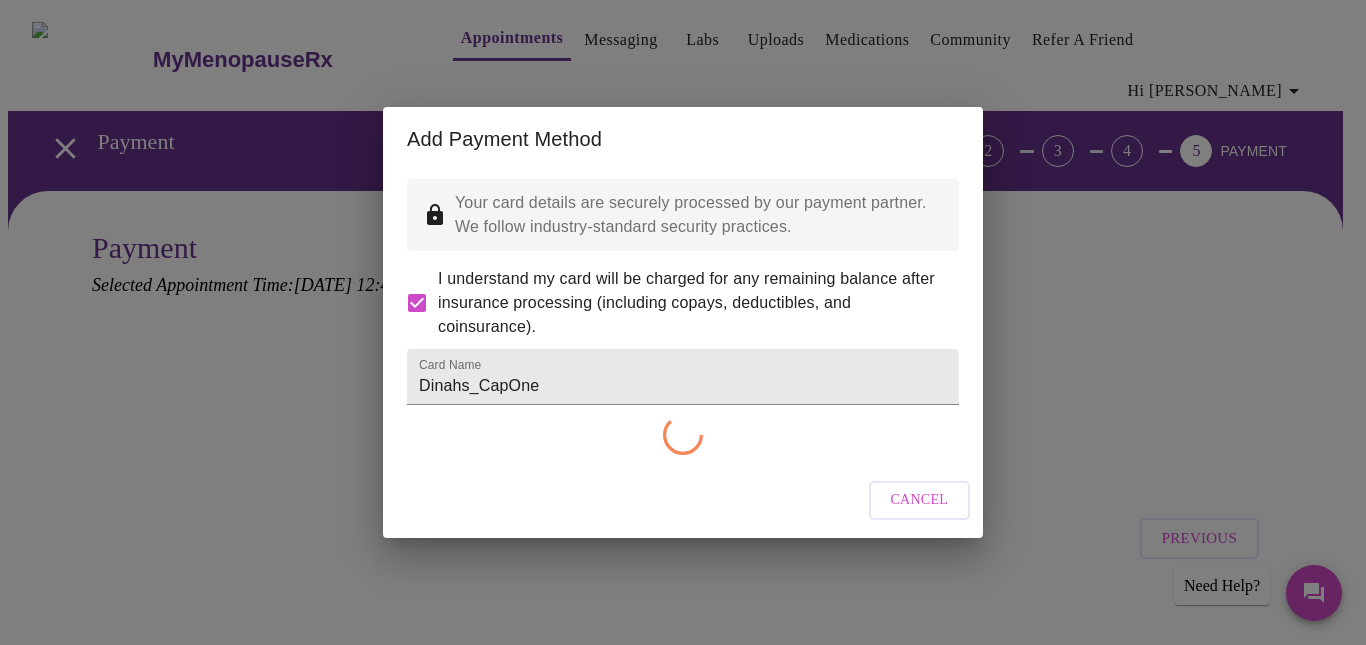checkbox on "false" 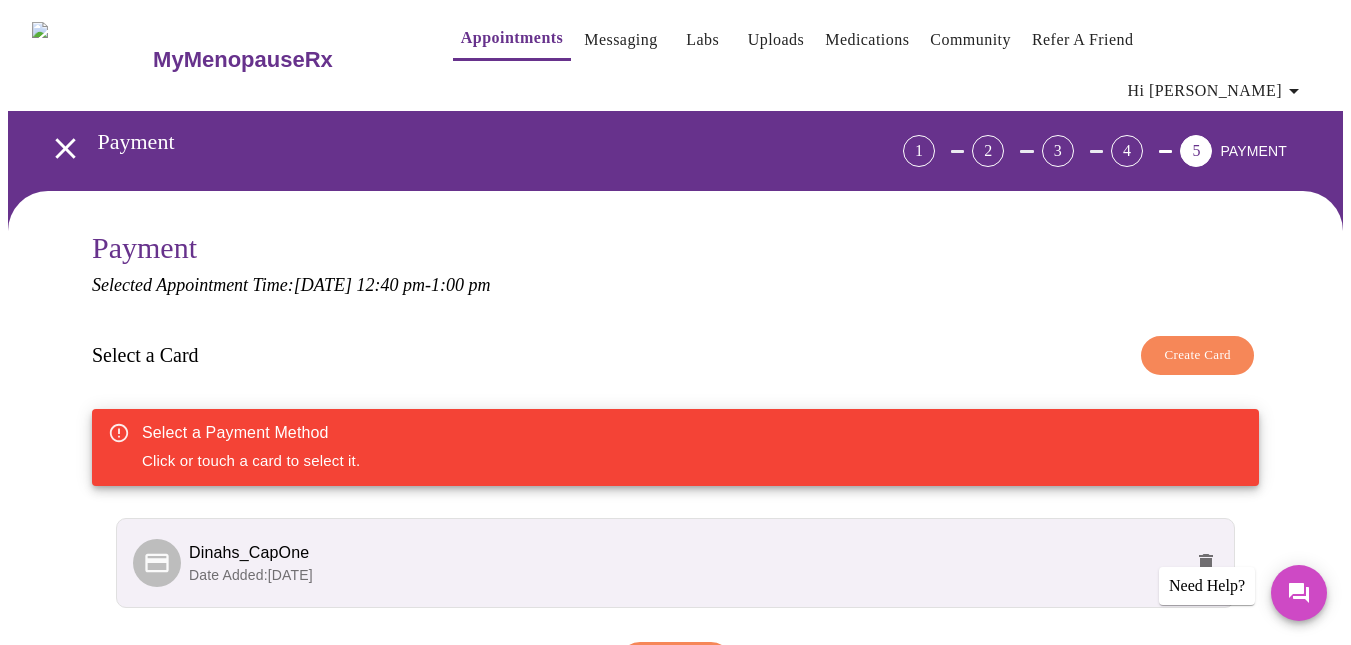 scroll, scrollTop: 179, scrollLeft: 0, axis: vertical 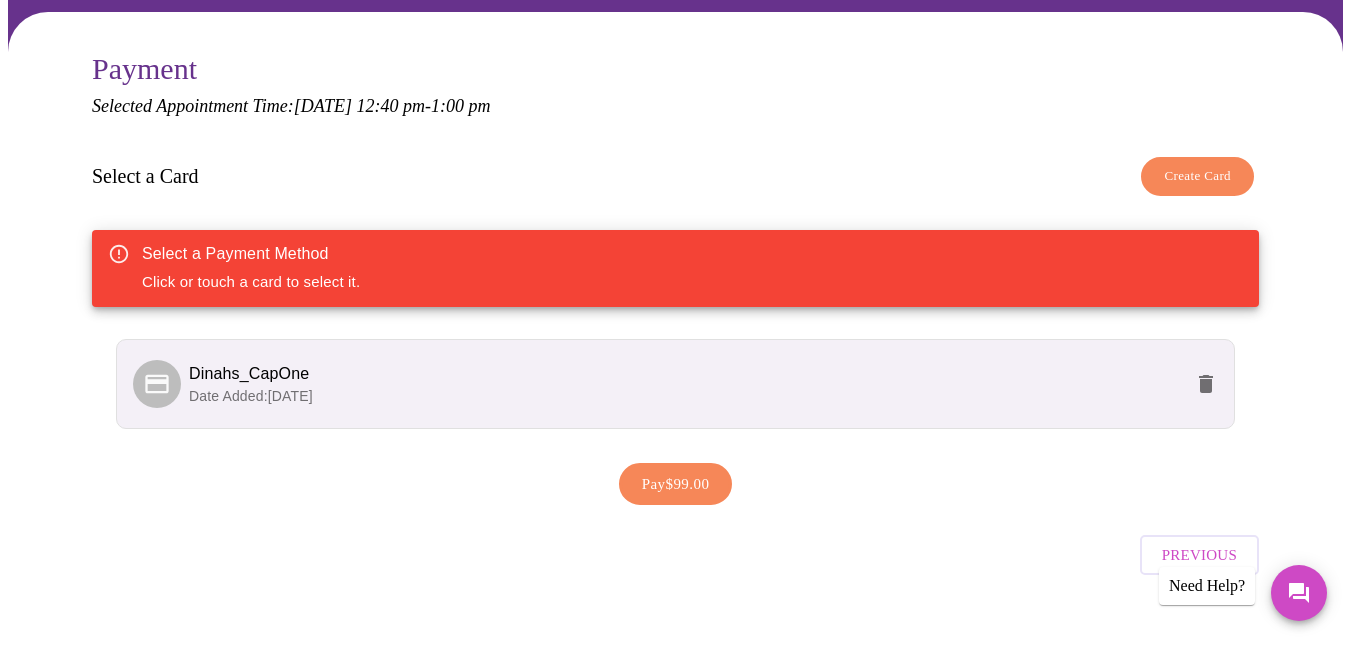 click on "Date Added:  [DATE]" at bounding box center (685, 396) 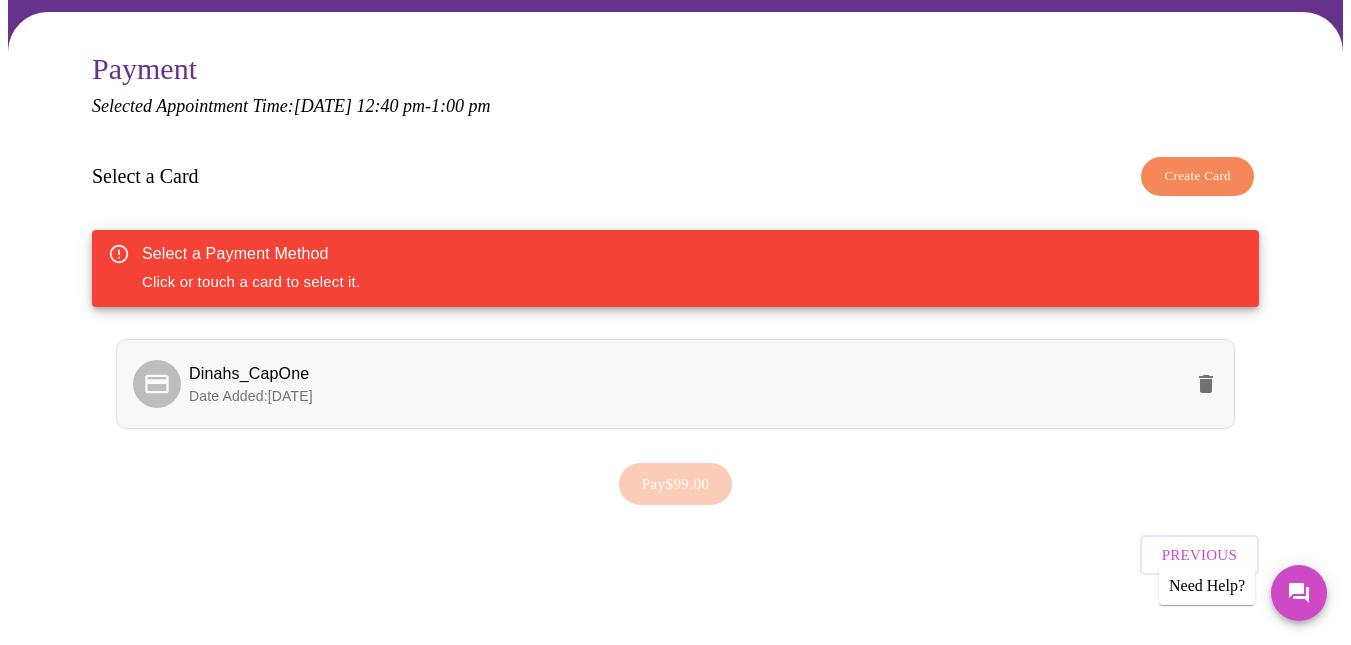 click on "Dinahs_CapOne" at bounding box center (249, 373) 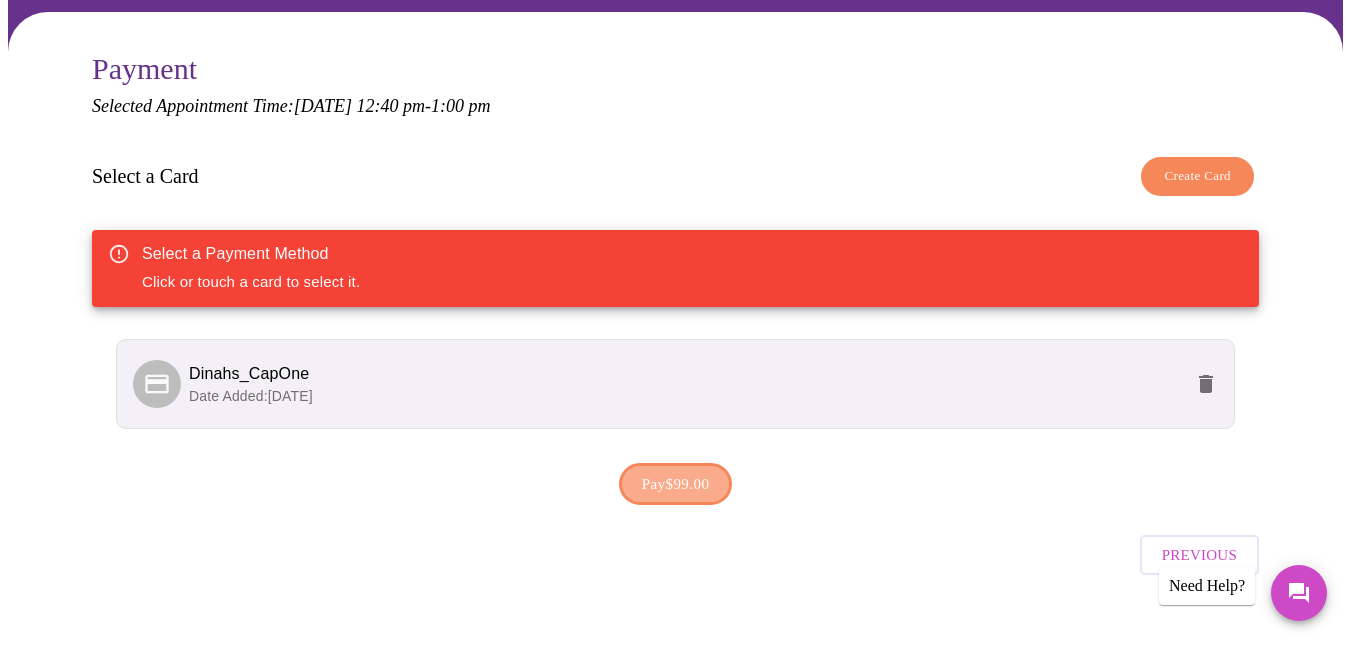 click on "Pay  $99.00" at bounding box center [676, 484] 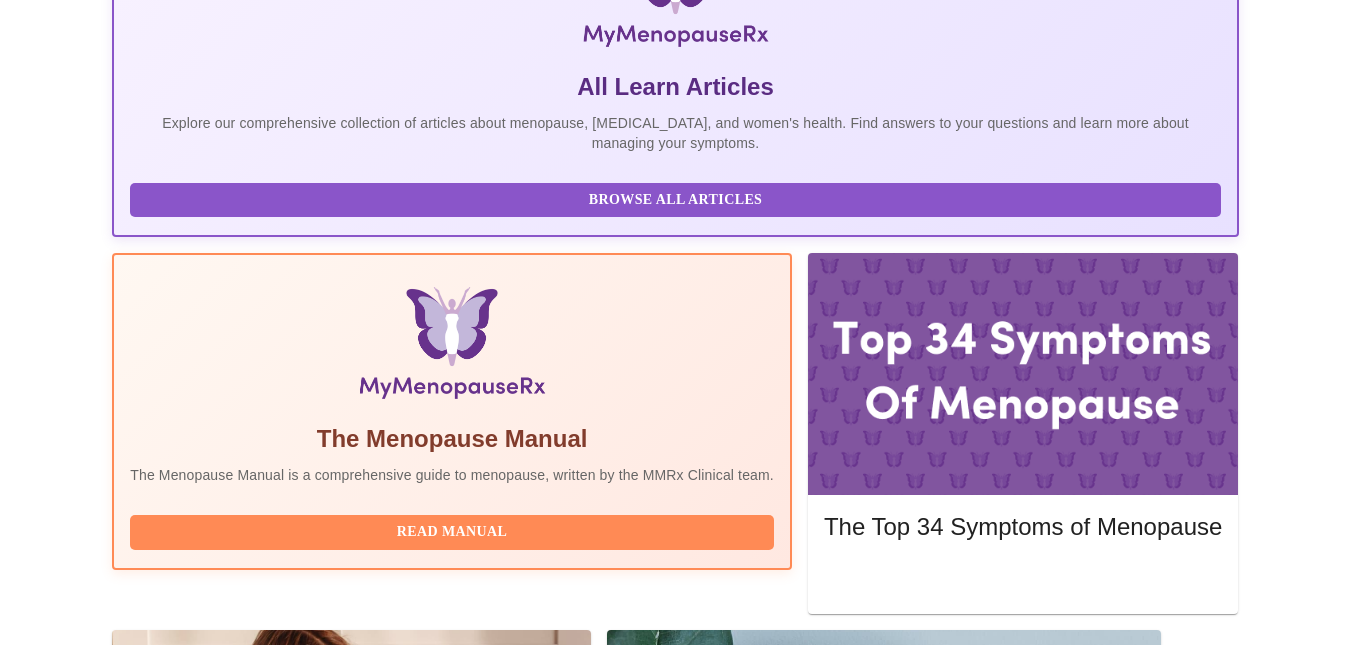 scroll, scrollTop: 508, scrollLeft: 0, axis: vertical 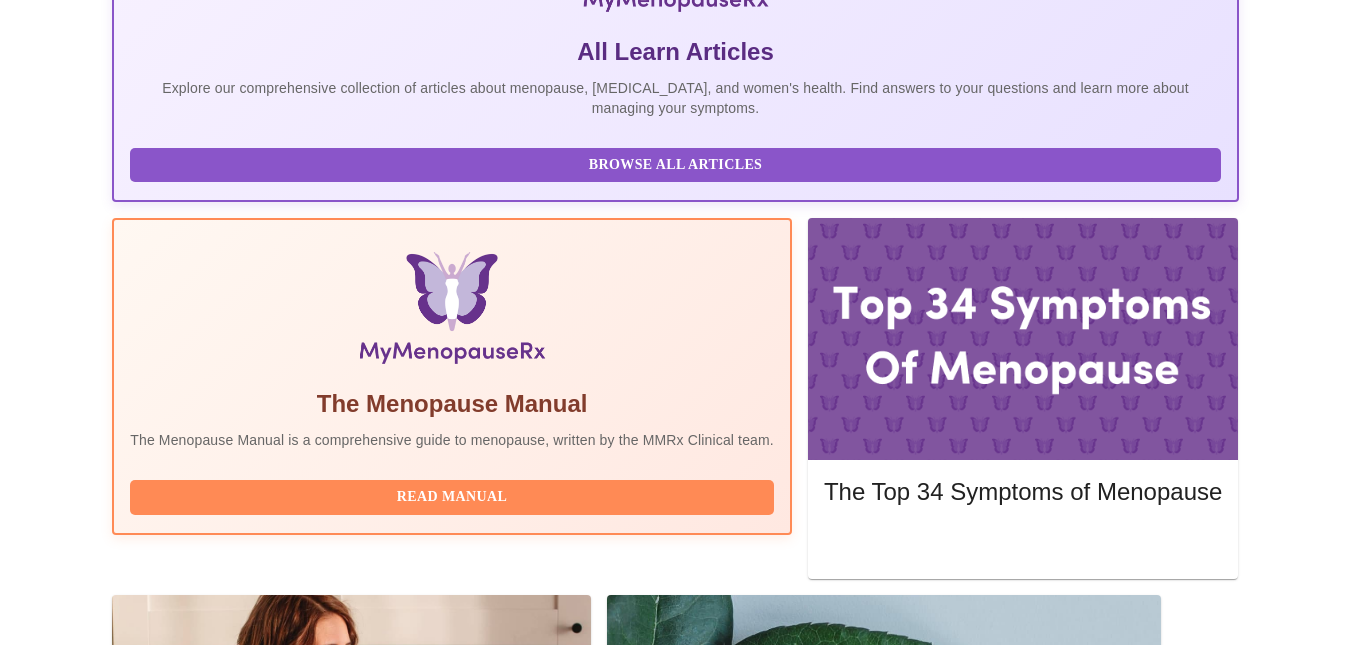 click on "Complete Pre-Assessment" at bounding box center (1103, 1802) 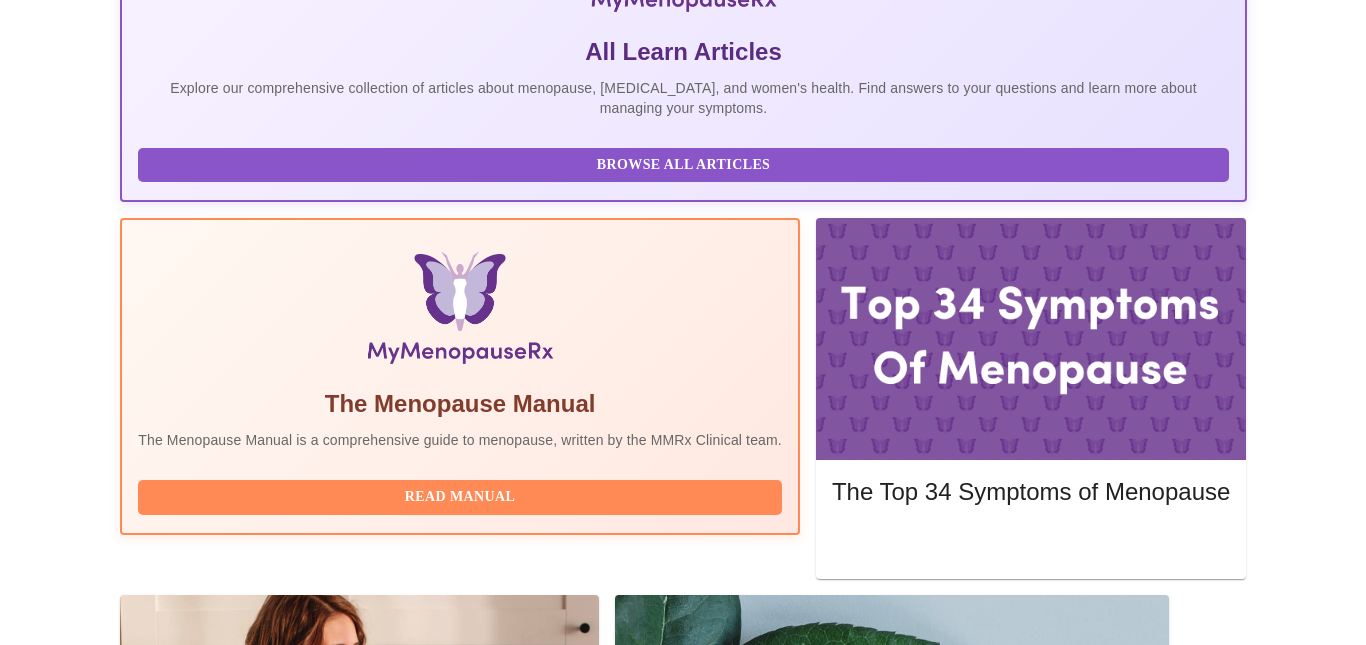 scroll, scrollTop: 0, scrollLeft: 0, axis: both 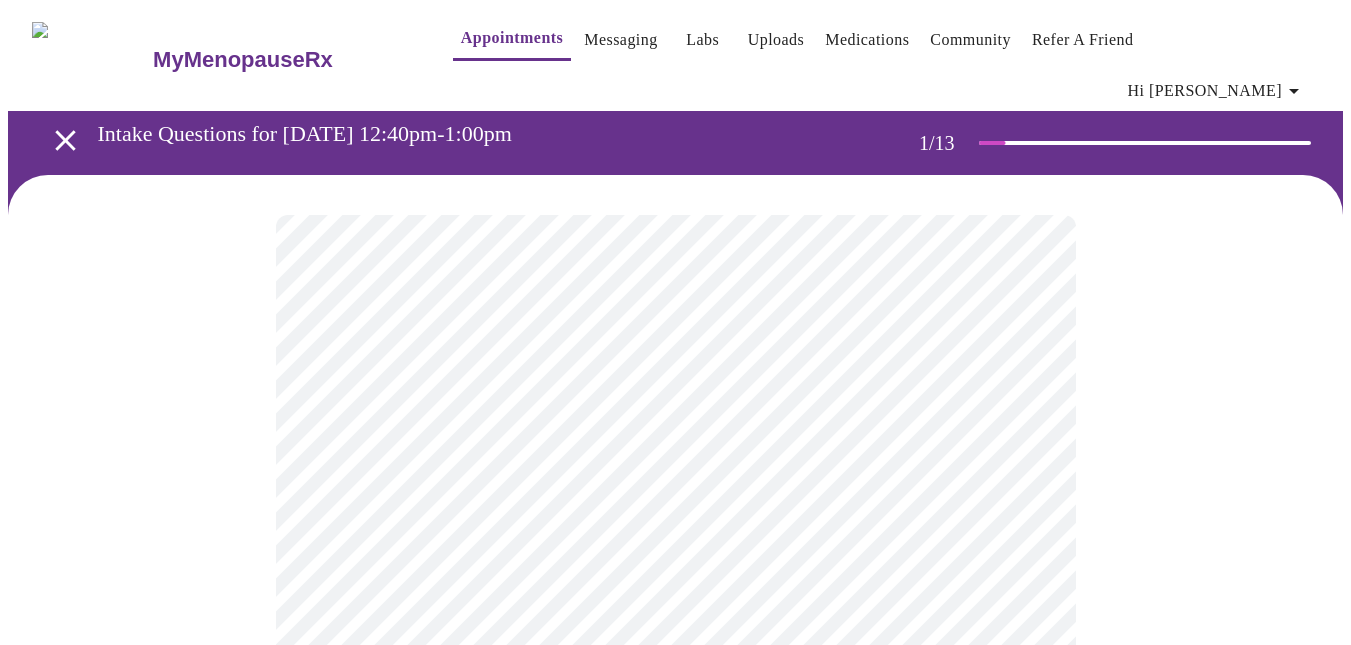 click on "MyMenopauseRx Appointments Messaging Labs Uploads Medications Community Refer a Friend Hi [PERSON_NAME]   Intake Questions for [DATE] 12:40pm-1:00pm 1  /  13 Settings Billing Invoices Log out" at bounding box center [675, 941] 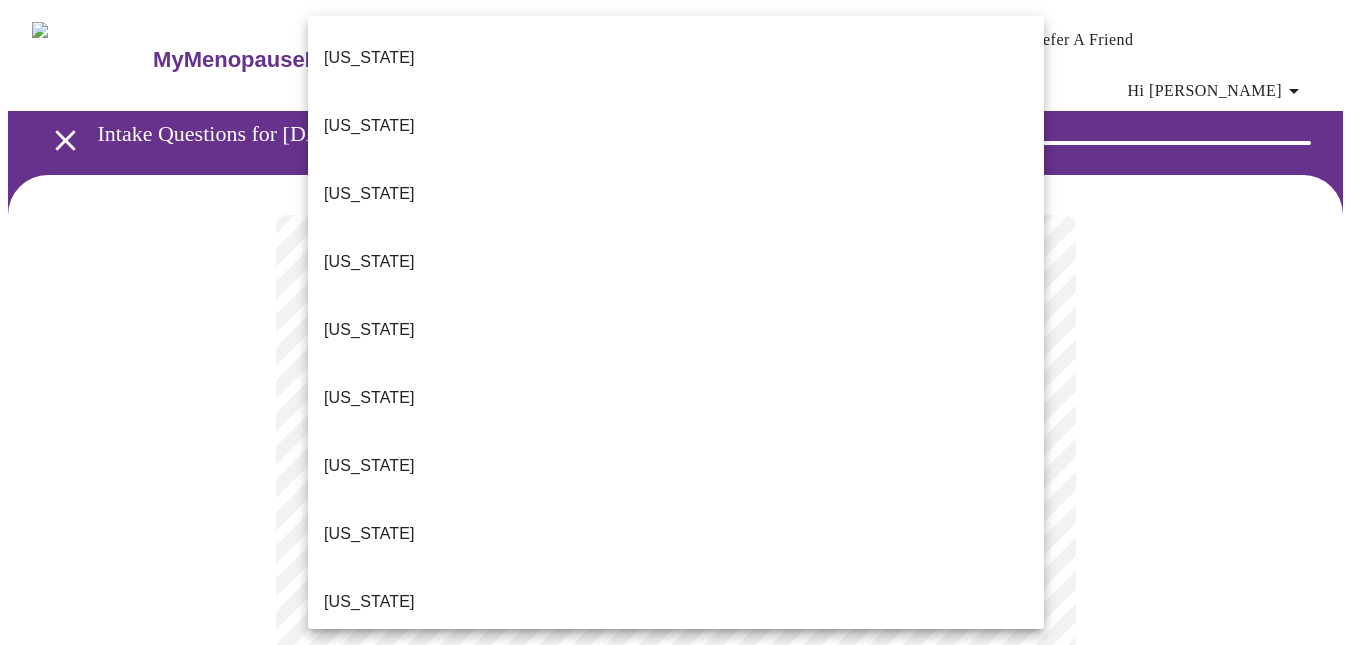 type 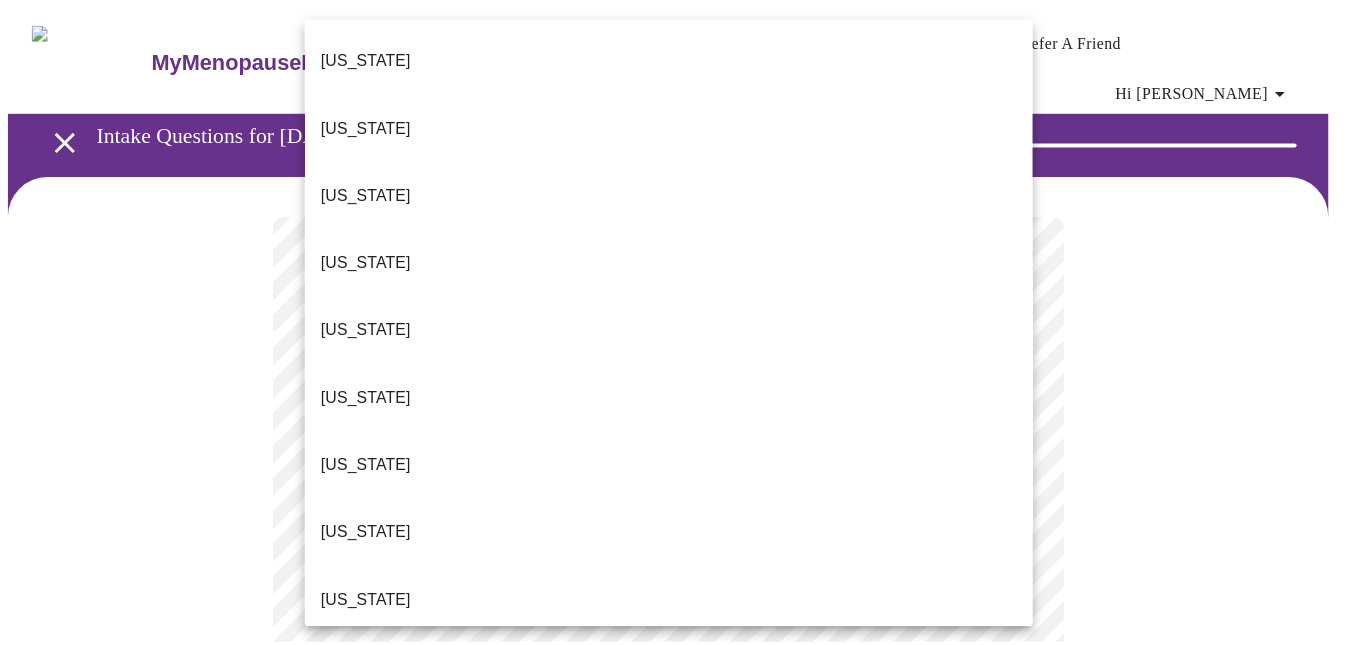 scroll, scrollTop: 2003, scrollLeft: 0, axis: vertical 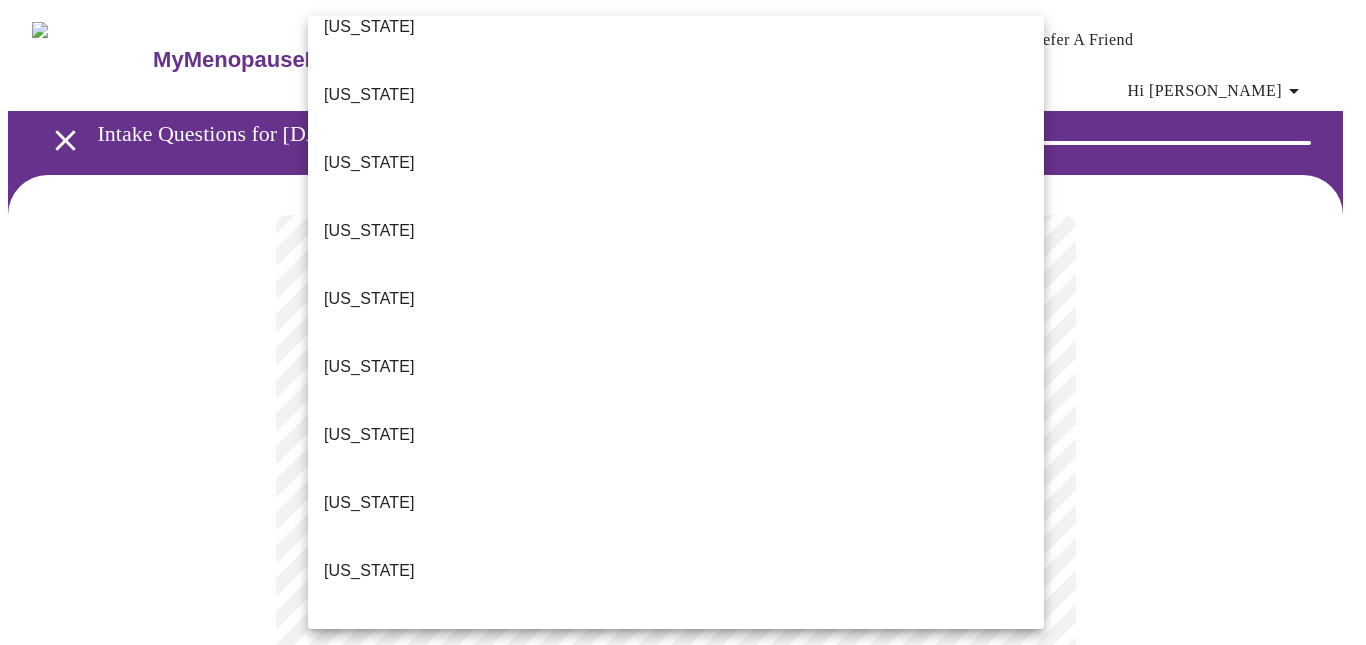 type 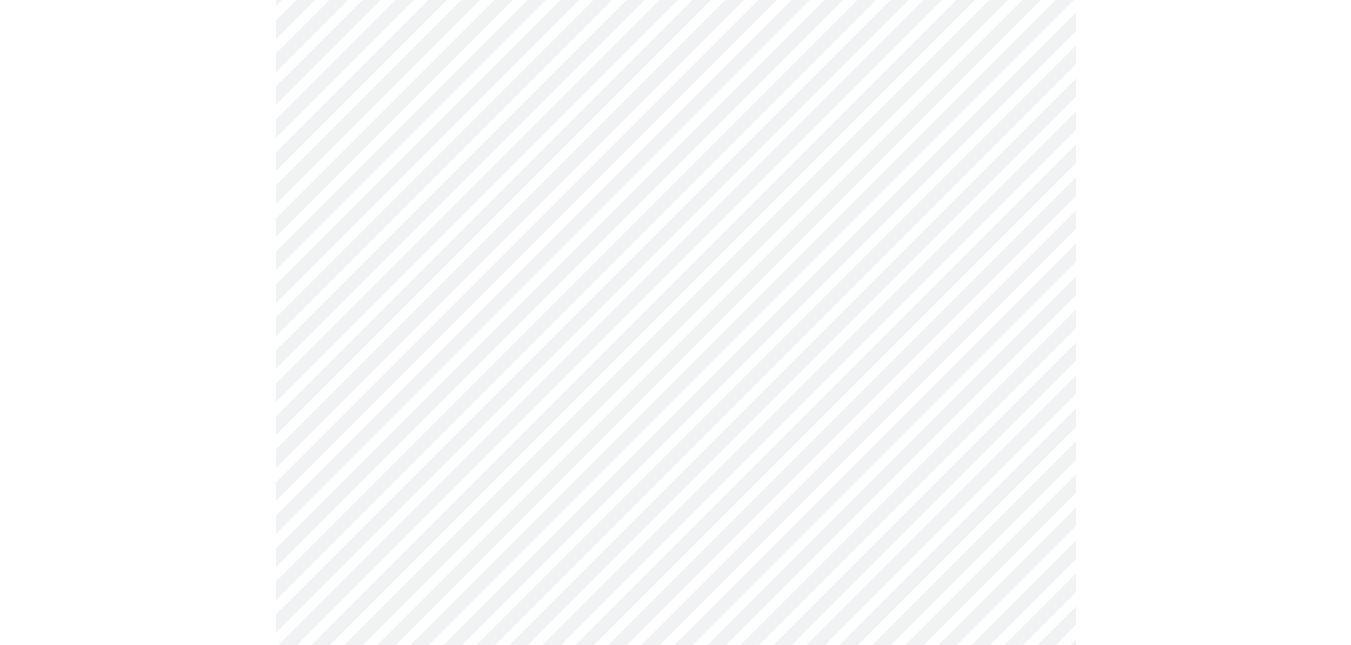 scroll, scrollTop: 267, scrollLeft: 0, axis: vertical 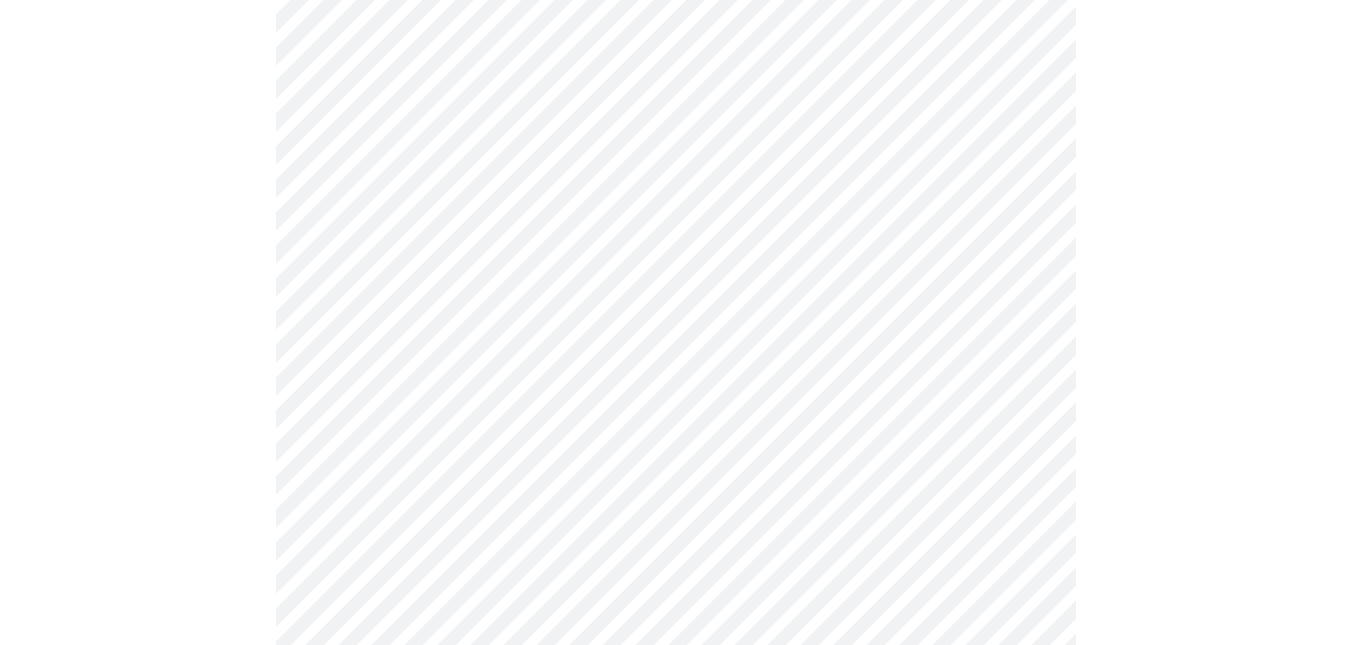 click on "MyMenopauseRx Appointments Messaging Labs Uploads Medications Community Refer a Friend Hi [PERSON_NAME]   Intake Questions for [DATE] 12:40pm-1:00pm 1  /  13 Settings Billing Invoices Log out" at bounding box center (675, 668) 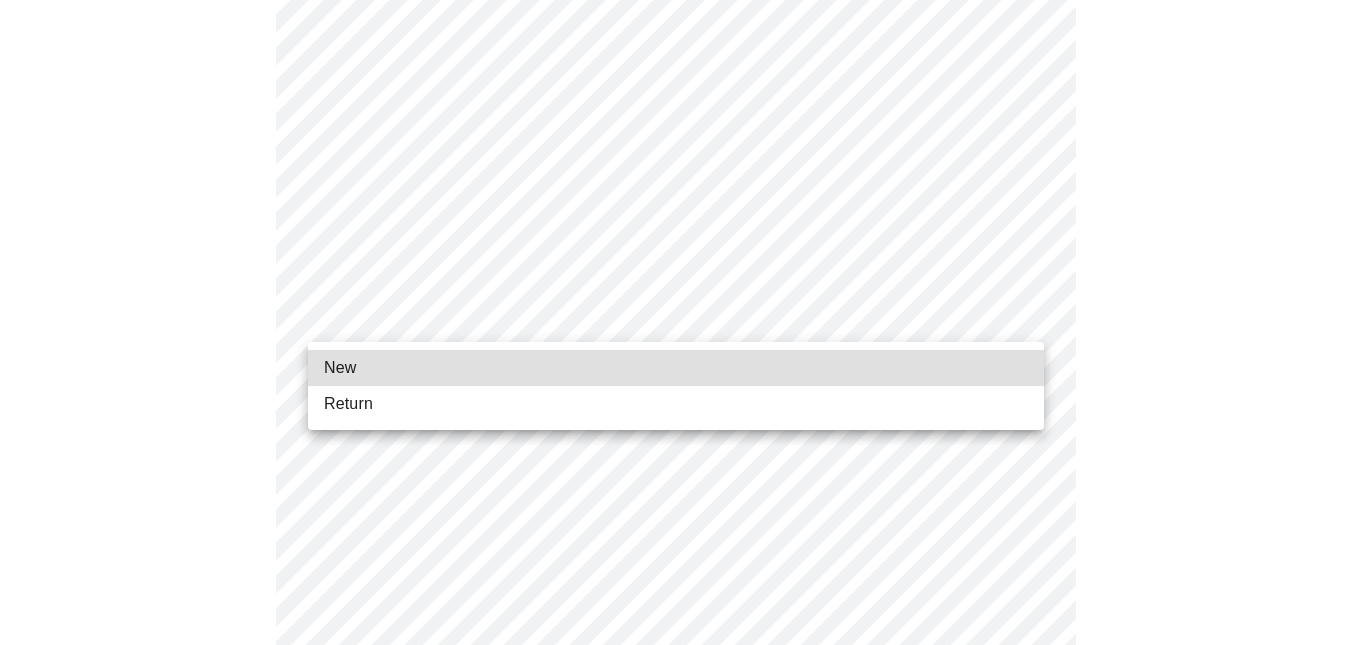 click on "New" at bounding box center [676, 368] 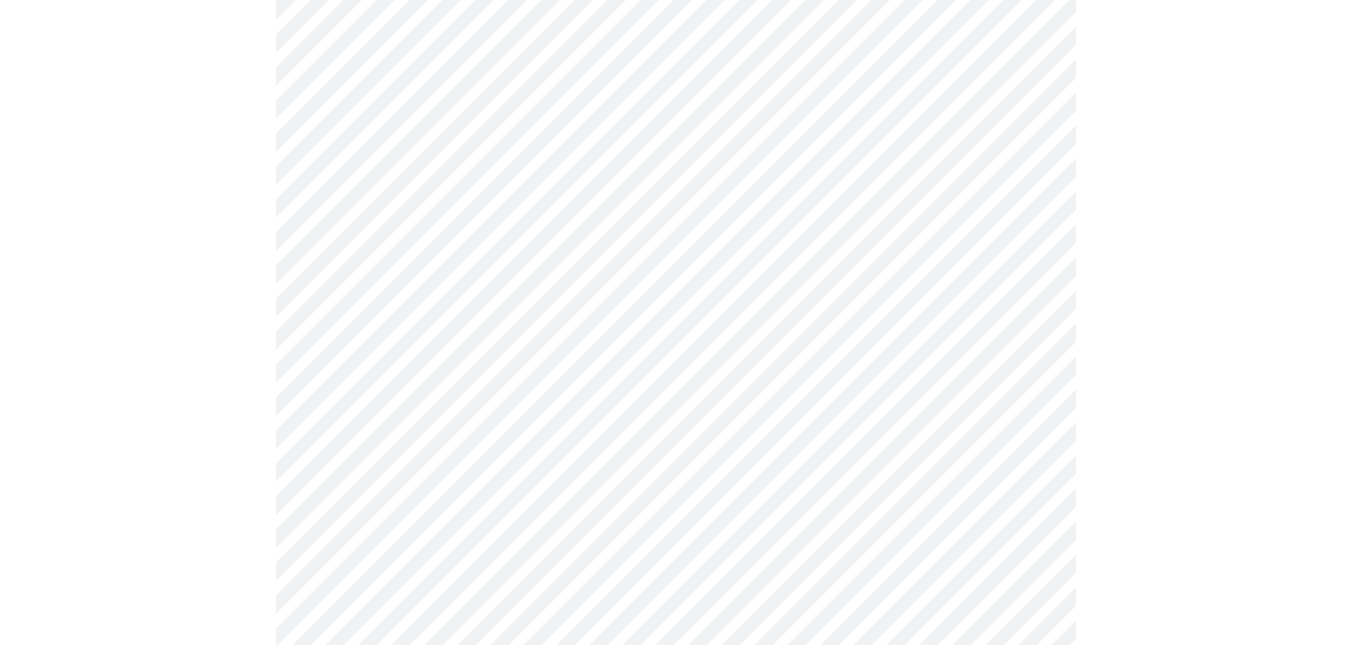 scroll, scrollTop: 547, scrollLeft: 0, axis: vertical 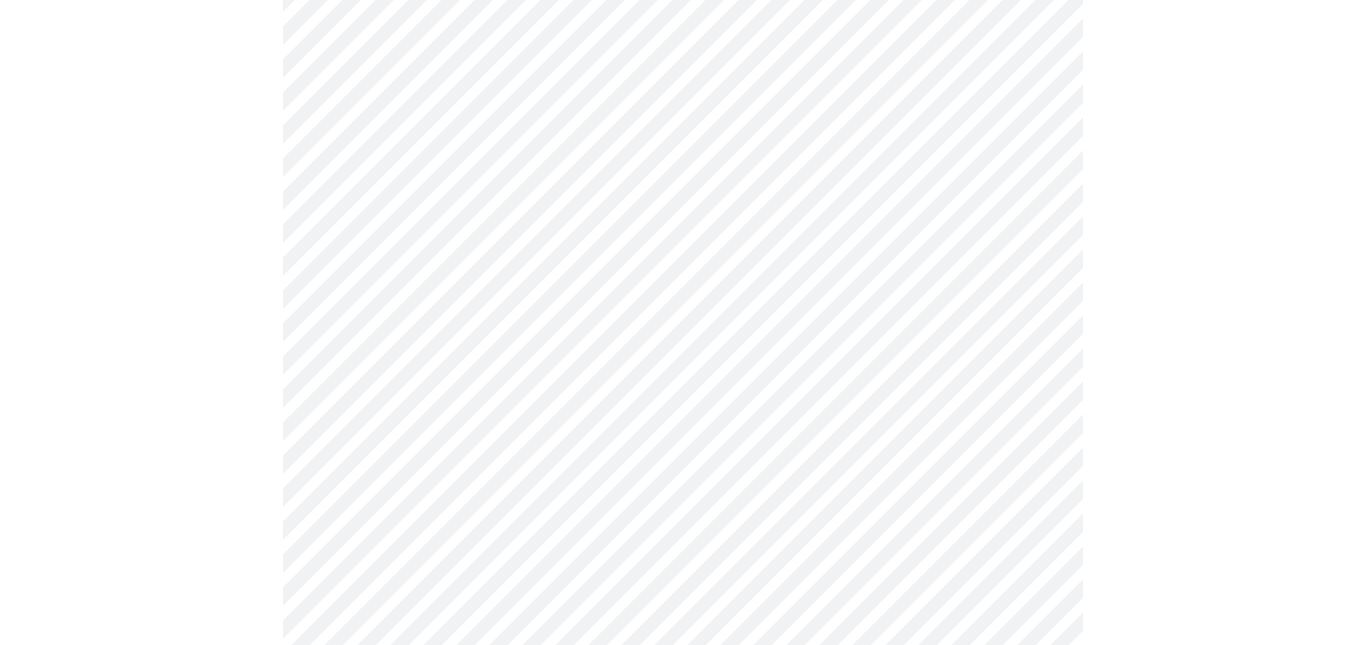 click on "MyMenopauseRx Appointments Messaging Labs Uploads Medications Community Refer a Friend Hi [PERSON_NAME]   Intake Questions for [DATE] 12:40pm-1:00pm 1  /  13 Settings Billing Invoices Log out" at bounding box center (683, -159) 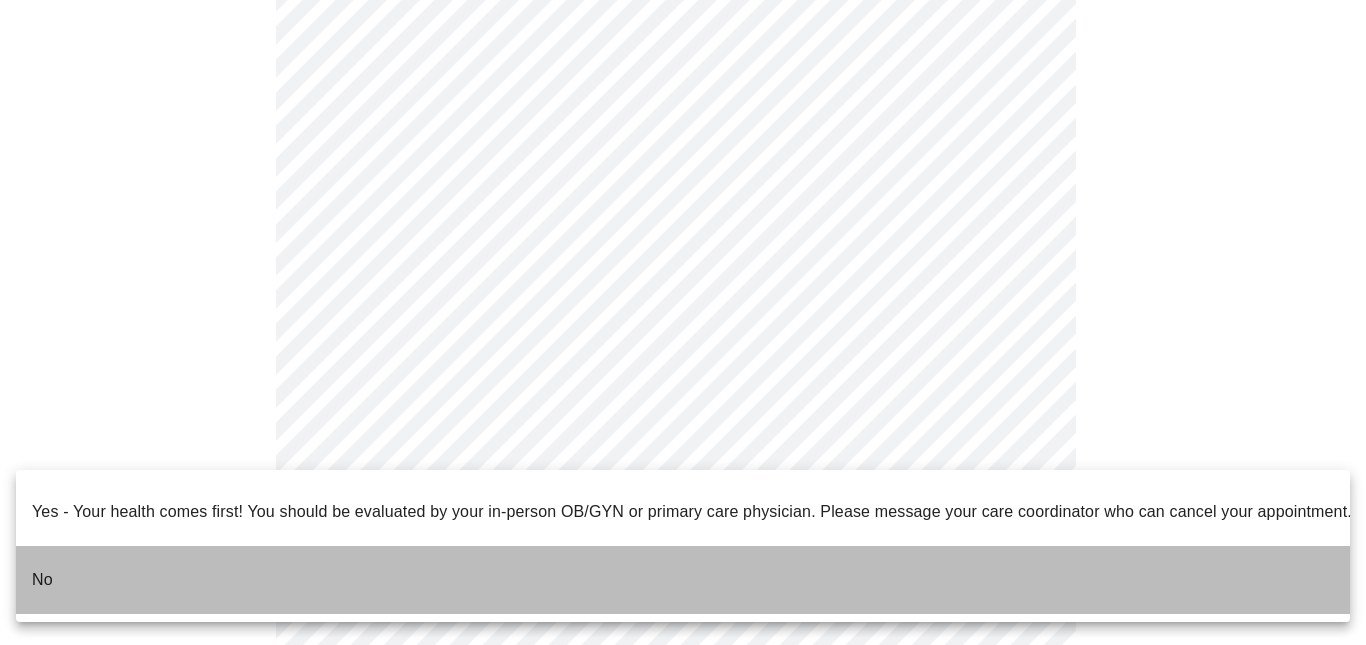 click on "No" at bounding box center [42, 580] 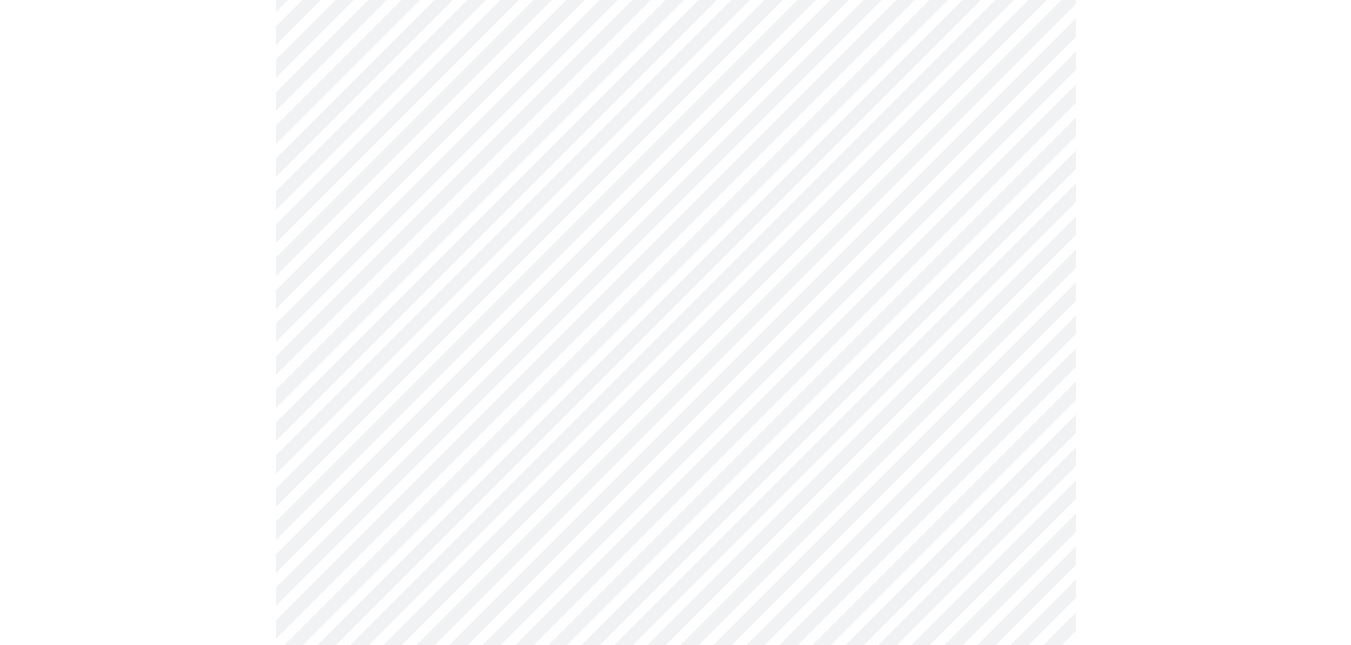 scroll, scrollTop: 1142, scrollLeft: 0, axis: vertical 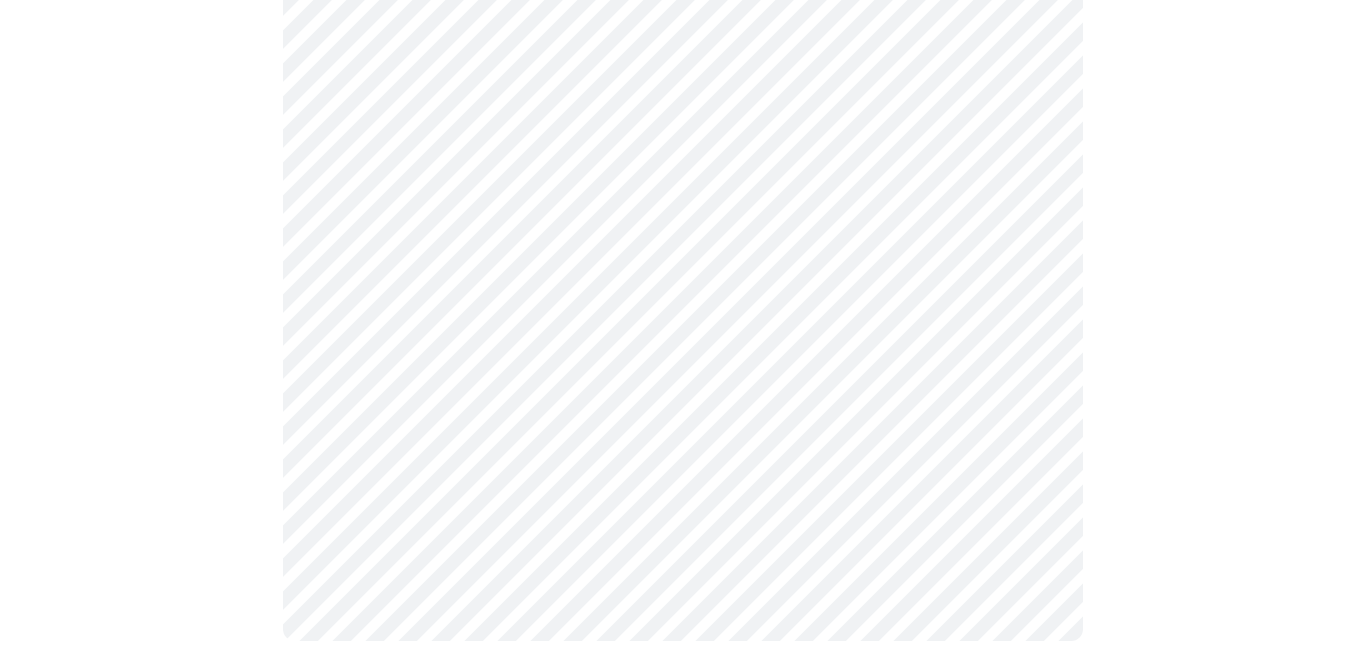 click on "MyMenopauseRx Appointments Messaging Labs Uploads Medications Community Refer a Friend Hi [PERSON_NAME]   Intake Questions for [DATE] 12:40pm-1:00pm 1  /  13 Settings Billing Invoices Log out" at bounding box center (683, -227) 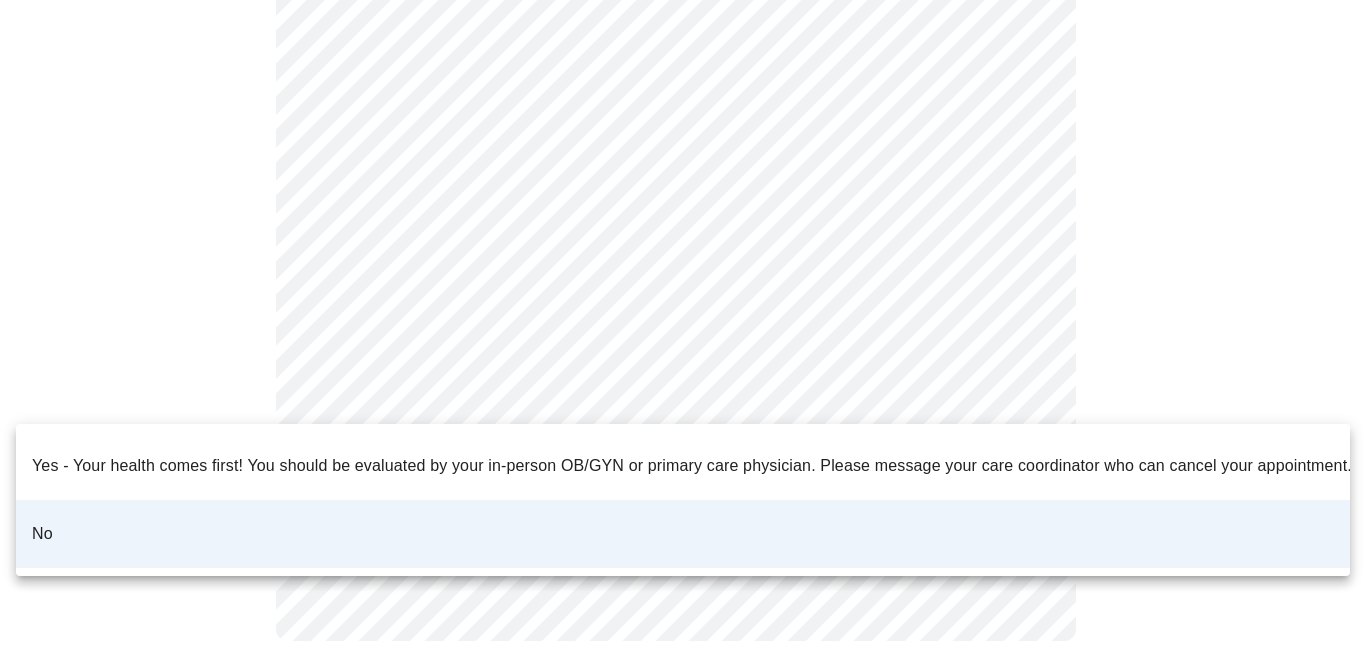 click at bounding box center [683, 322] 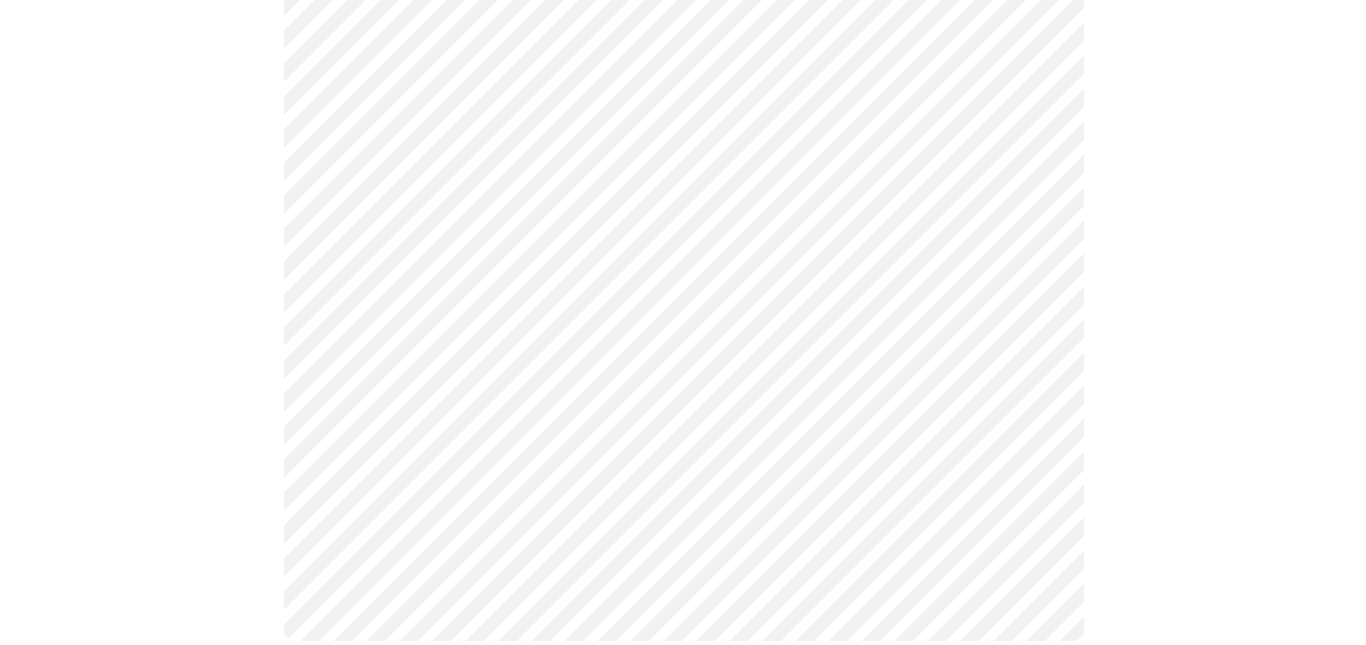 scroll, scrollTop: 0, scrollLeft: 0, axis: both 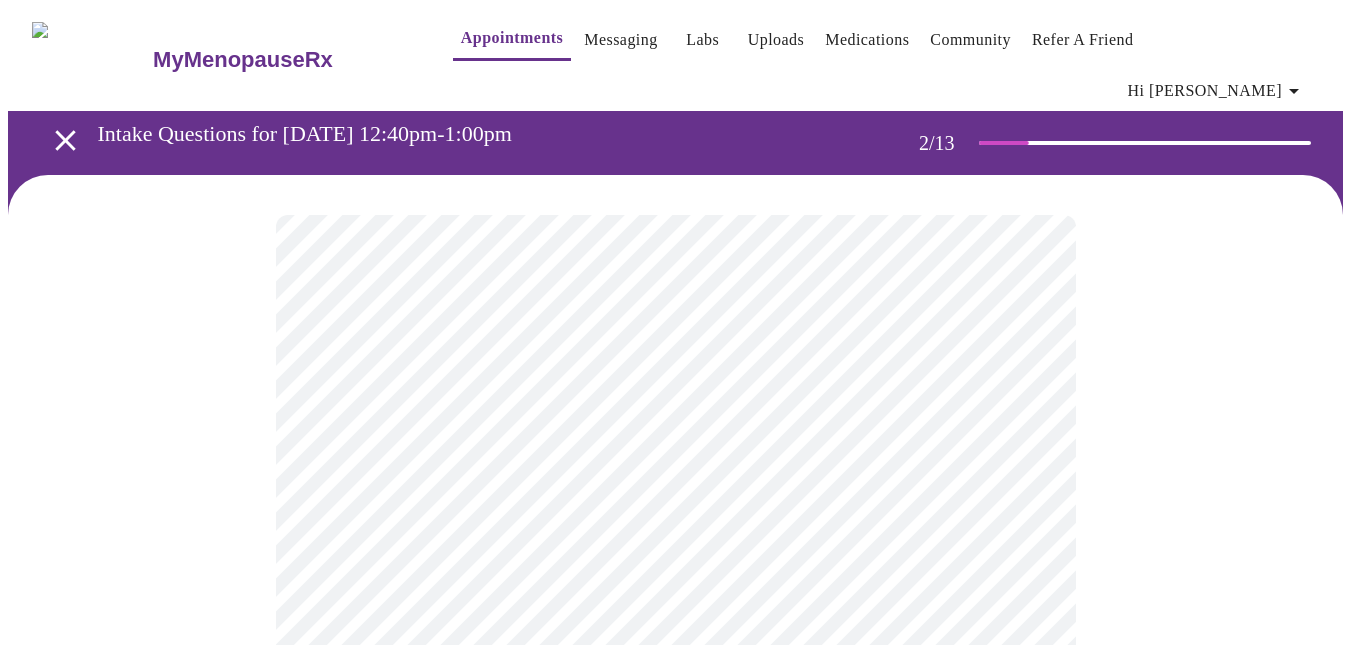 click on "MyMenopauseRx Appointments Messaging Labs Uploads Medications Community Refer a Friend Hi [PERSON_NAME]   Intake Questions for [DATE] 12:40pm-1:00pm 2  /  13 Settings Billing Invoices Log out" at bounding box center (675, 623) 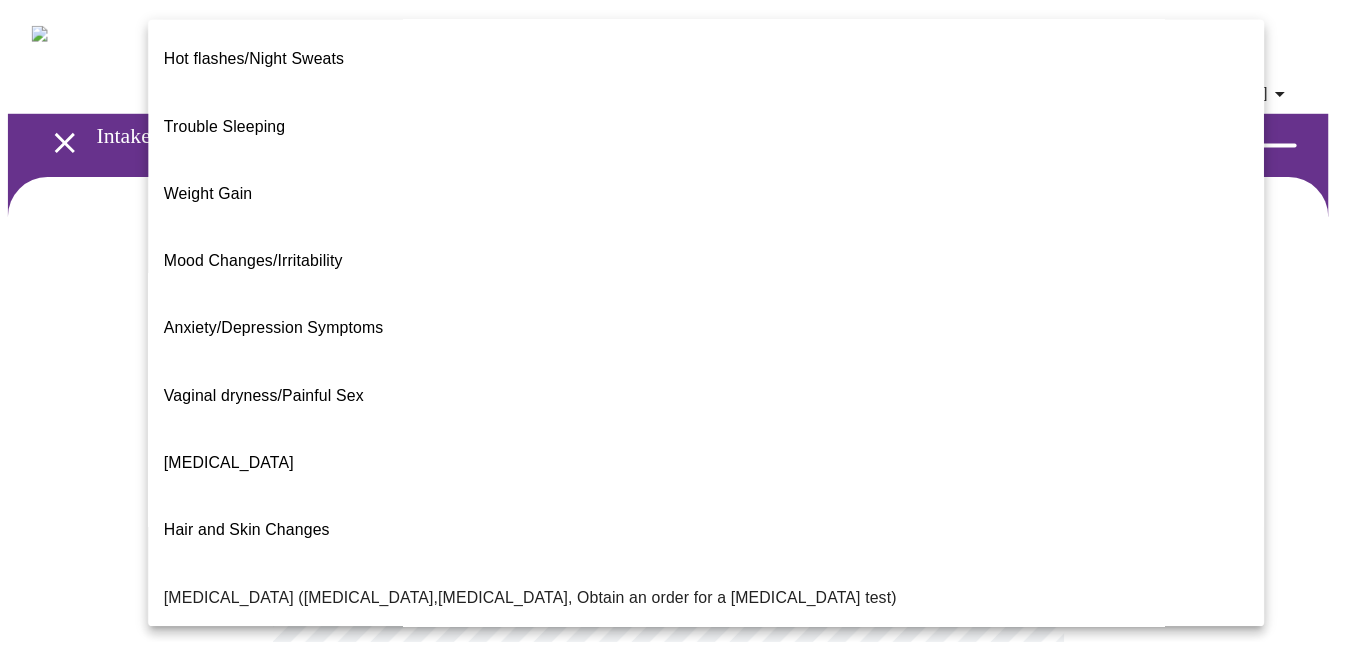 scroll, scrollTop: 0, scrollLeft: 0, axis: both 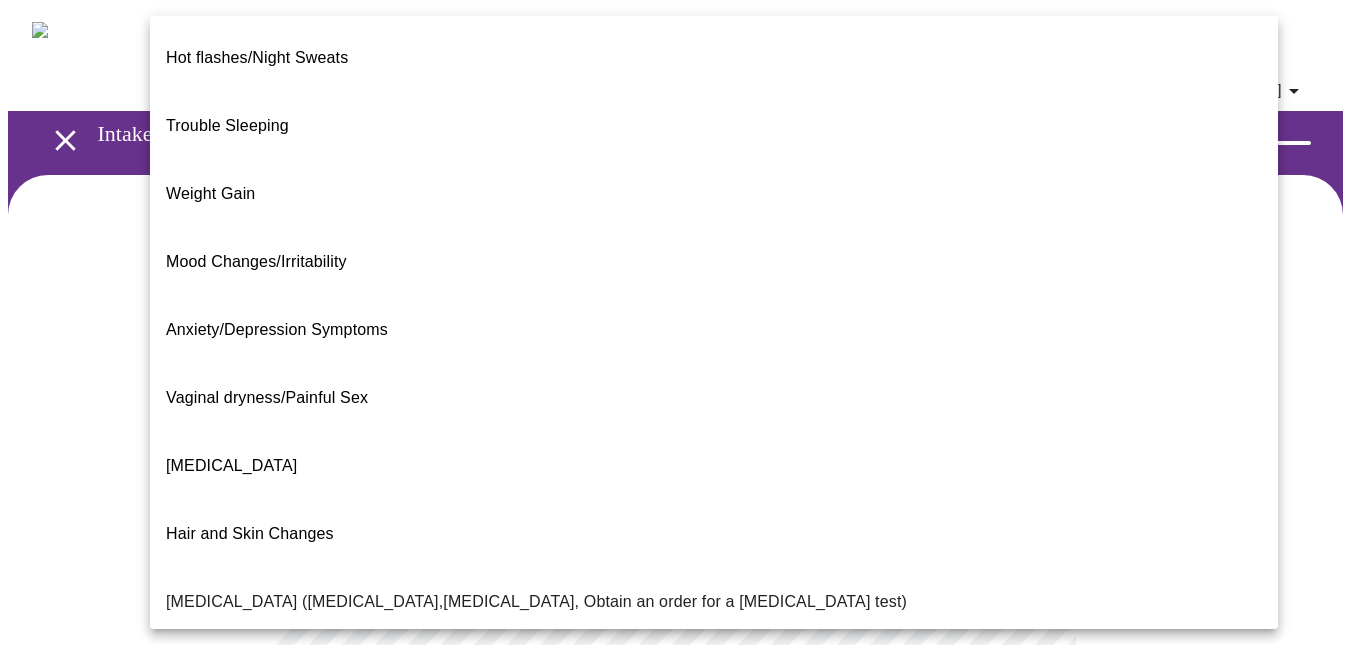 click on "Anxiety/Depression Symptoms" at bounding box center (277, 329) 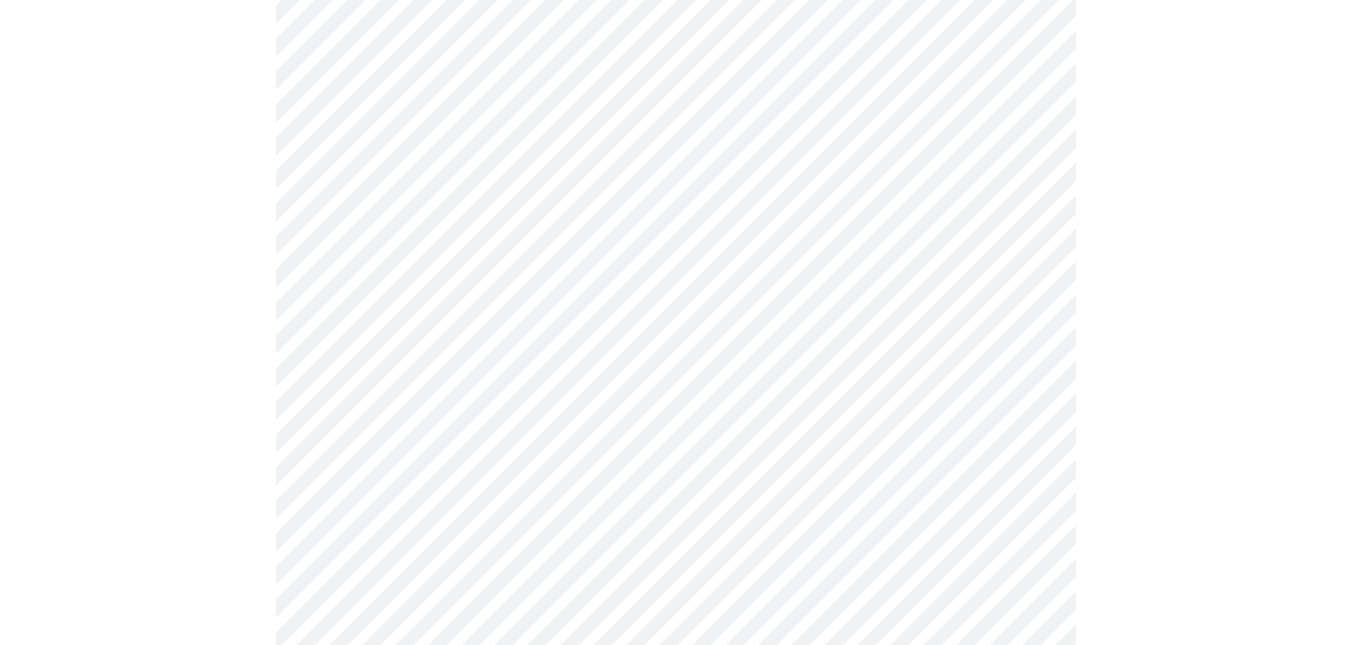 scroll, scrollTop: 267, scrollLeft: 0, axis: vertical 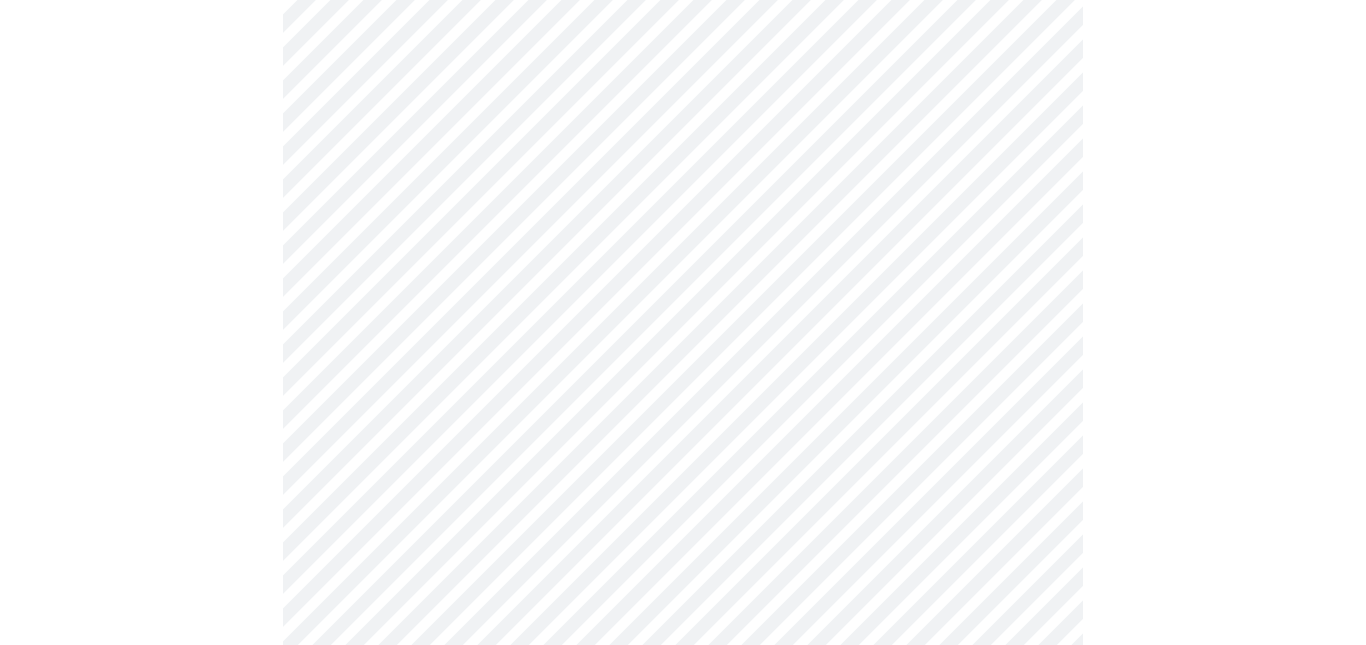 click on "MyMenopauseRx Appointments Messaging Labs Uploads Medications Community Refer a Friend Hi [PERSON_NAME]   Intake Questions for [DATE] 12:40pm-1:00pm 2  /  13 Settings Billing Invoices Log out" at bounding box center [683, 350] 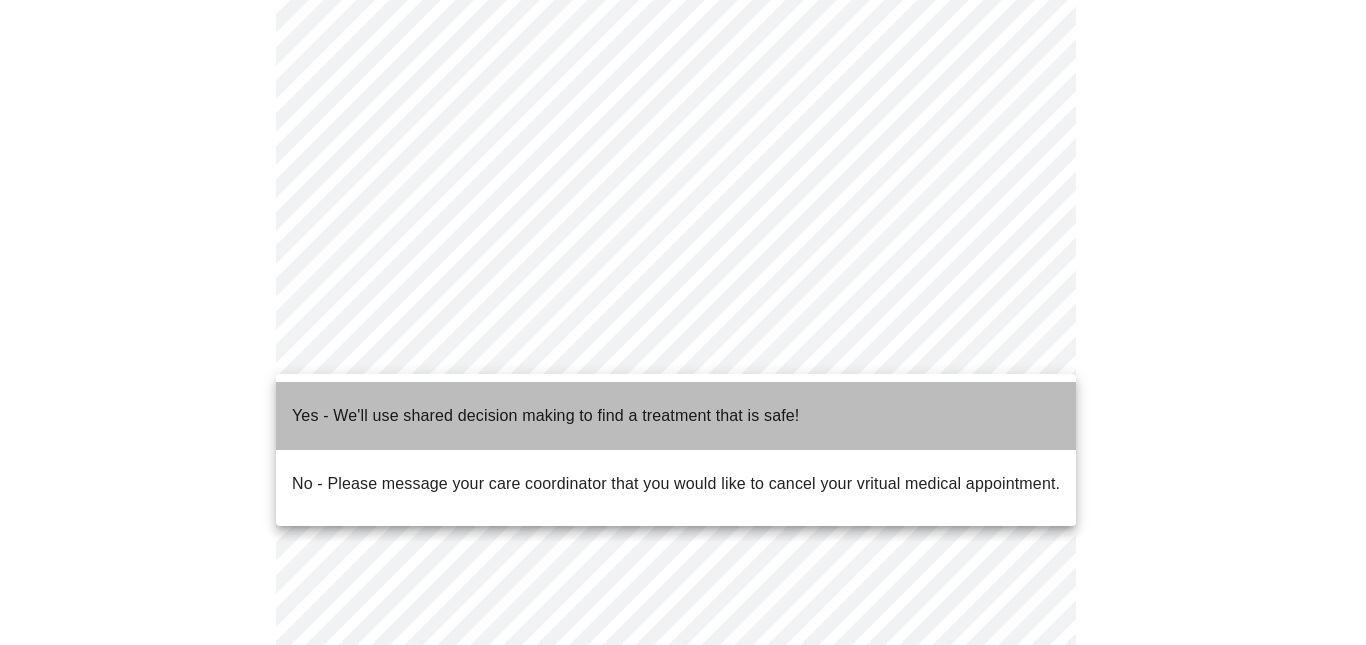 click on "Yes - We'll use shared decision making to find a treatment that is safe!" at bounding box center [545, 416] 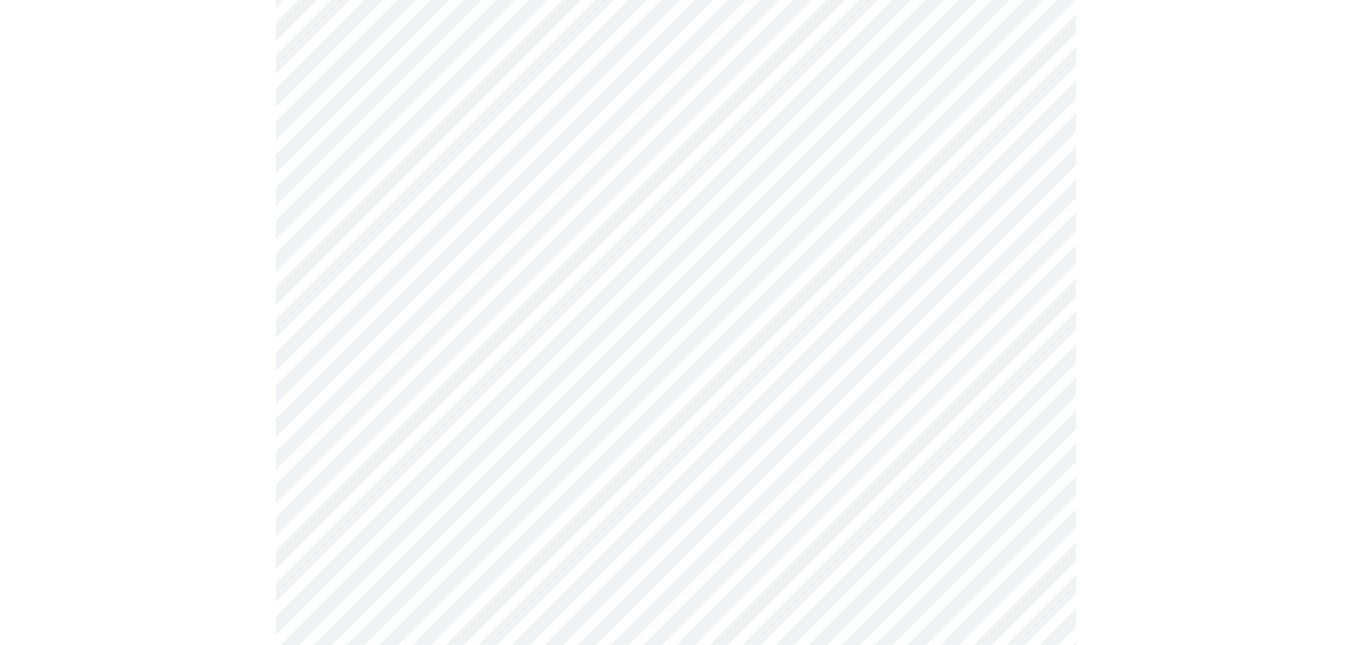 scroll, scrollTop: 0, scrollLeft: 0, axis: both 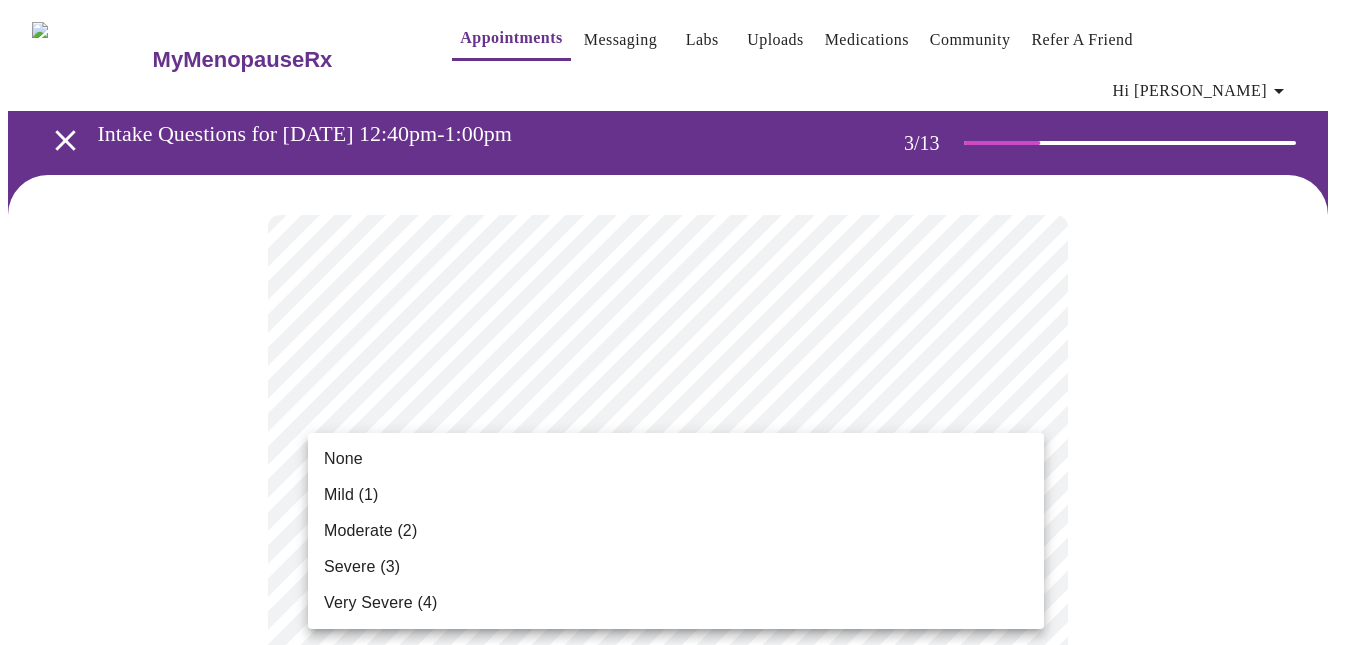 click on "MyMenopauseRx Appointments Messaging Labs Uploads Medications Community Refer a Friend Hi [PERSON_NAME]   Intake Questions for [DATE] 12:40pm-1:00pm 3  /  13 Settings Billing Invoices Log out None Mild (1) Moderate (2) Severe (3)  Very Severe (4)" at bounding box center [675, 1373] 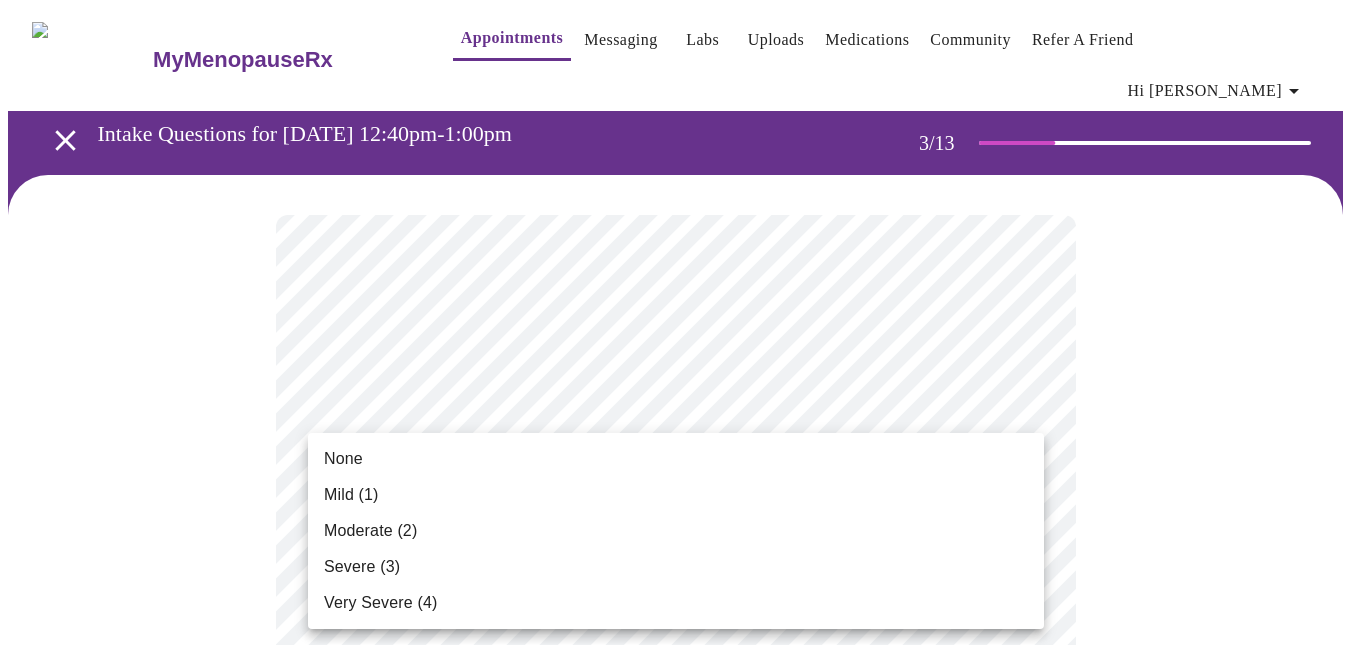 click on "Moderate (2)" at bounding box center [676, 531] 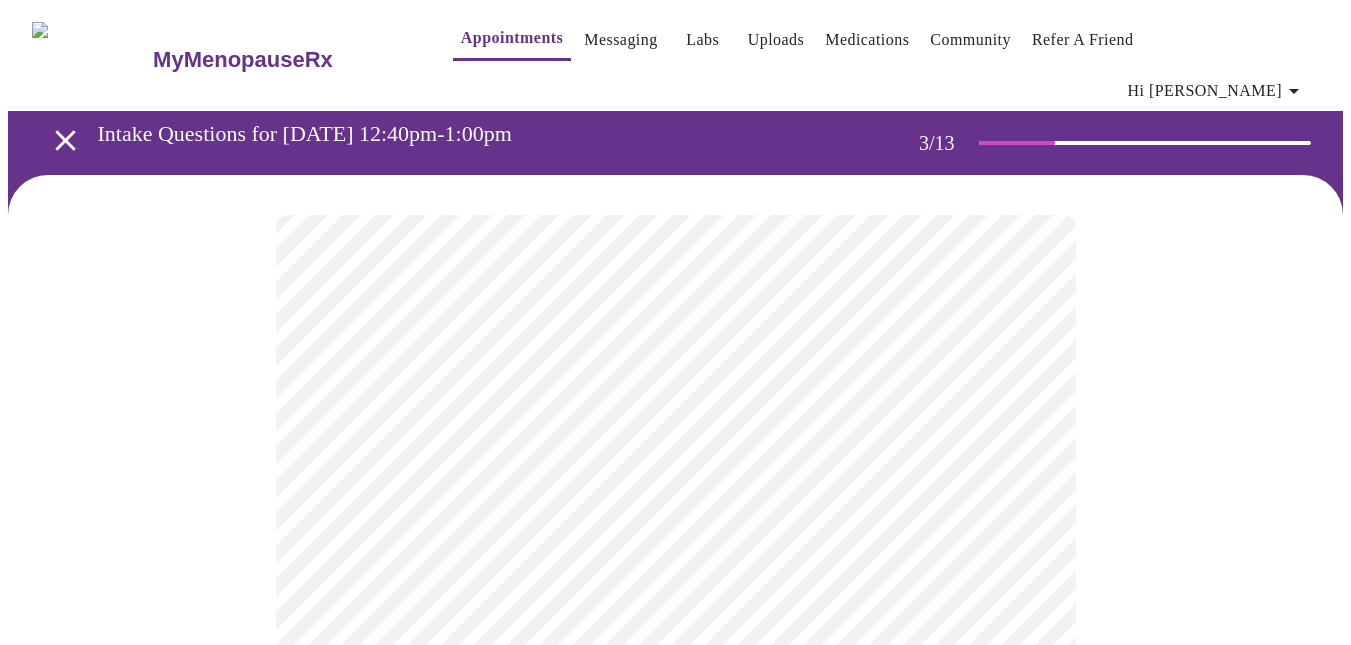 scroll, scrollTop: 267, scrollLeft: 0, axis: vertical 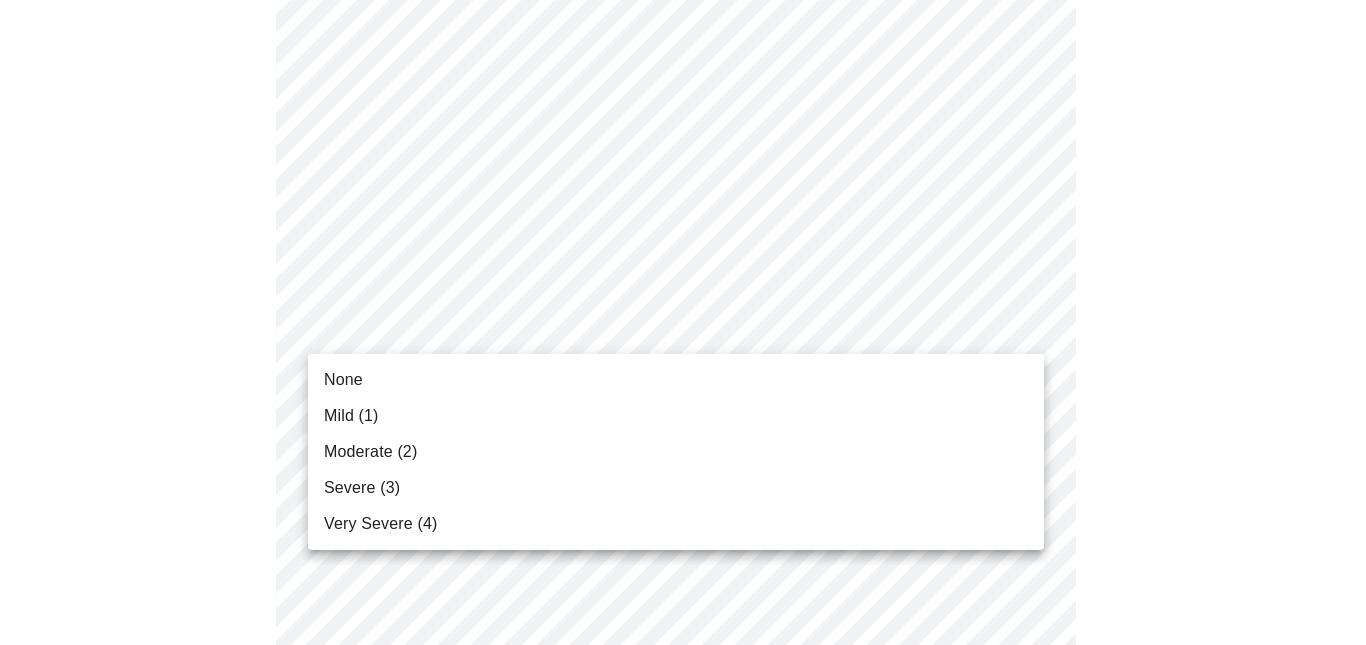 click on "MyMenopauseRx Appointments Messaging Labs Uploads Medications Community Refer a Friend Hi [PERSON_NAME]   Intake Questions for [DATE] 12:40pm-1:00pm 3  /  13 Settings Billing Invoices Log out None Mild (1) Moderate (2) Severe (3) Very Severe (4)" at bounding box center [683, 1071] 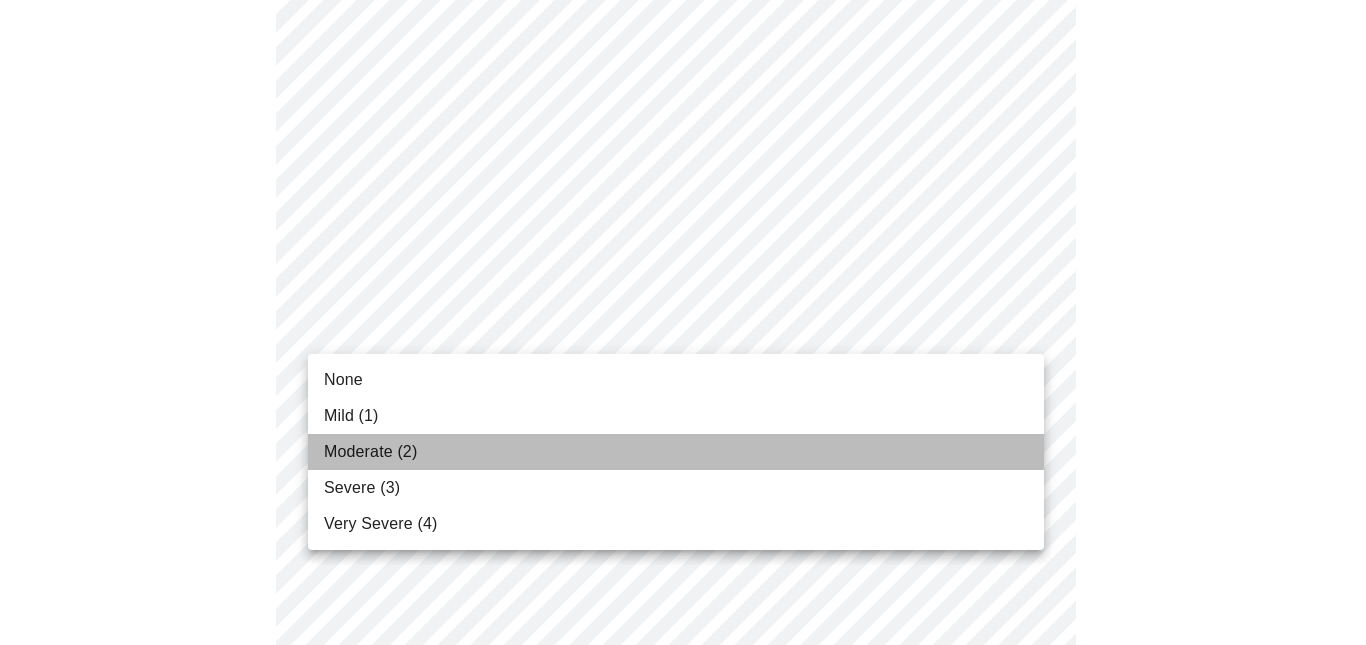 click on "Moderate (2)" at bounding box center [370, 452] 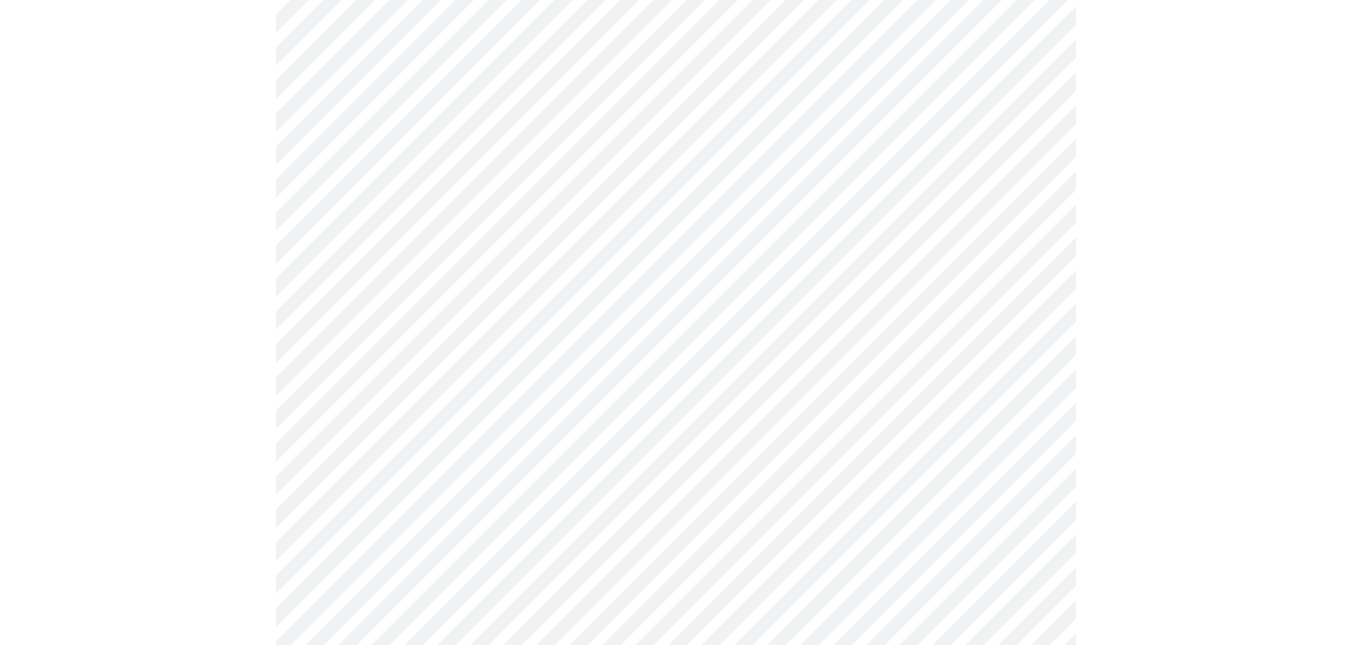 click on "MyMenopauseRx Appointments Messaging Labs Uploads Medications Community Refer a Friend Hi [PERSON_NAME]   Intake Questions for [DATE] 12:40pm-1:00pm 3  /  13 Settings Billing Invoices Log out" at bounding box center [675, 1057] 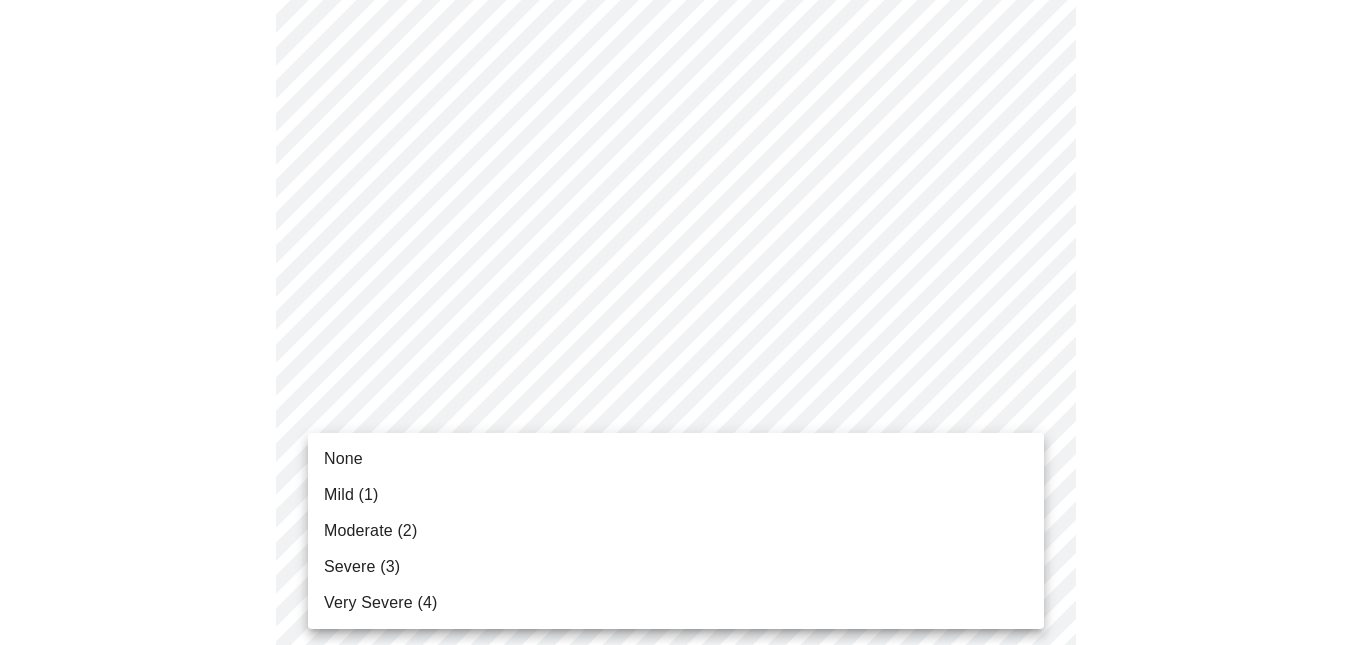 click on "Moderate (2)" at bounding box center (370, 531) 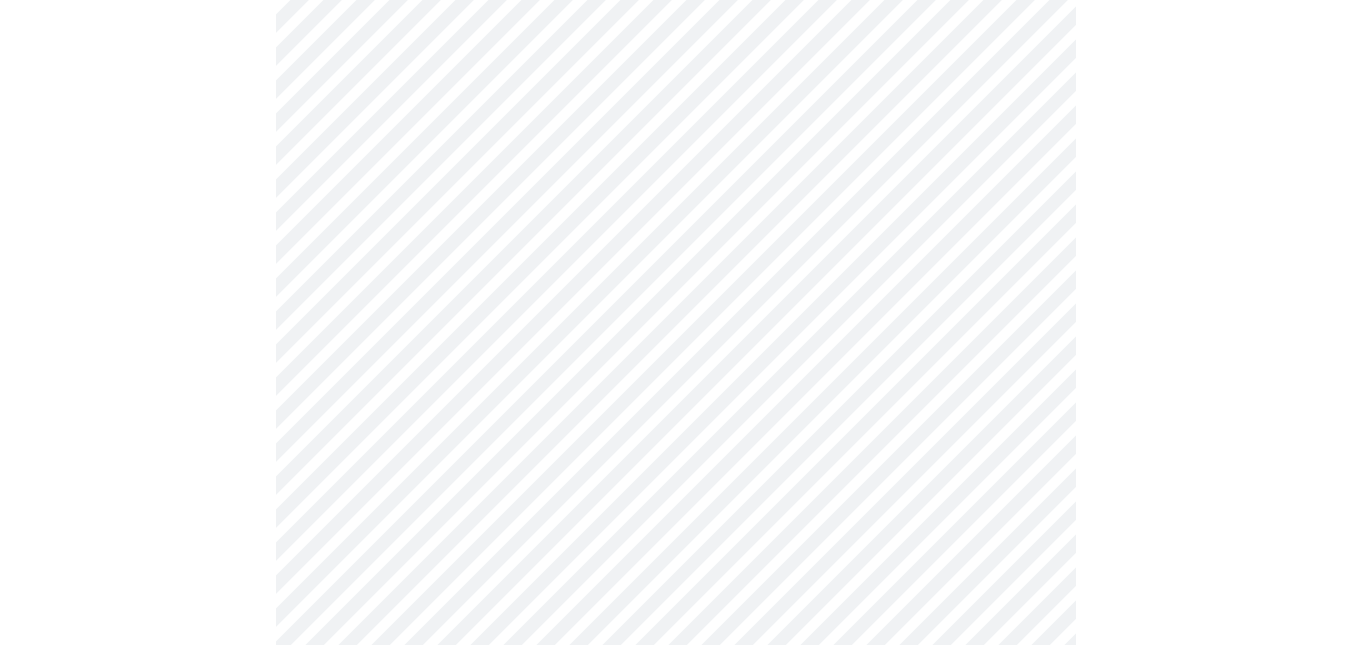 scroll, scrollTop: 533, scrollLeft: 0, axis: vertical 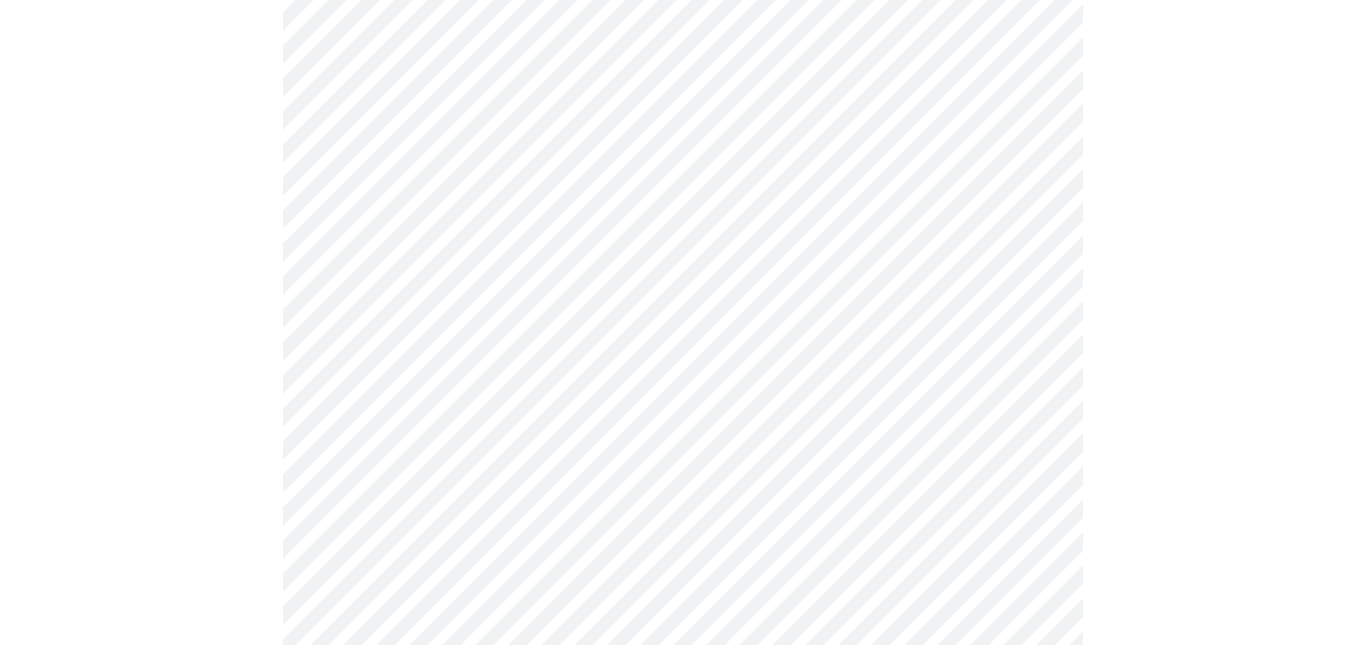 click on "MyMenopauseRx Appointments Messaging Labs Uploads Medications Community Refer a Friend Hi [PERSON_NAME]   Intake Questions for [DATE] 12:40pm-1:00pm 3  /  13 Settings Billing Invoices Log out" at bounding box center [683, 777] 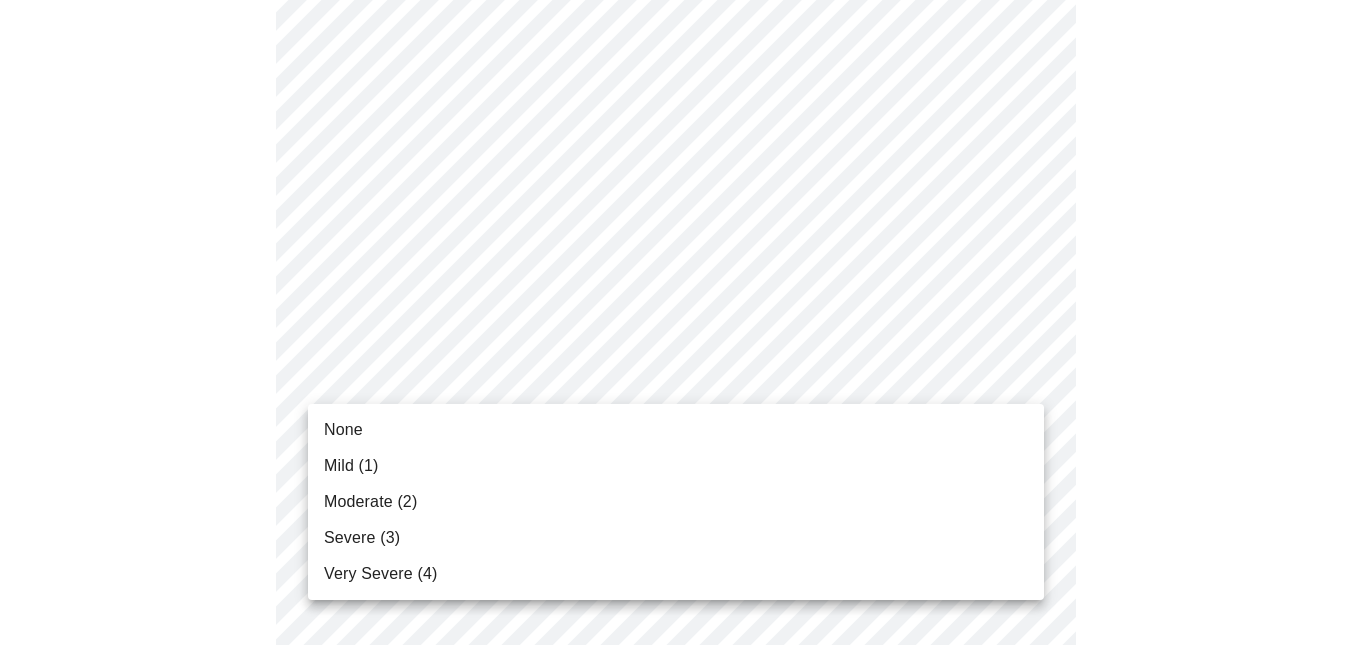 click on "Severe (3)" at bounding box center [362, 538] 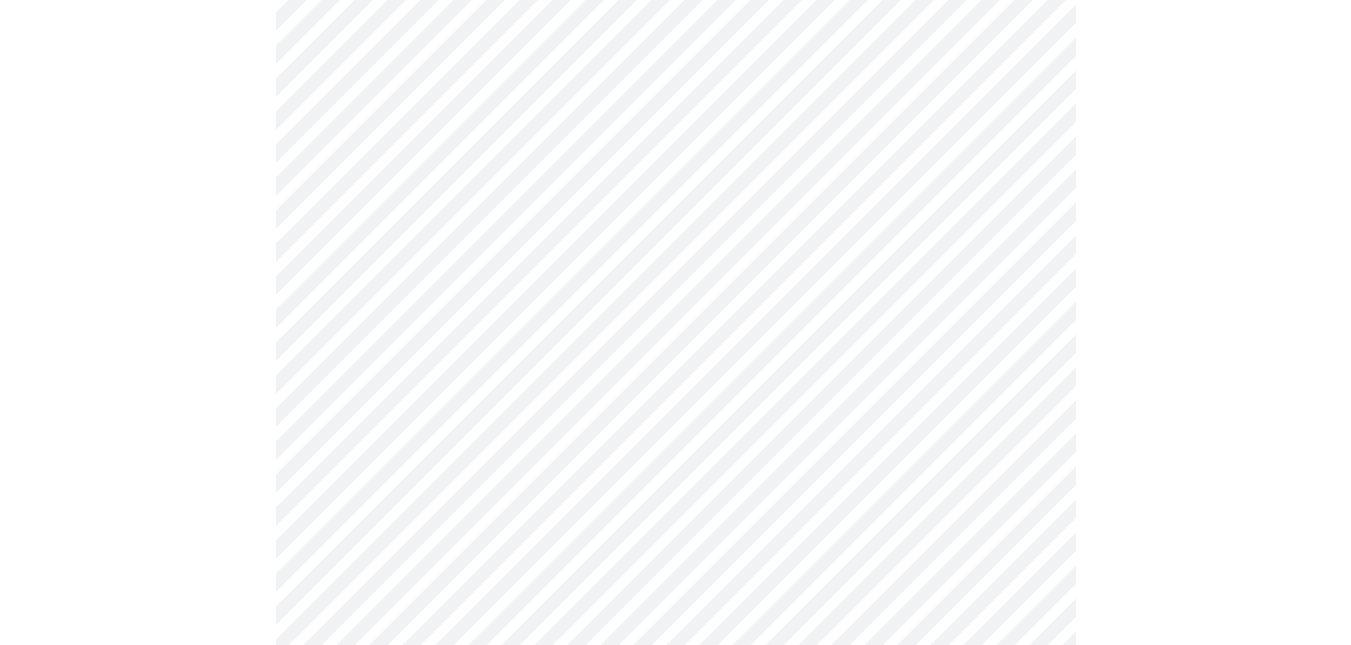 click on "MyMenopauseRx Appointments Messaging Labs Uploads Medications Community Refer a Friend Hi [PERSON_NAME]   Intake Questions for [DATE] 12:40pm-1:00pm 3  /  13 Settings Billing Invoices Log out" at bounding box center (675, 763) 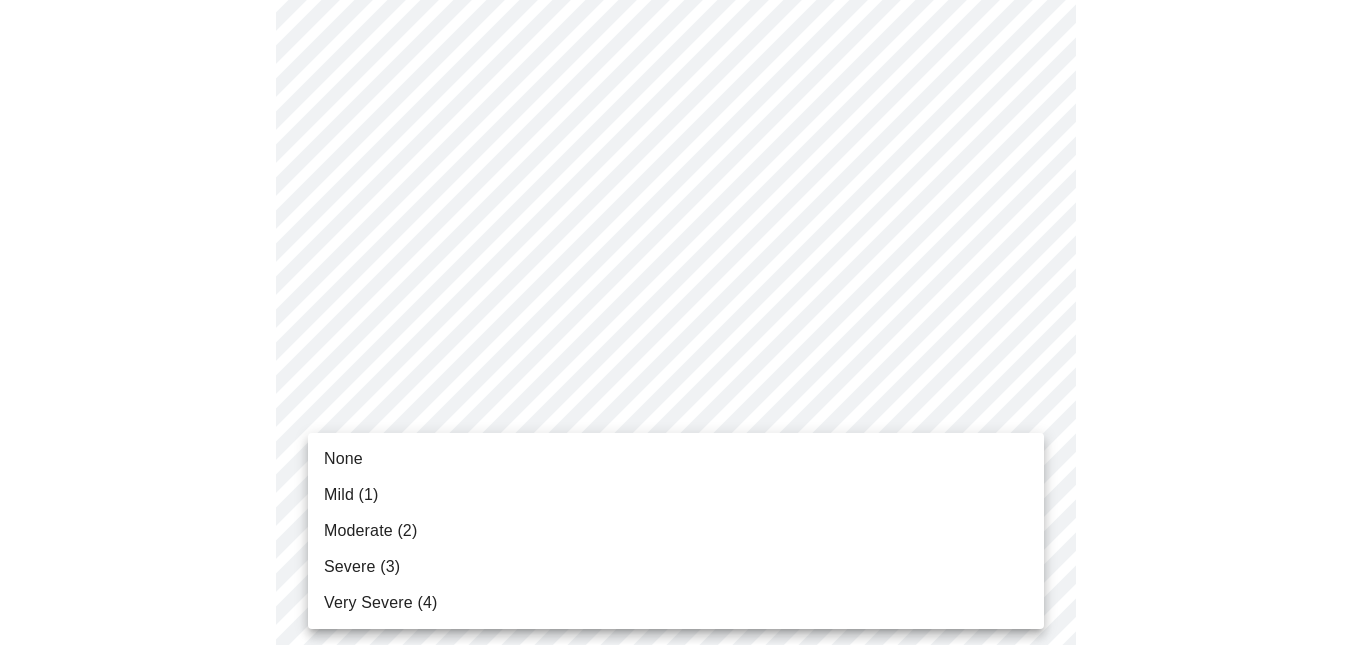 click on "Severe (3)" at bounding box center [362, 567] 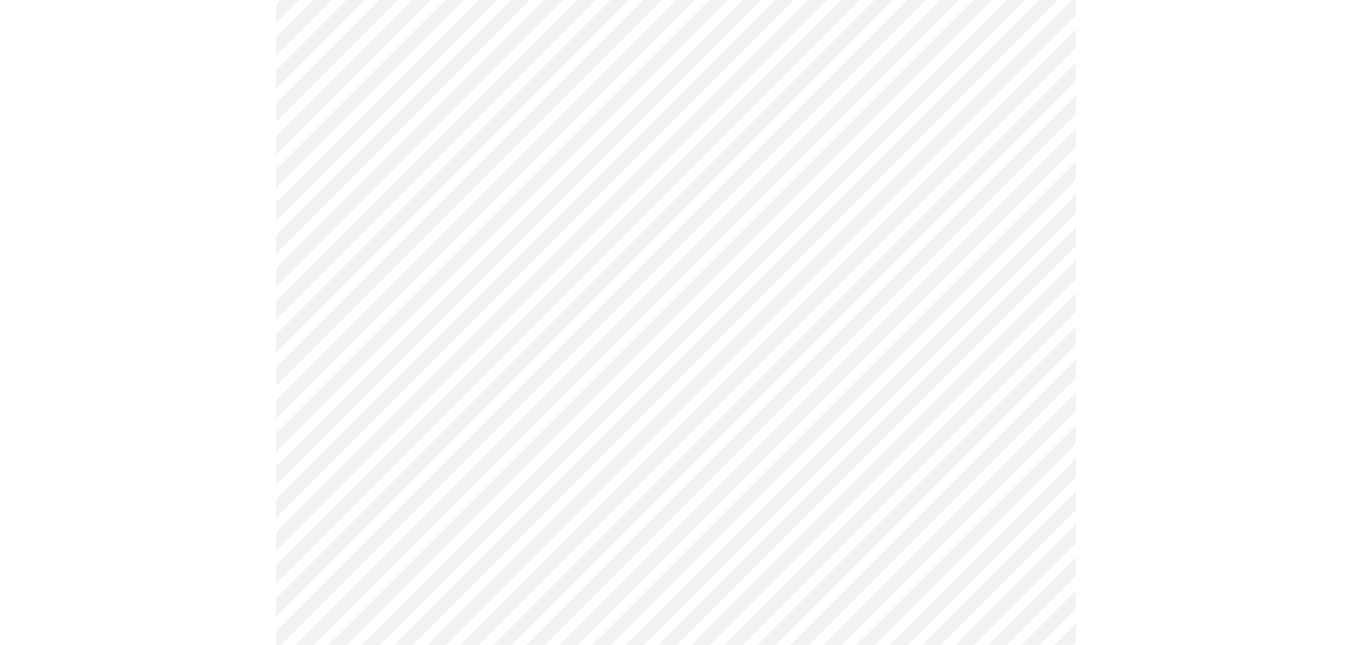 scroll, scrollTop: 800, scrollLeft: 0, axis: vertical 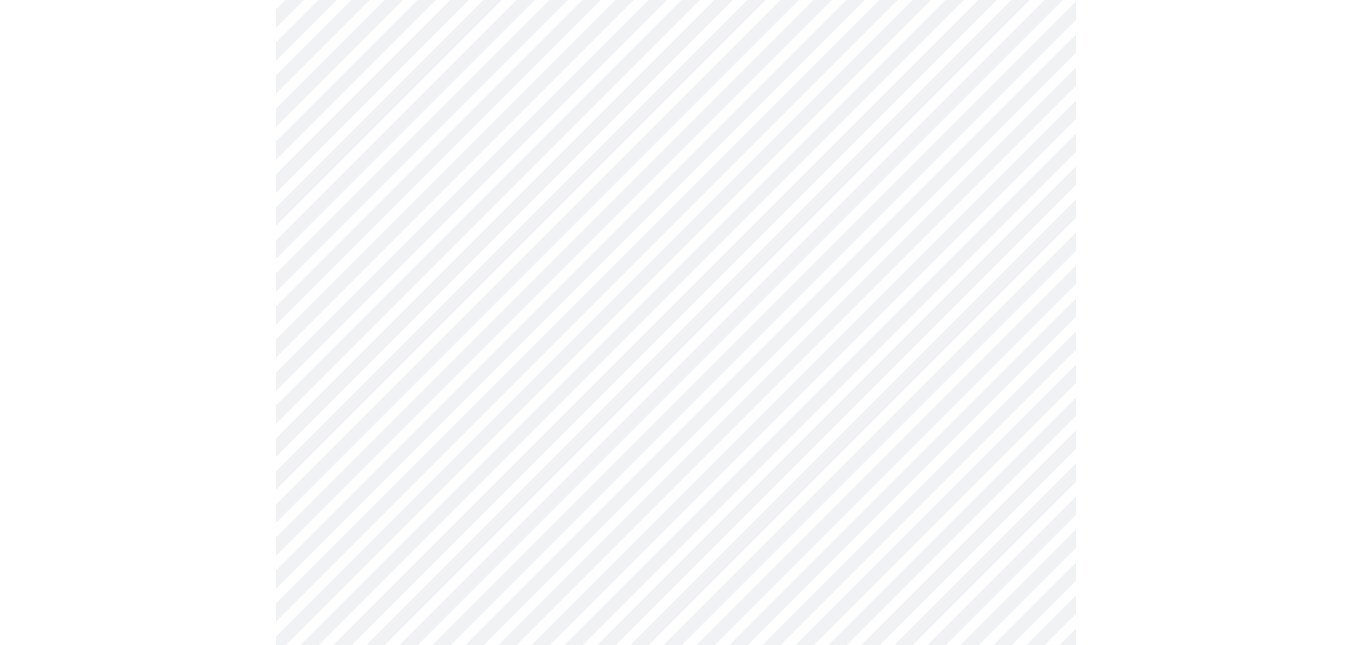 click on "MyMenopauseRx Appointments Messaging Labs Uploads Medications Community Refer a Friend Hi [PERSON_NAME]   Intake Questions for [DATE] 12:40pm-1:00pm 3  /  13 Settings Billing Invoices Log out" at bounding box center [675, 482] 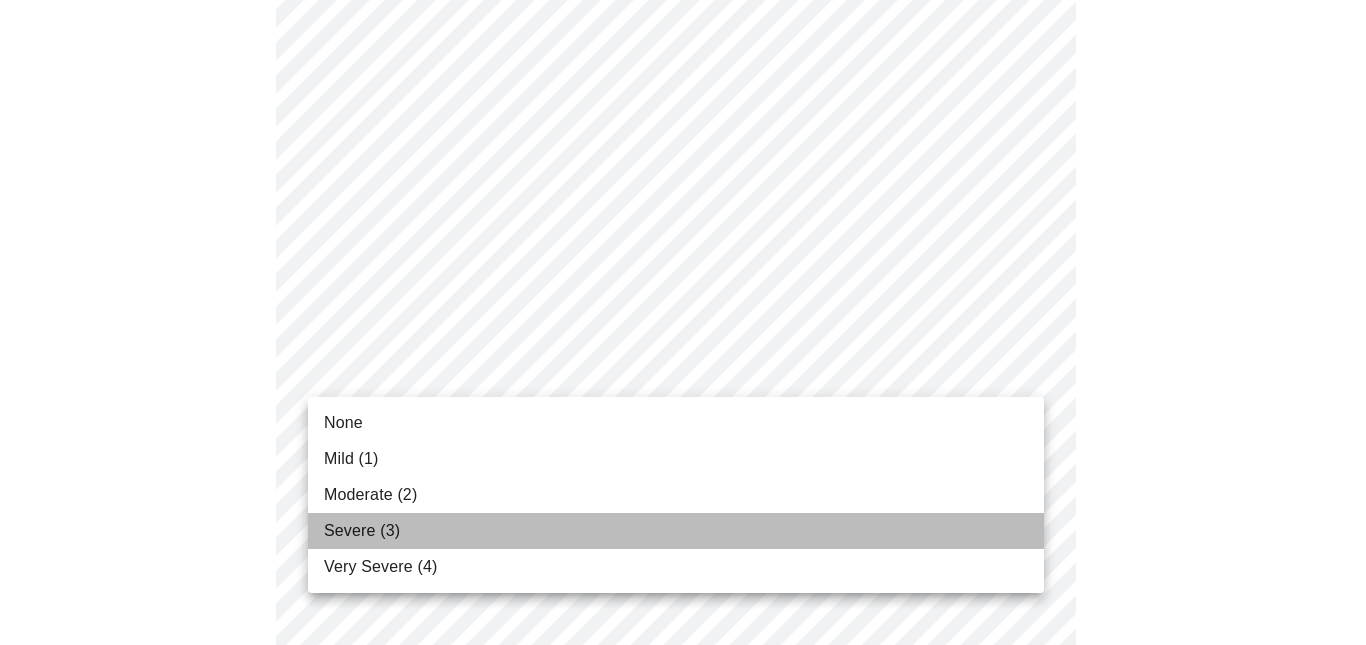click on "Severe (3)" at bounding box center (362, 531) 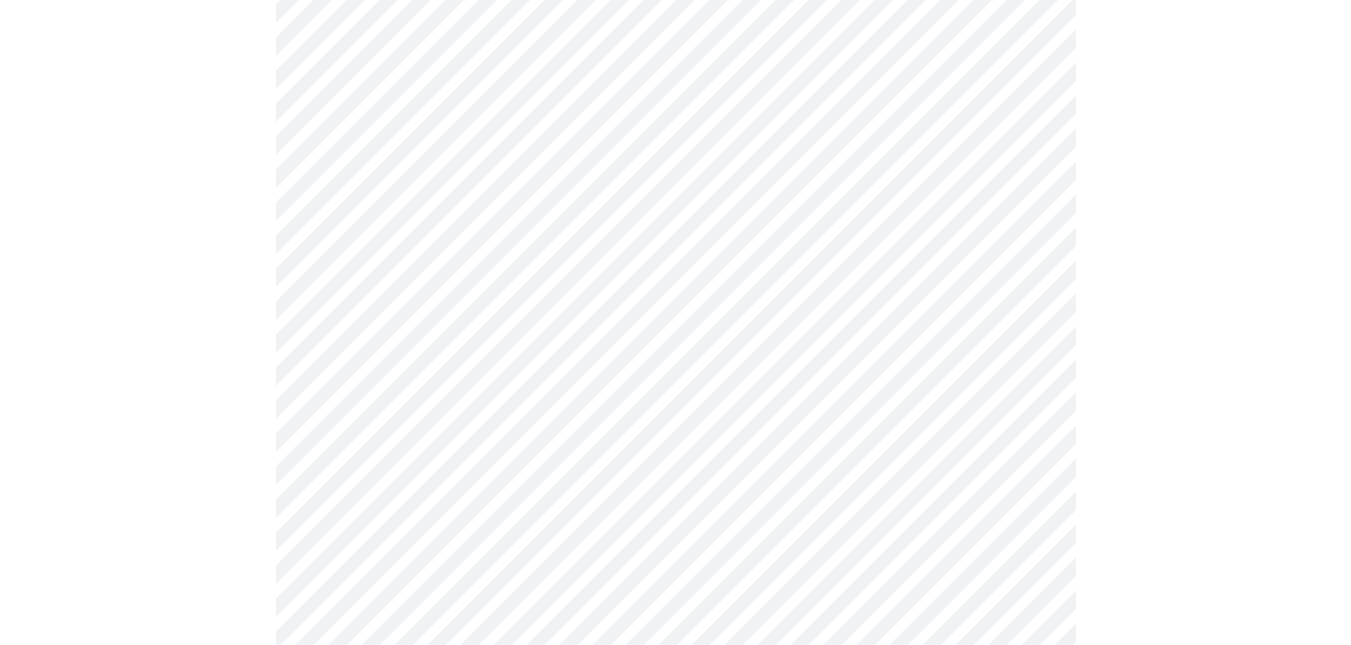 scroll, scrollTop: 1067, scrollLeft: 0, axis: vertical 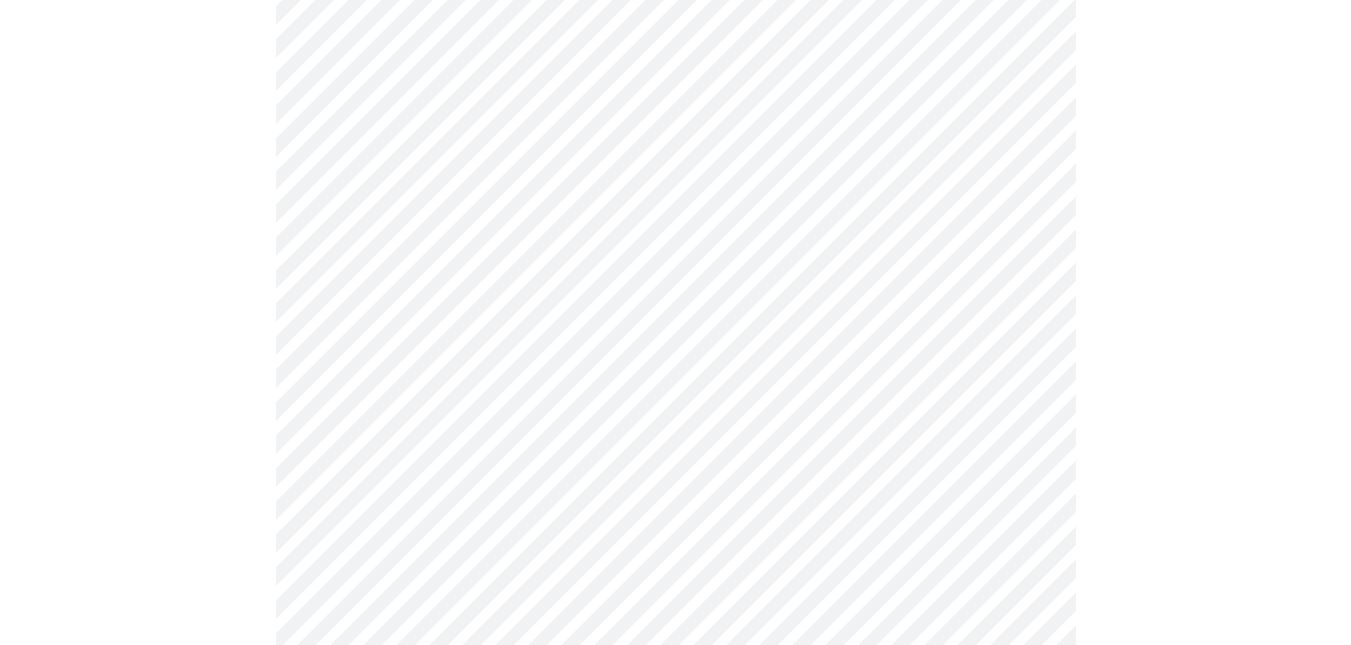 click on "MyMenopauseRx Appointments Messaging Labs Uploads Medications Community Refer a Friend Hi [PERSON_NAME]   Intake Questions for [DATE] 12:40pm-1:00pm 3  /  13 Settings Billing Invoices Log out" at bounding box center [675, 201] 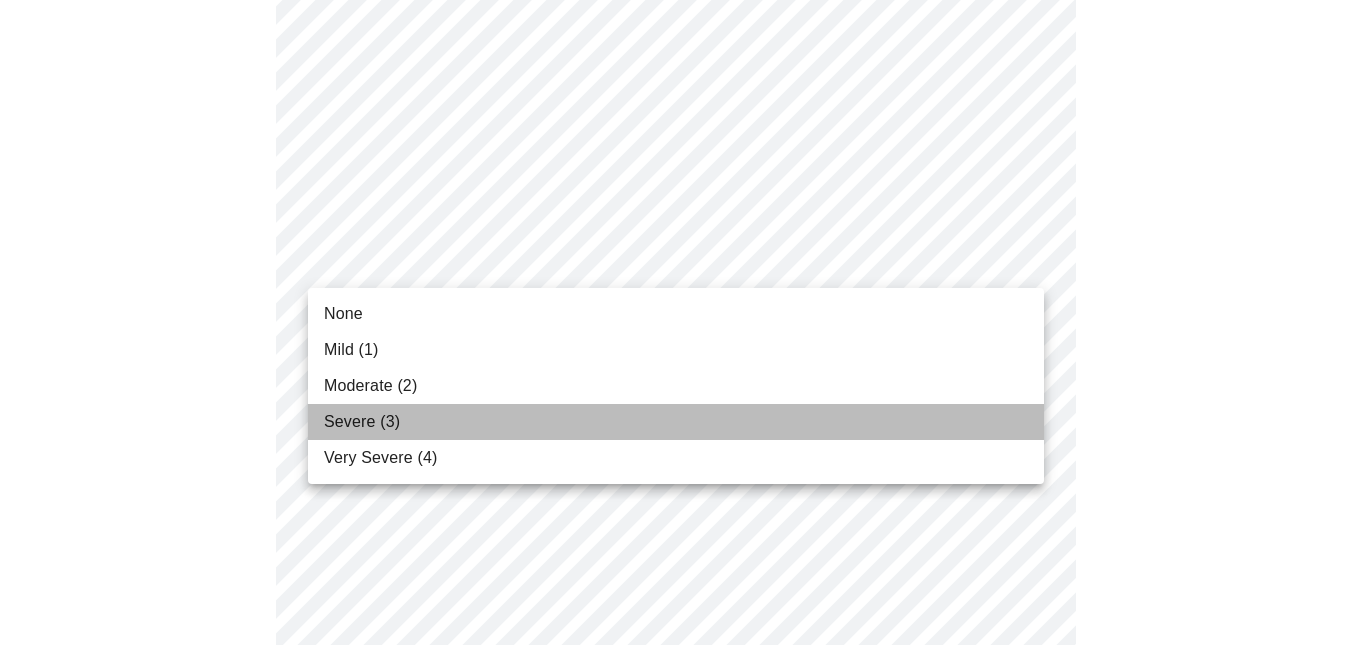 click on "Severe (3)" at bounding box center (362, 422) 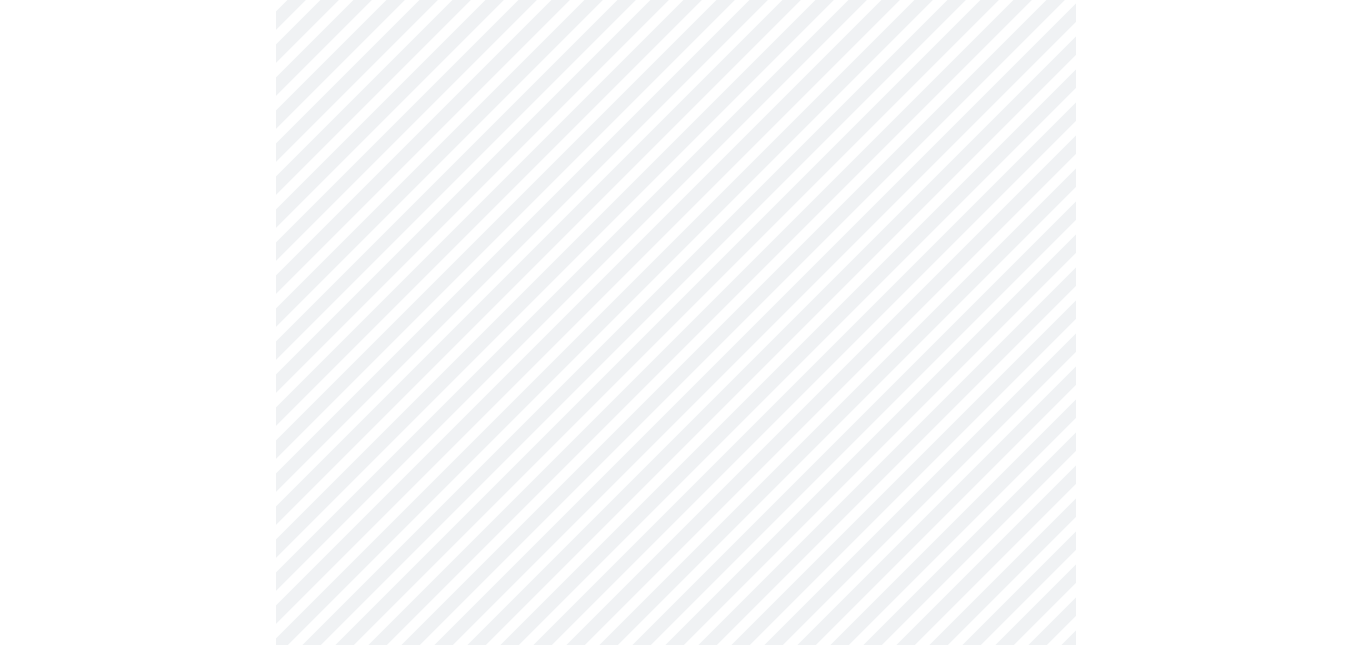scroll, scrollTop: 1333, scrollLeft: 0, axis: vertical 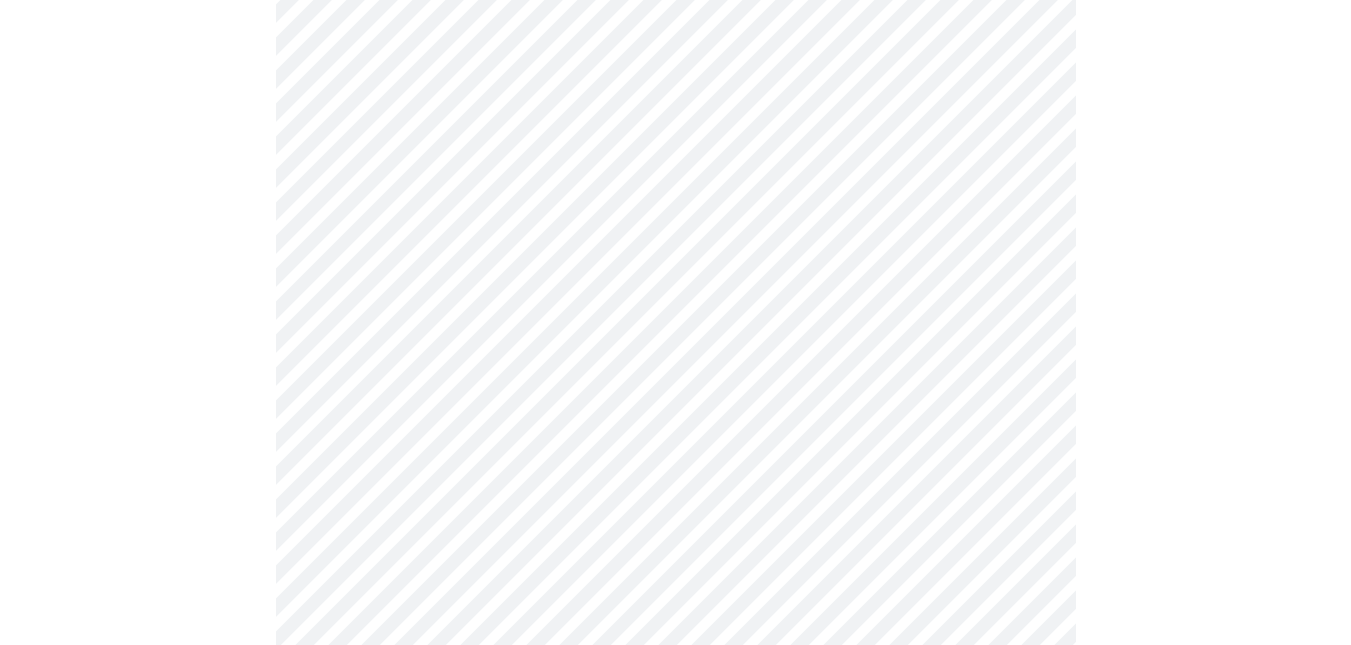 click on "MyMenopauseRx Appointments Messaging Labs Uploads Medications Community Refer a Friend Hi [PERSON_NAME]   Intake Questions for [DATE] 12:40pm-1:00pm 3  /  13 Settings Billing Invoices Log out" at bounding box center [675, -79] 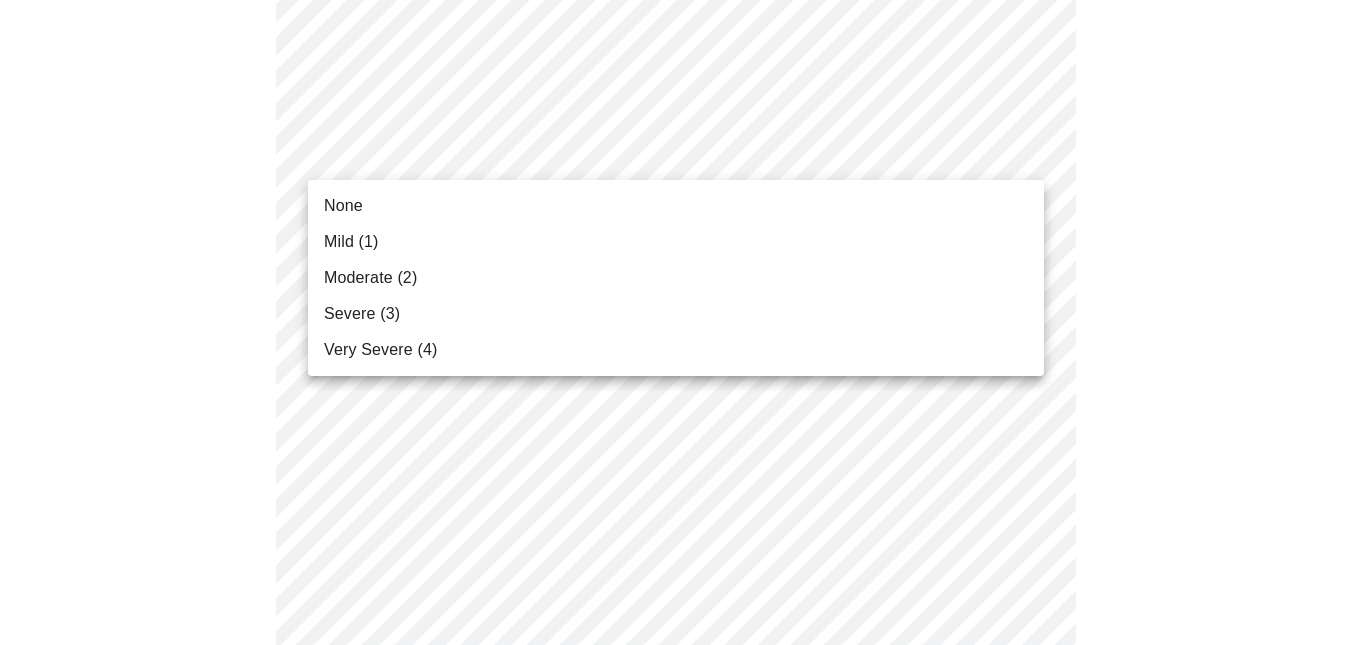 click on "Moderate (2)" at bounding box center (370, 278) 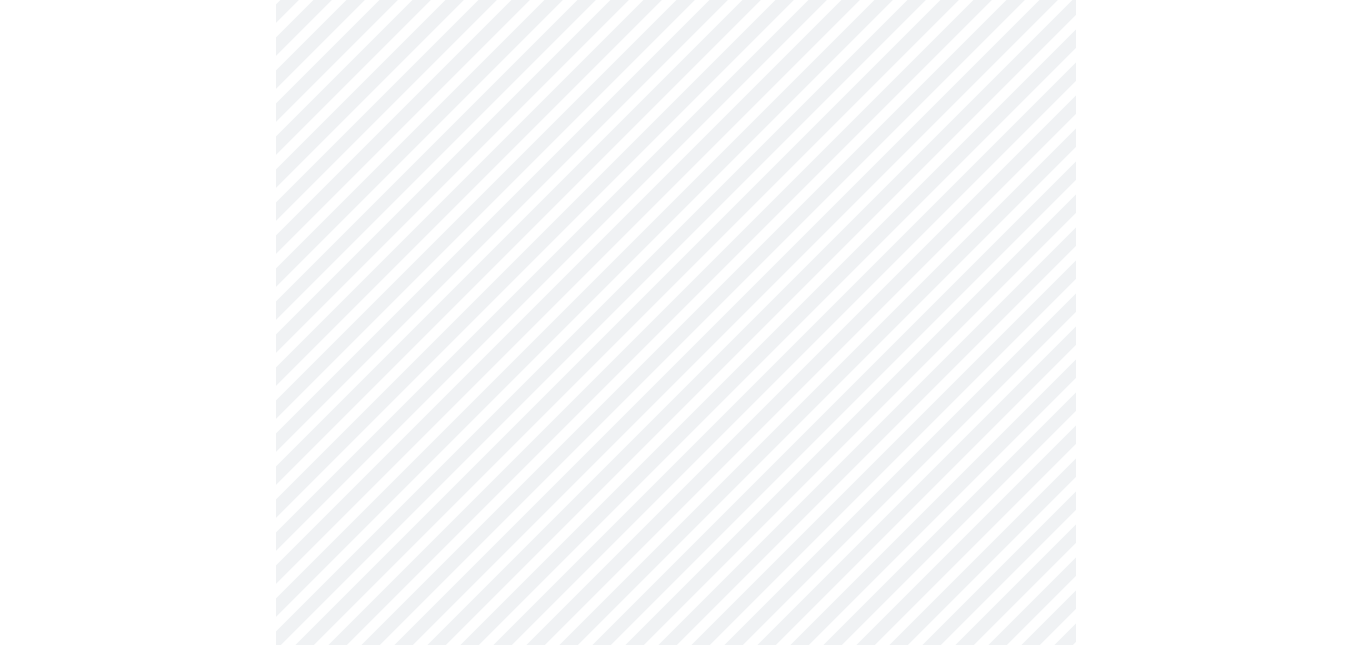 click on "MyMenopauseRx Appointments Messaging Labs Uploads Medications Community Refer a Friend Hi [PERSON_NAME]   Intake Questions for [DATE] 12:40pm-1:00pm 3  /  13 Settings Billing Invoices Log out" at bounding box center (675, -93) 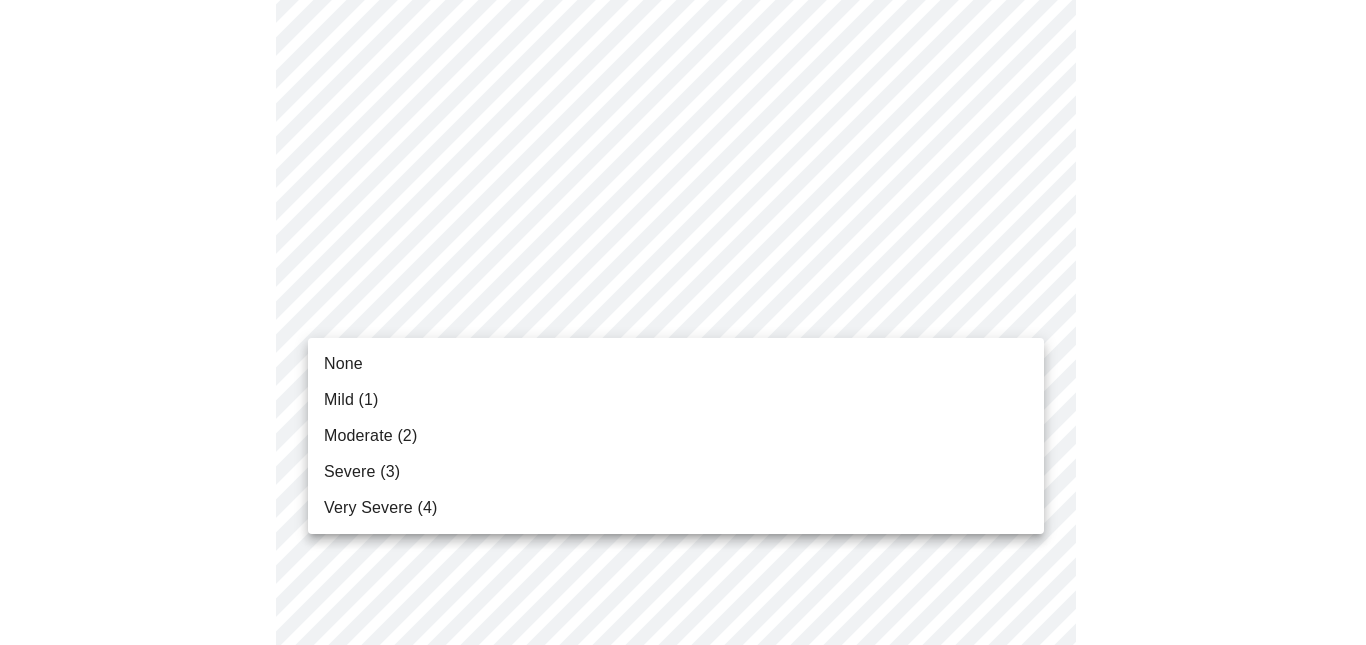 click on "None" at bounding box center [343, 364] 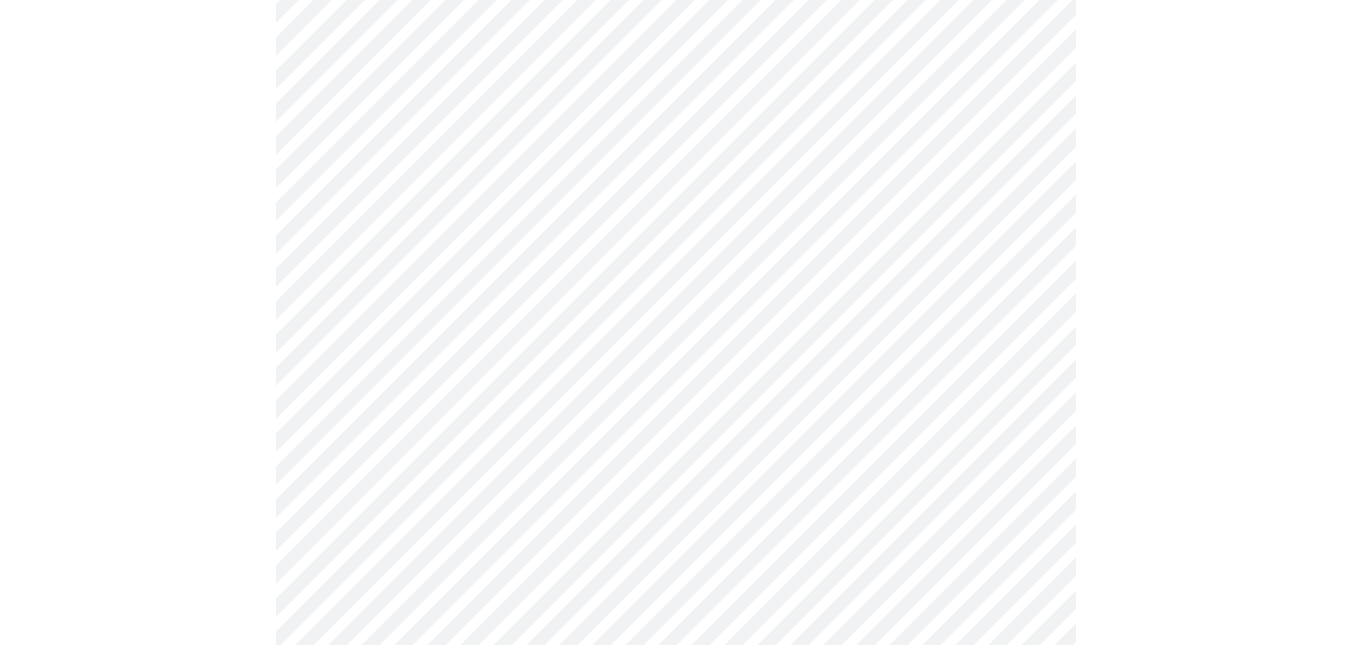 click on "MyMenopauseRx Appointments Messaging Labs Uploads Medications Community Refer a Friend Hi [PERSON_NAME]   Intake Questions for [DATE] 12:40pm-1:00pm 3  /  13 Settings Billing Invoices Log out" at bounding box center (675, -107) 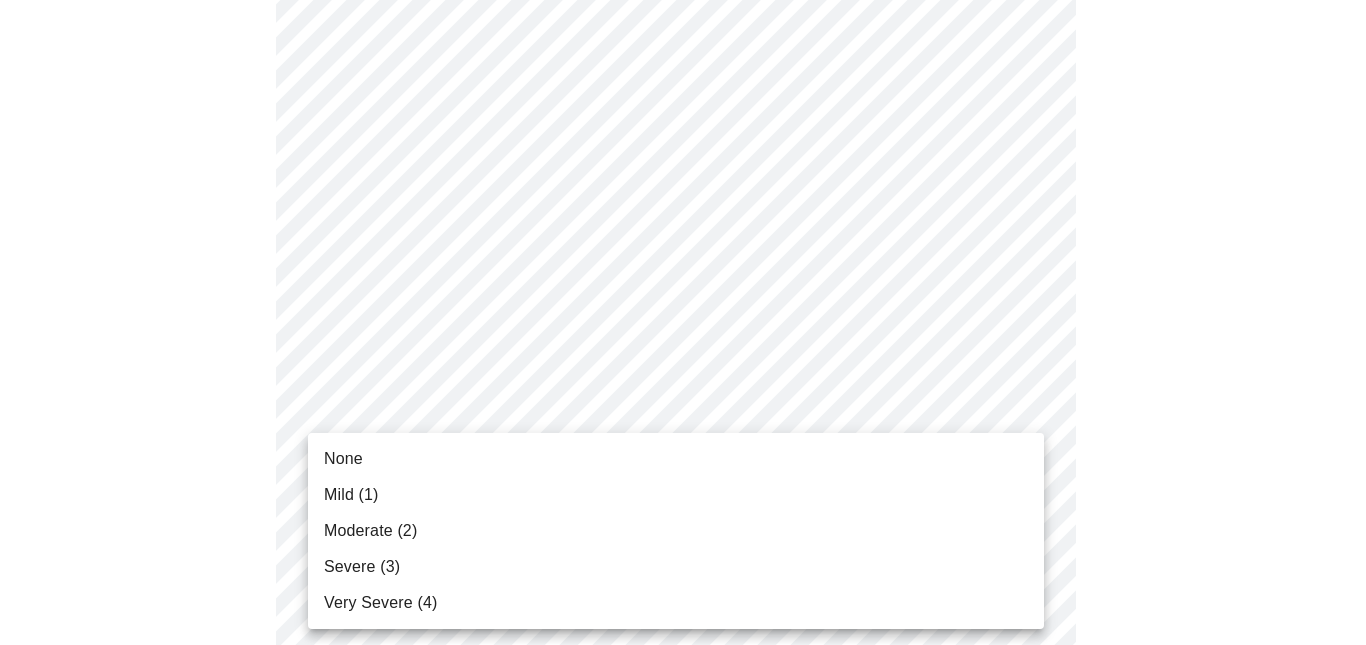 click on "Severe (3)" at bounding box center (362, 567) 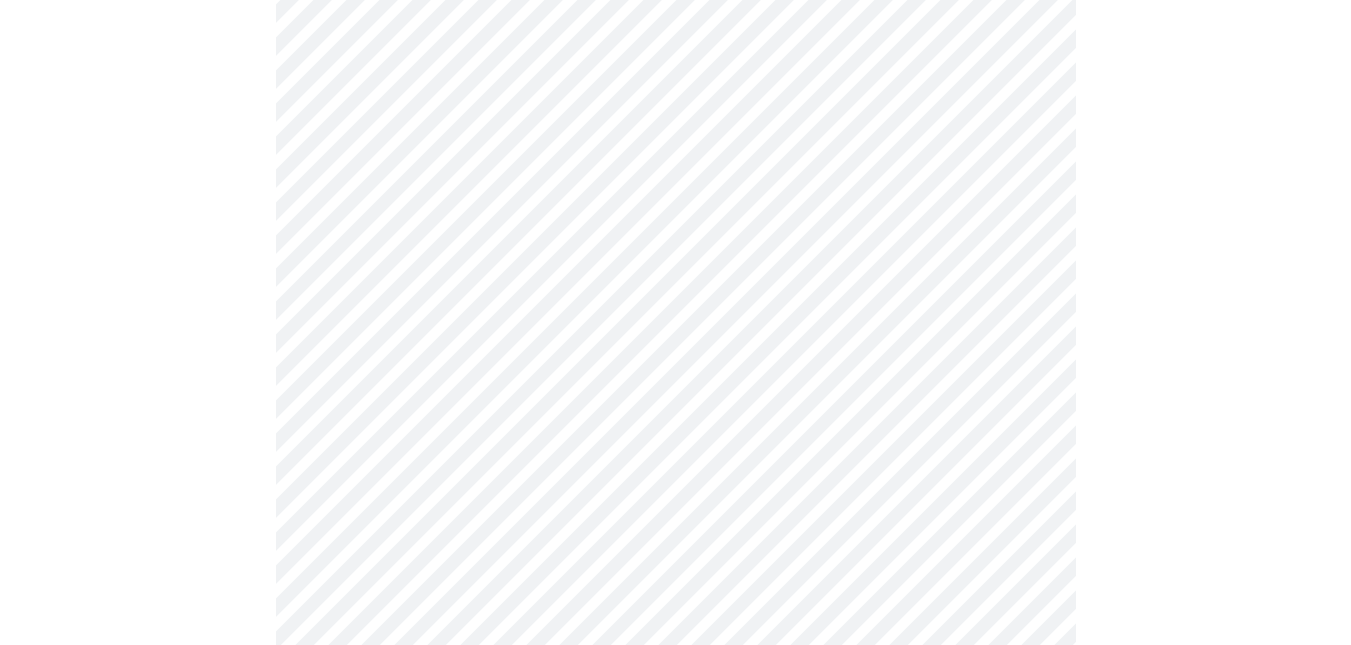scroll, scrollTop: 1600, scrollLeft: 0, axis: vertical 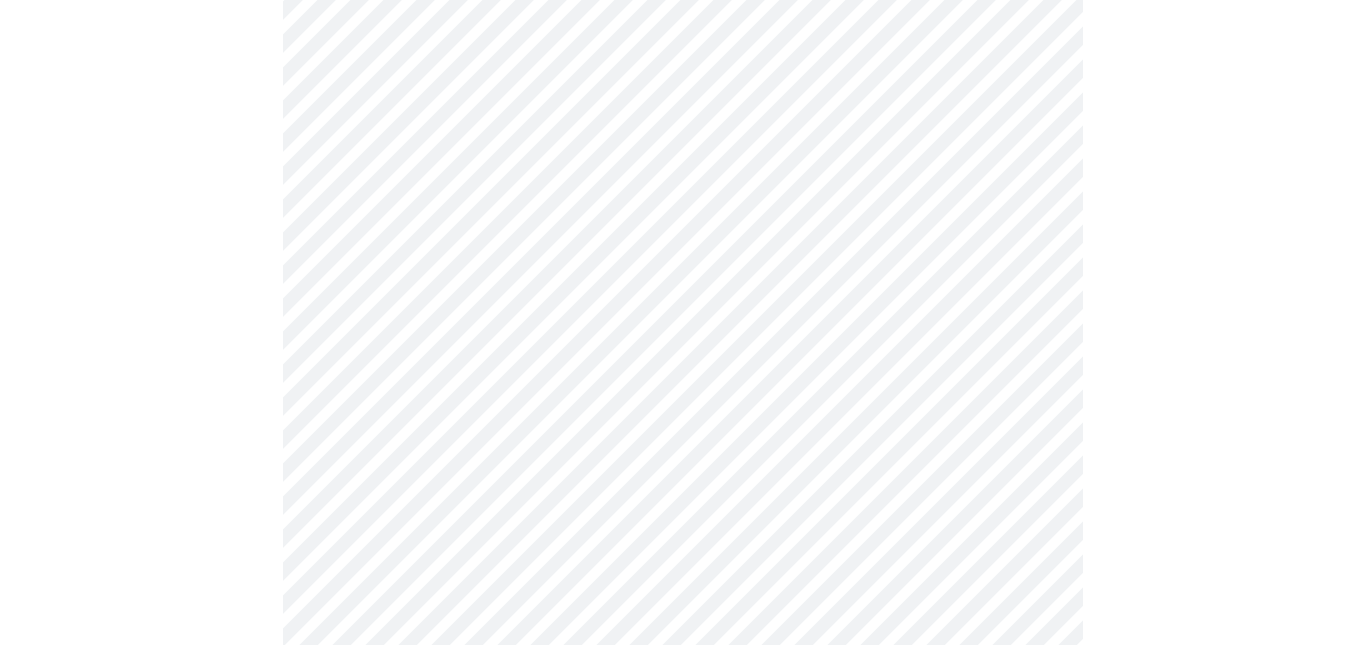 click on "MyMenopauseRx Appointments Messaging Labs Uploads Medications Community Refer a Friend Hi [PERSON_NAME]   Intake Questions for [DATE] 12:40pm-1:00pm 3  /  13 Settings Billing Invoices Log out" at bounding box center [683, -388] 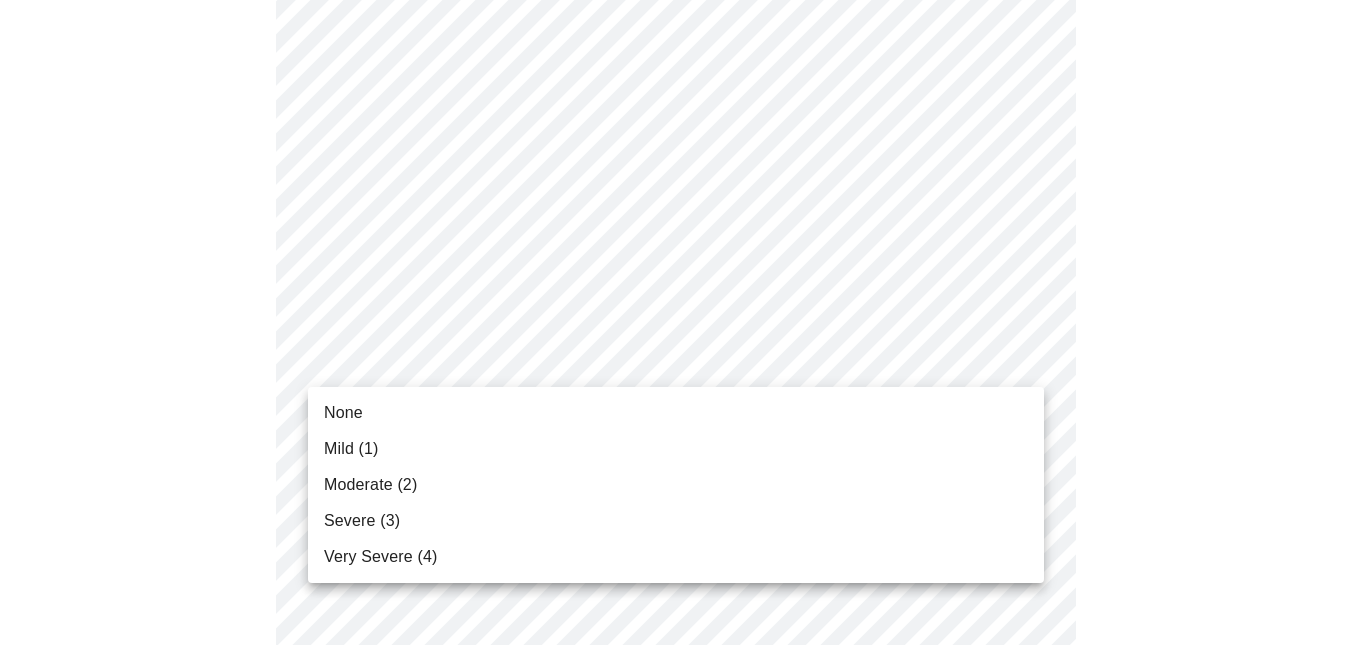 click on "Moderate (2)" at bounding box center [370, 485] 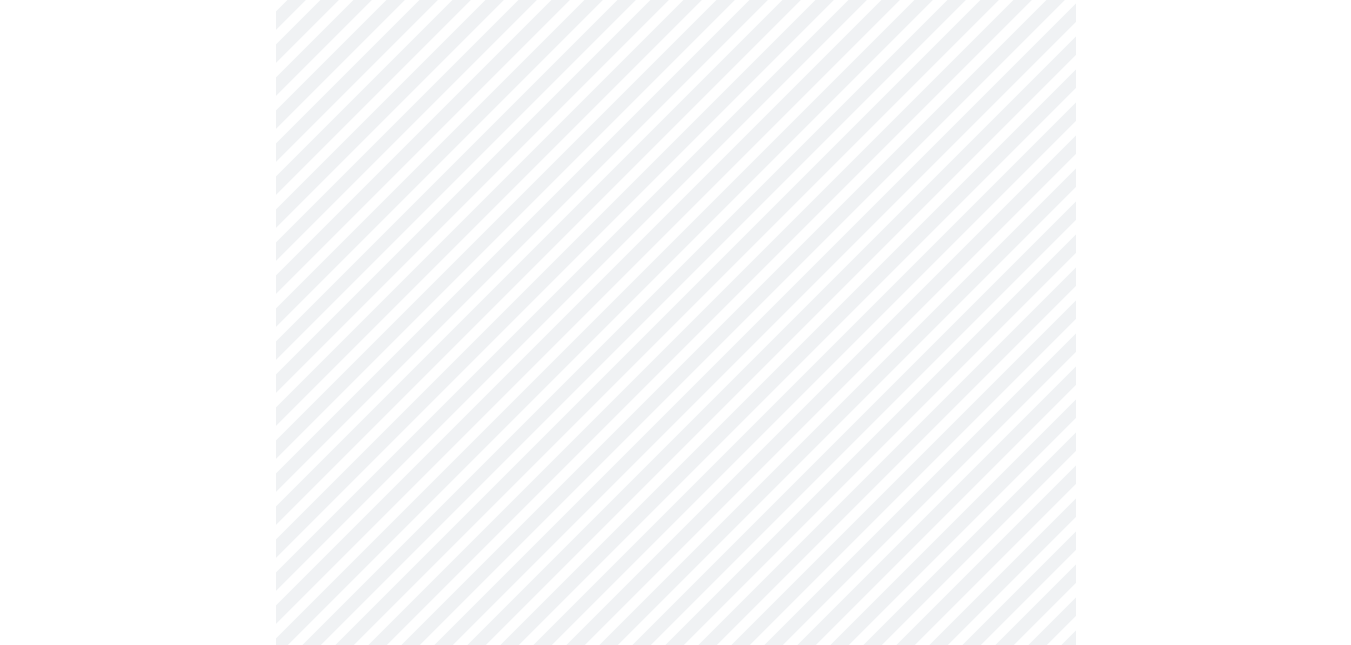 scroll, scrollTop: 1708, scrollLeft: 0, axis: vertical 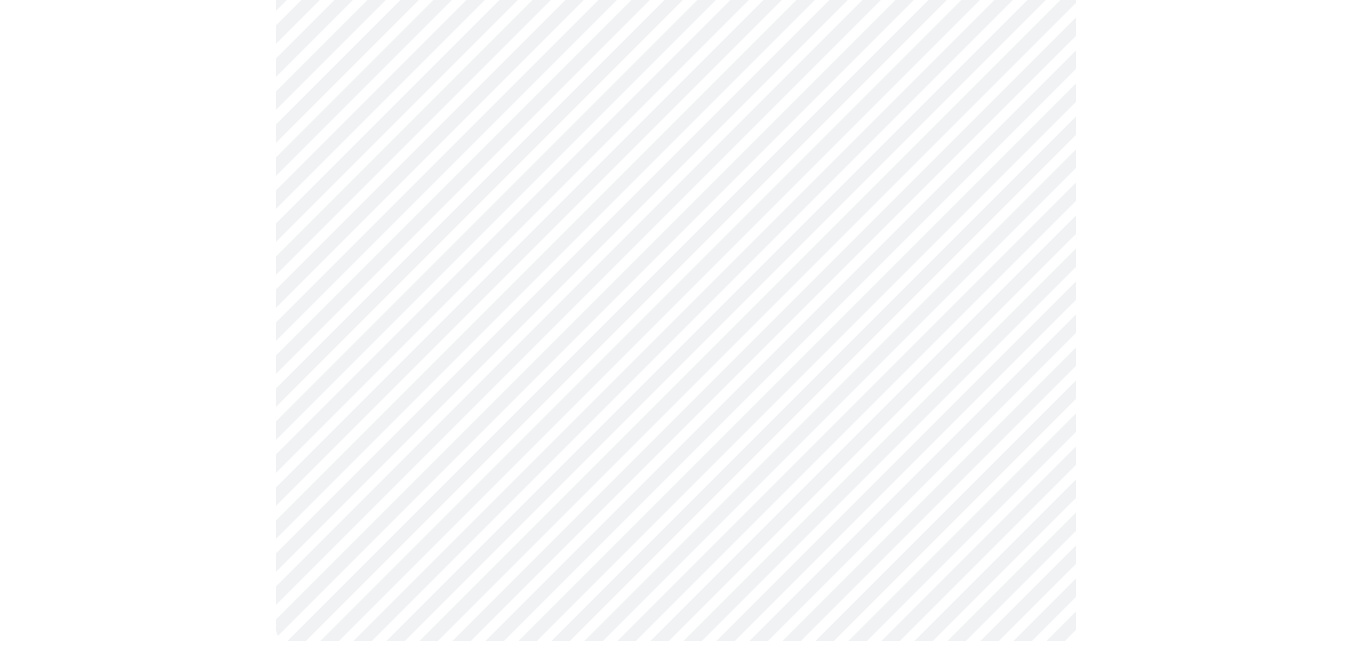 click at bounding box center (675, -426) 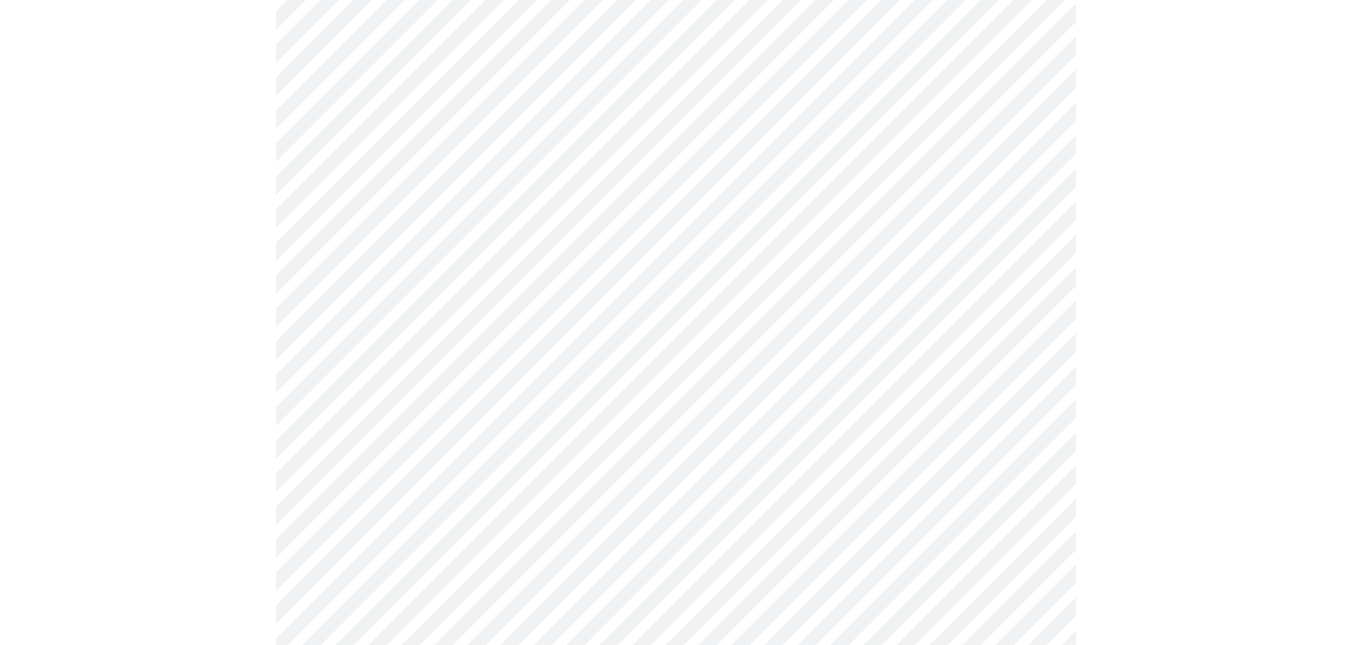 scroll, scrollTop: 800, scrollLeft: 0, axis: vertical 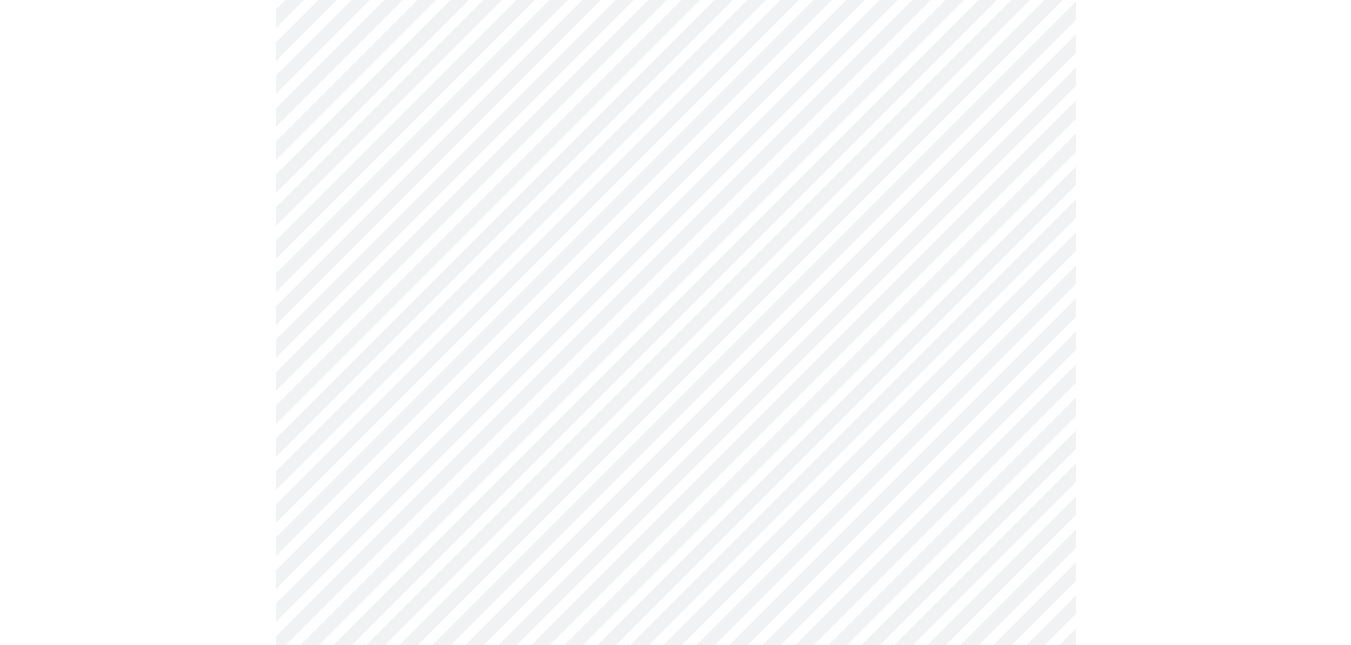 click on "MyMenopauseRx Appointments Messaging Labs Uploads Medications Community Refer a Friend Hi [PERSON_NAME]   Intake Questions for [DATE] 12:40pm-1:00pm 4  /  13 Settings Billing Invoices Log out" at bounding box center (675, 168) 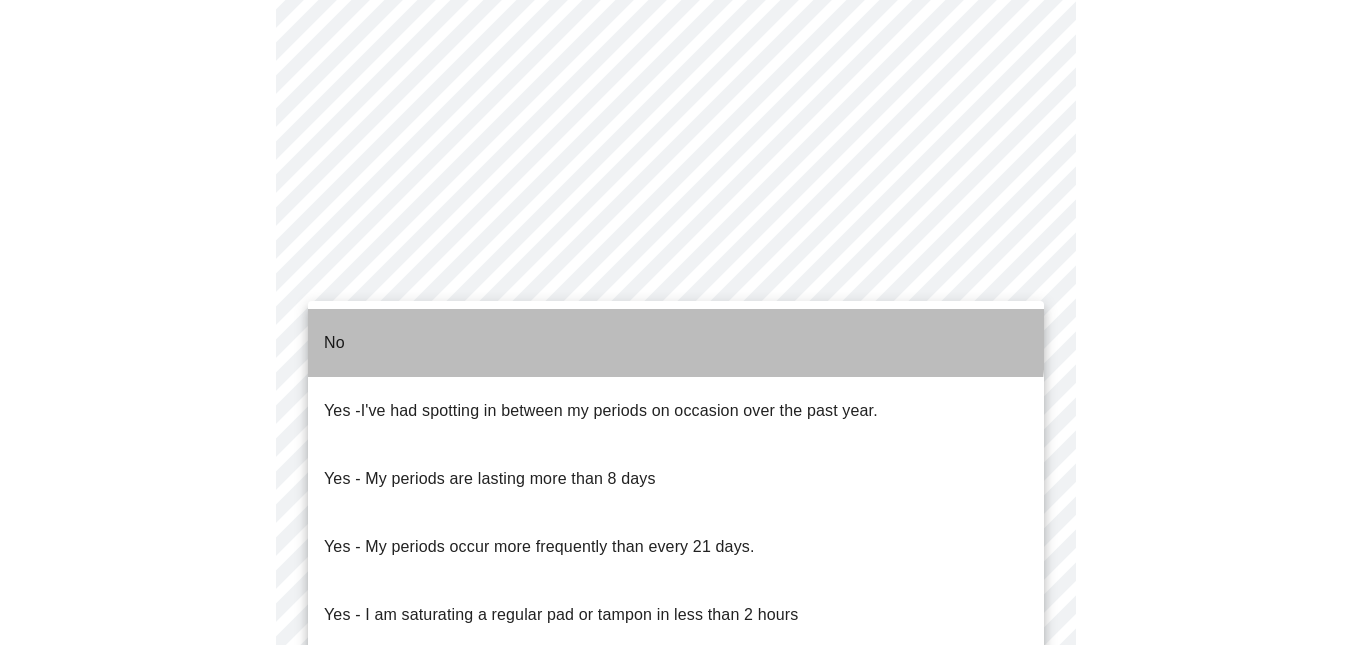 click on "No" at bounding box center [676, 343] 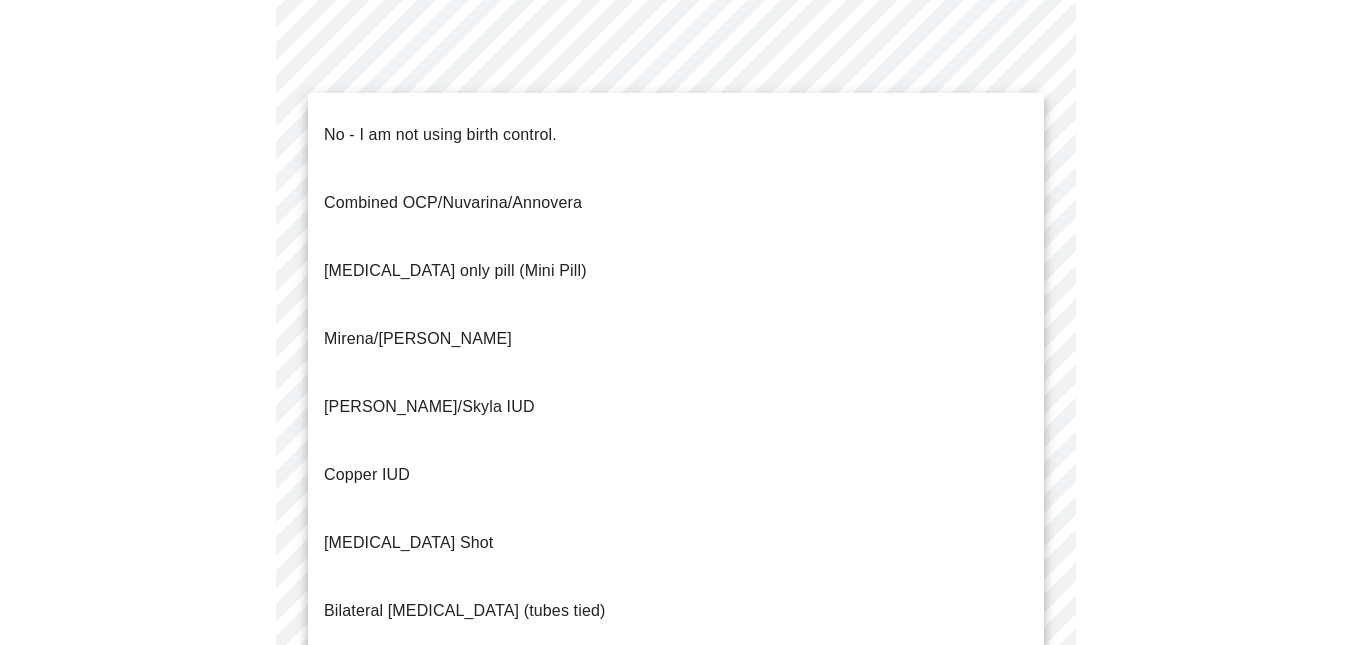 click on "MyMenopauseRx Appointments Messaging Labs Uploads Medications Community Refer a Friend Hi [PERSON_NAME]   Intake Questions for [DATE] 12:40pm-1:00pm 4  /  13 Settings Billing Invoices Log out No - I am not using birth control.
Combined OCP/Nuvarina/Annovera
[MEDICAL_DATA] only pill (Mini Pill)
Mirena/Liletta IUD
Kyleena/Skyla IUD
Copper IUD
[MEDICAL_DATA] Shot
Bilateral [MEDICAL_DATA] (tubes tied)
Parnter had [MEDICAL_DATA]
Barrier method (condoms)" at bounding box center [683, 162] 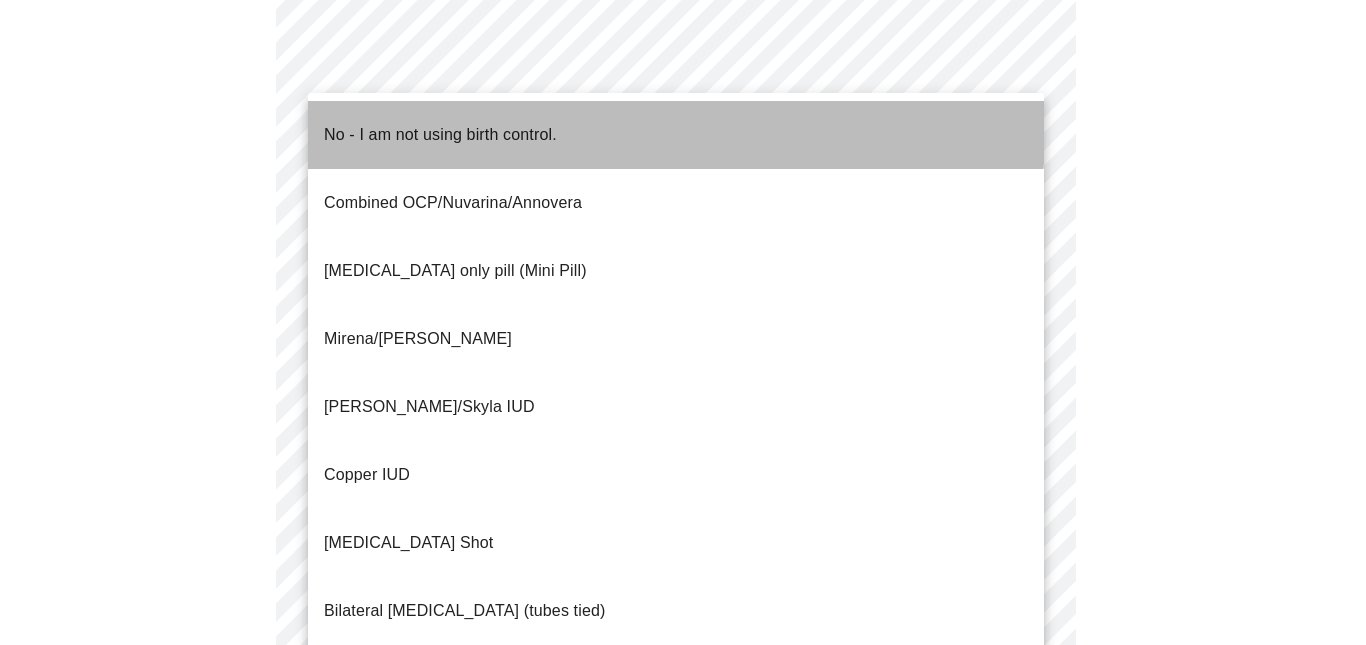 click on "No - I am not using birth control." at bounding box center [440, 135] 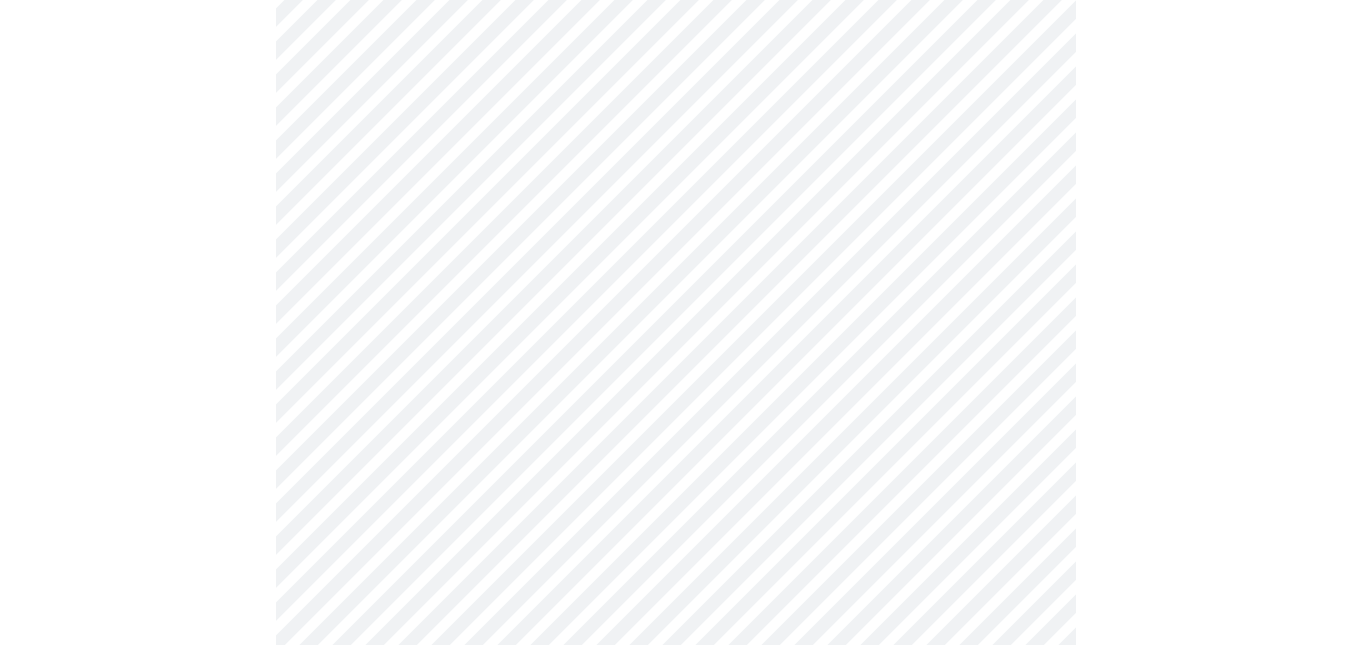scroll, scrollTop: 1067, scrollLeft: 0, axis: vertical 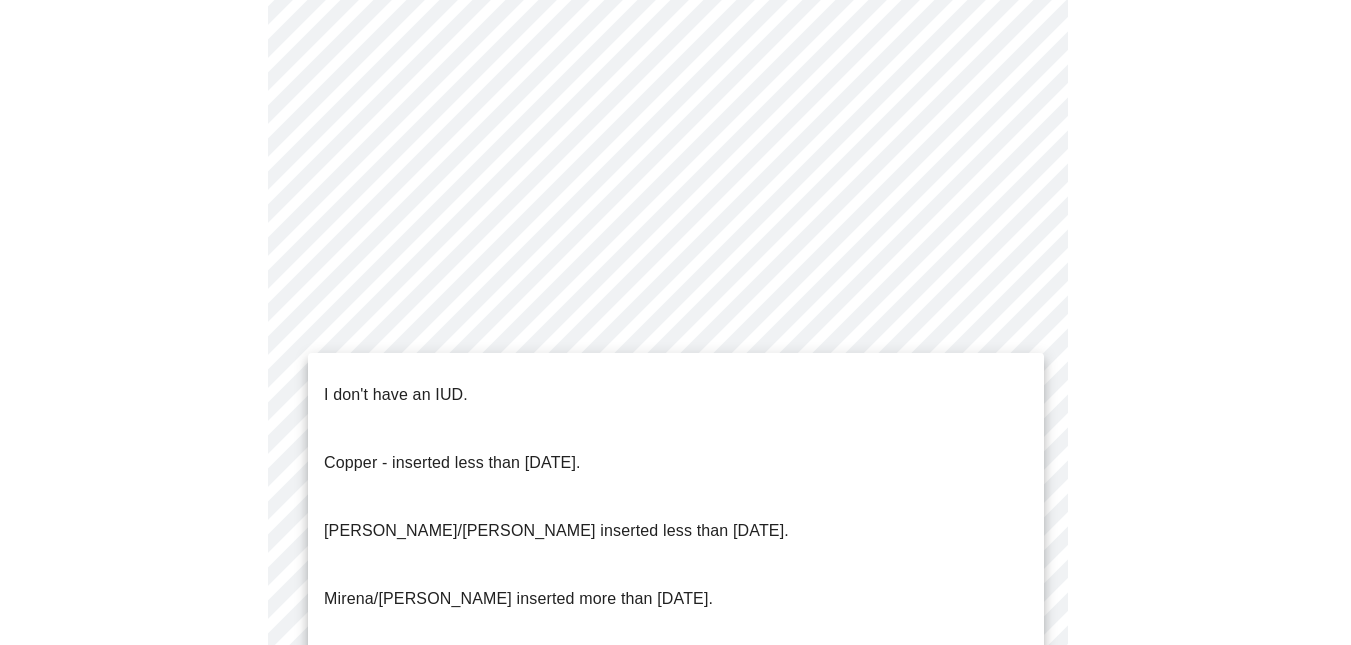 click on "MyMenopauseRx Appointments Messaging Labs Uploads Medications Community Refer a Friend Hi [PERSON_NAME]   Intake Questions for [DATE] 12:40pm-1:00pm 4  /  13 Settings Billing Invoices Log out I don't have an IUD.
Copper - inserted less than [DATE].
[PERSON_NAME]/[PERSON_NAME] inserted less than [DATE].
[PERSON_NAME]/[PERSON_NAME] inserted more than [DATE].
[PERSON_NAME], inserted more than [DATE]." at bounding box center (675, -111) 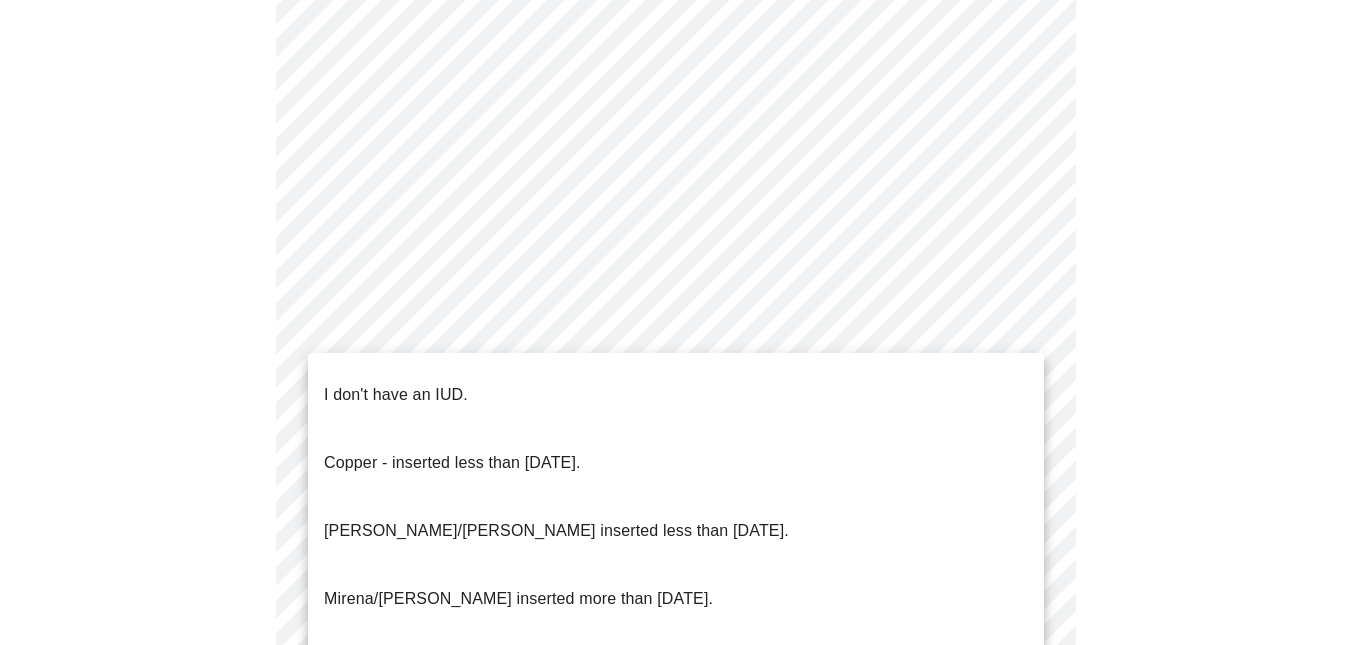 click on "I don't have an IUD." at bounding box center [396, 395] 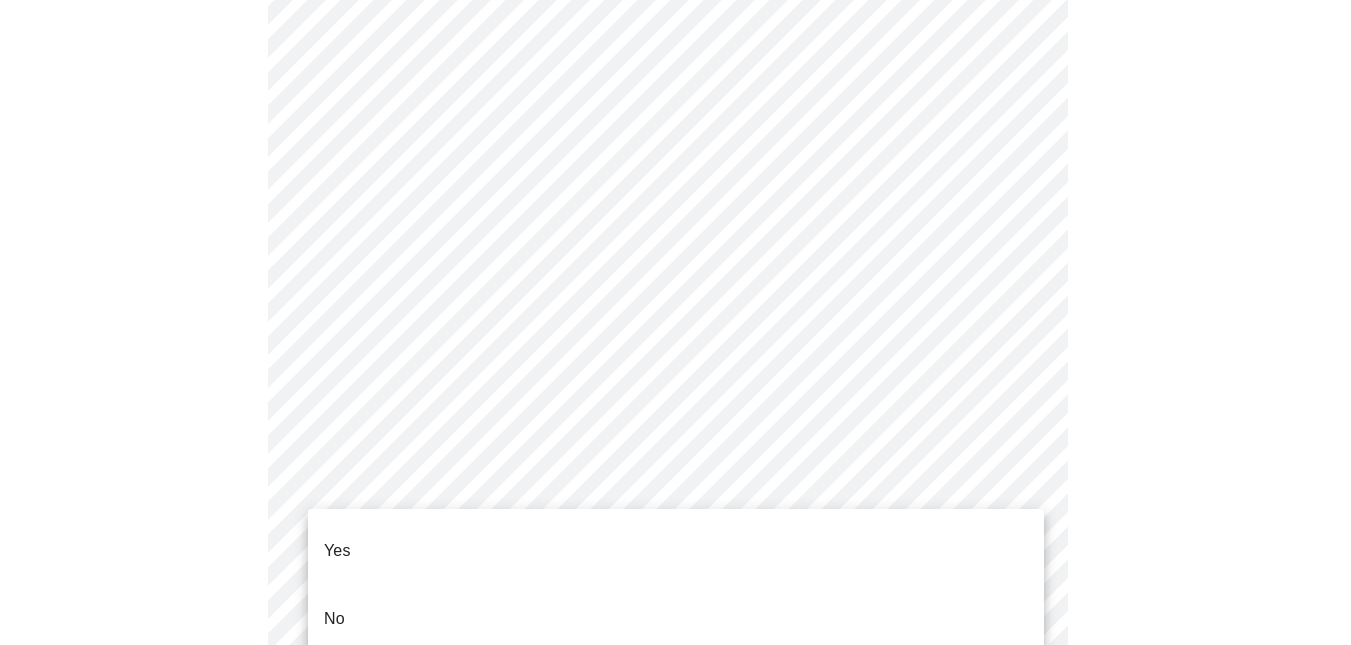 click on "MyMenopauseRx Appointments Messaging Labs Uploads Medications Community Refer a Friend Hi [PERSON_NAME]   Intake Questions for [DATE] 12:40pm-1:00pm 4  /  13 Settings Billing Invoices Log out Yes
No" at bounding box center (675, -117) 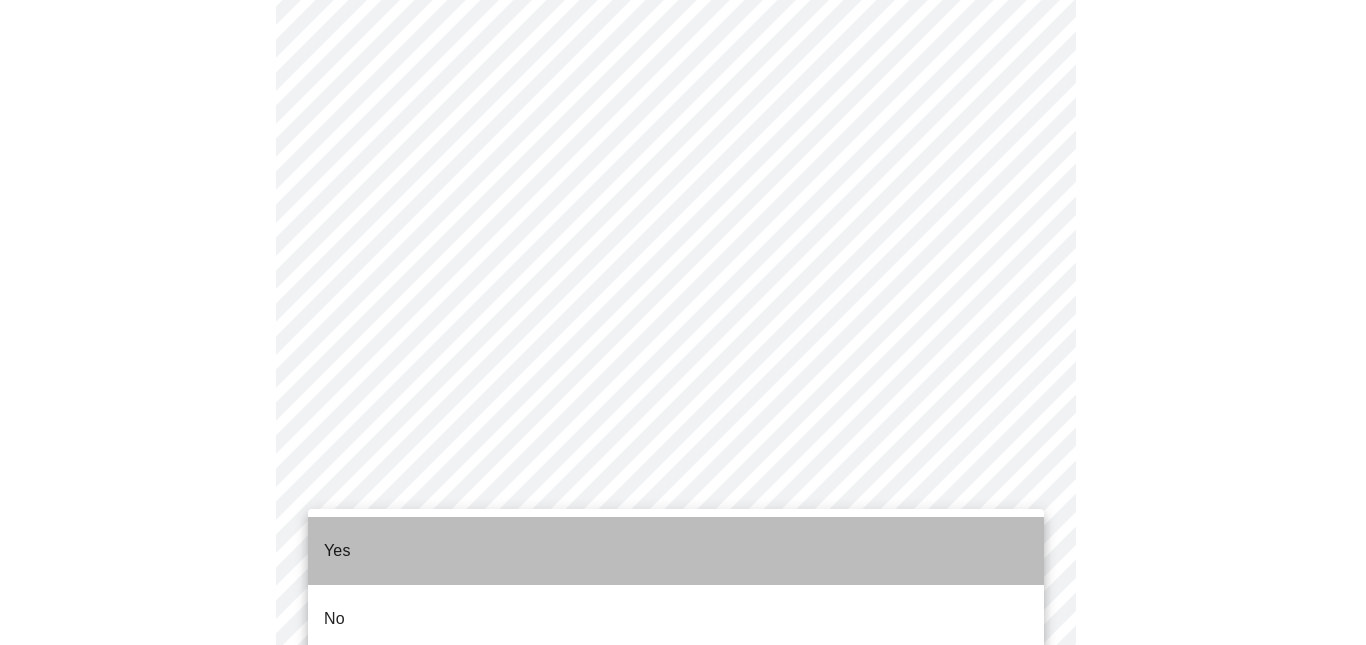 click on "Yes" at bounding box center (676, 551) 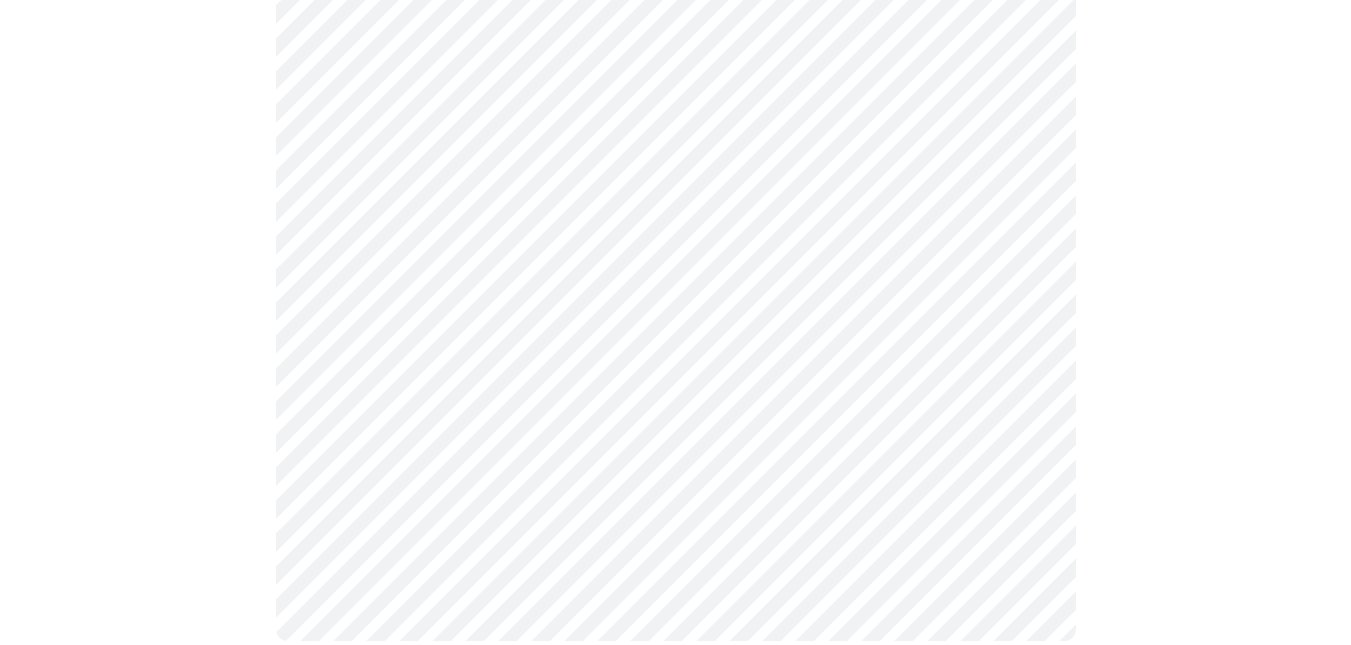 scroll, scrollTop: 0, scrollLeft: 0, axis: both 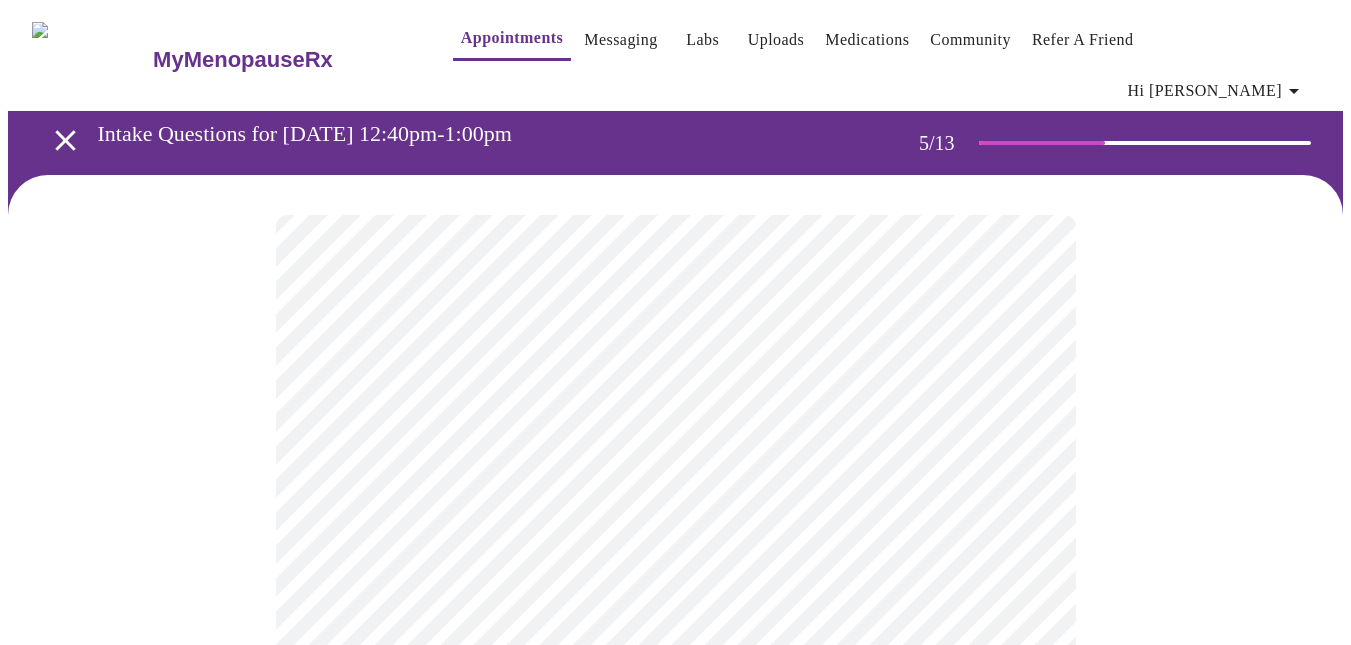 click on "MyMenopauseRx Appointments Messaging Labs Uploads Medications Community Refer a Friend Hi [PERSON_NAME]   Intake Questions for [DATE] 12:40pm-1:00pm 5  /  13 Settings Billing Invoices Log out" at bounding box center [675, 739] 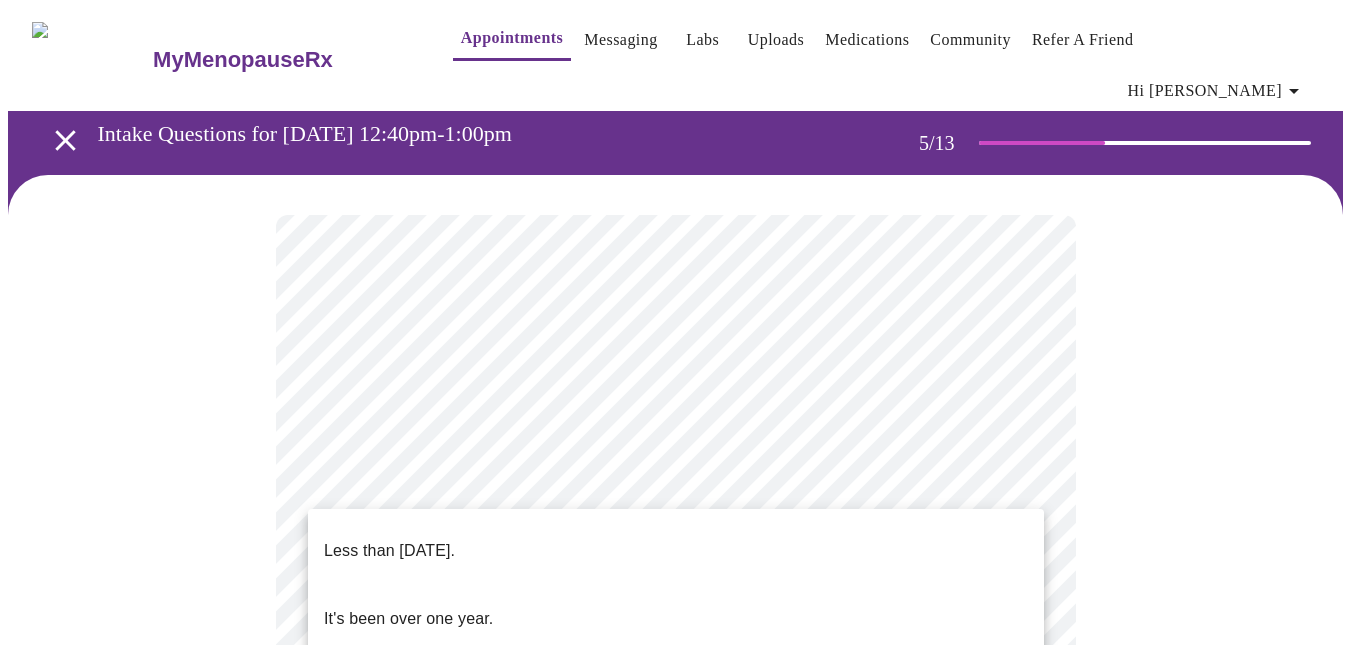 click on "Less than [DATE]." at bounding box center (389, 551) 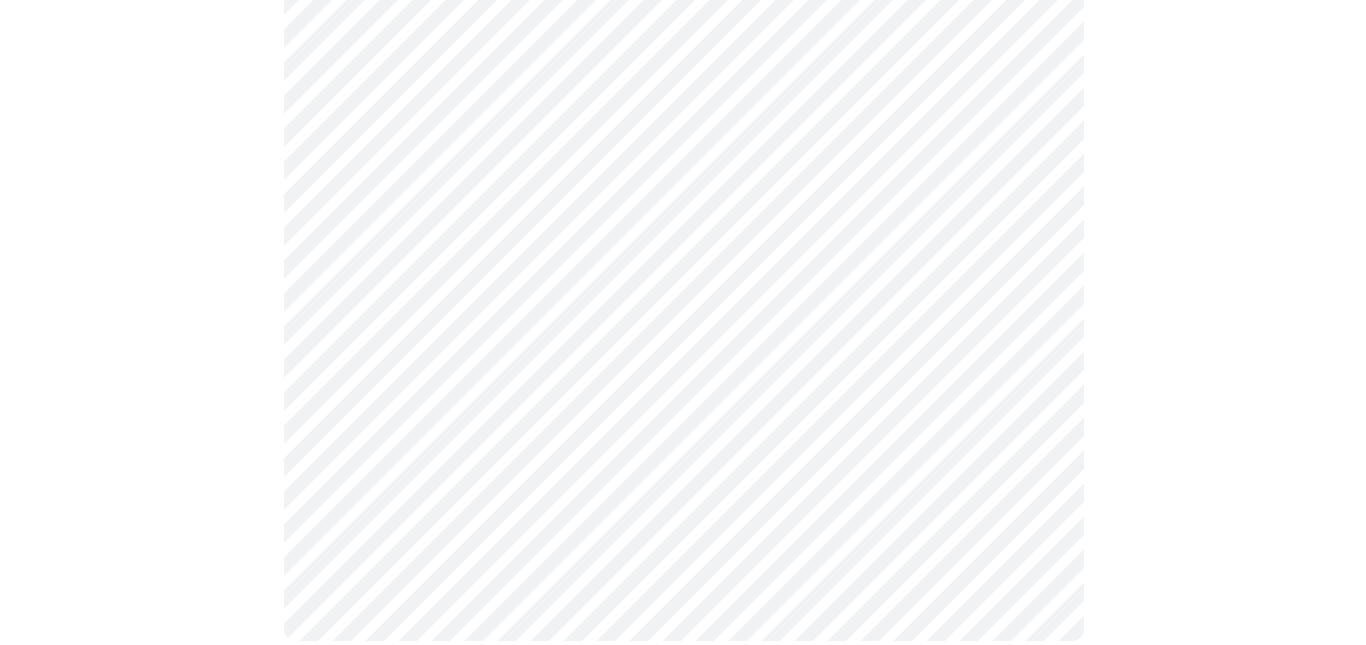 scroll, scrollTop: 0, scrollLeft: 0, axis: both 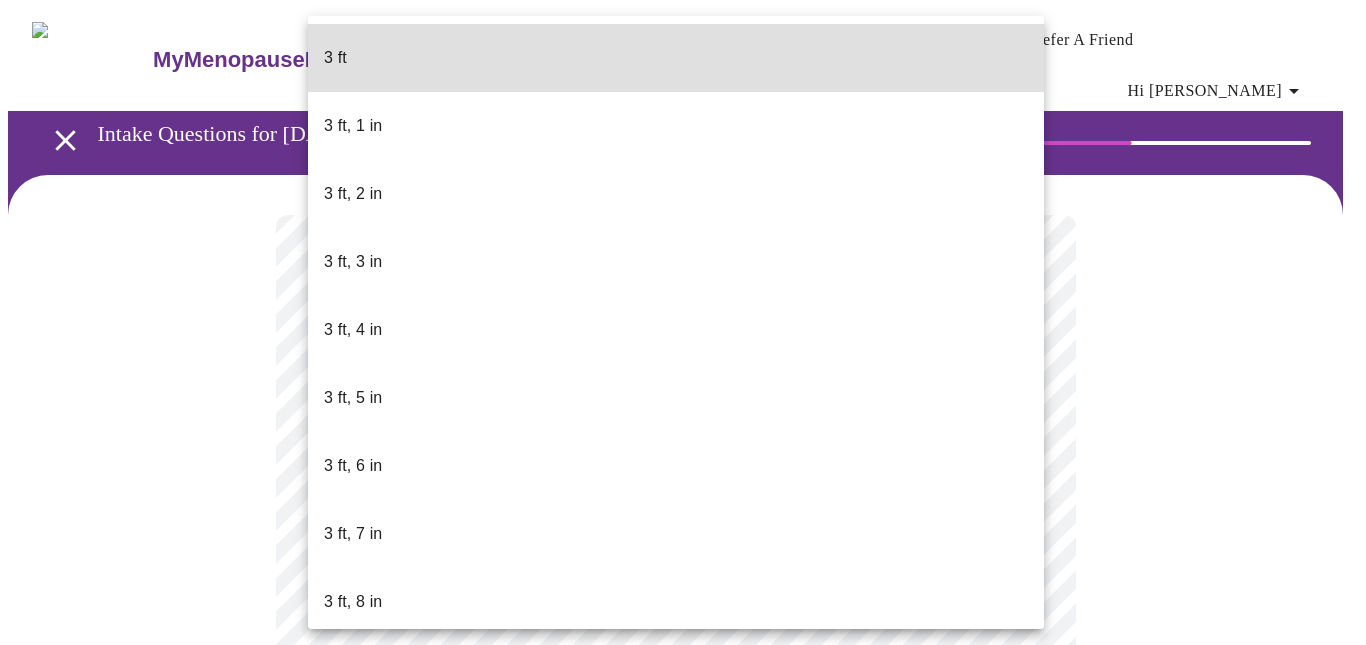 click on "MyMenopauseRx Appointments Messaging Labs Uploads Medications Community Refer a Friend Hi [PERSON_NAME]   Intake Questions for [DATE] 12:40pm-1:00pm 6  /  13 Settings Billing Invoices Log out 3 ft
3 ft, 1 in
3 ft, 2 in
3 ft, 3 in
3 ft, 4 in
3 ft, 5 in
3 ft, 6 in
3 ft, 7 in
3 ft, 8 in
3 ft, 9 in
3 ft, 10 in
3 ft, 11 in
4 ft
4 ft, 1 in
4 ft, 2 in
4 ft, 3 in
4 ft, 4 in
4 ft, 5 in
4 ft, 6 in
4 ft, 7 in
4 ft, 8 in
4 ft, 9 in
4 ft, 10 in
4 ft, 11 in
5 ft
5 ft, 1 in
5 ft, 2 in
5 ft, 3 in
5 ft, 4 in
5 ft, 5 in
5 ft, 6 in
5 ft, 7 in
5 ft, 8 in
5 ft, 9 in
5 ft, 10 in
5 ft, 11 in
6 ft
6 ft, 1 in
6 ft, 2 in
6 ft, 3 in
6 ft, 4 in
6 ft, 5 in
6 ft, 6 in
6 ft, 7 in
6 ft, 8 in
6 ft, 9 in
6 ft, 10 in
6 ft, 11 in
7 ft" at bounding box center (683, 556) 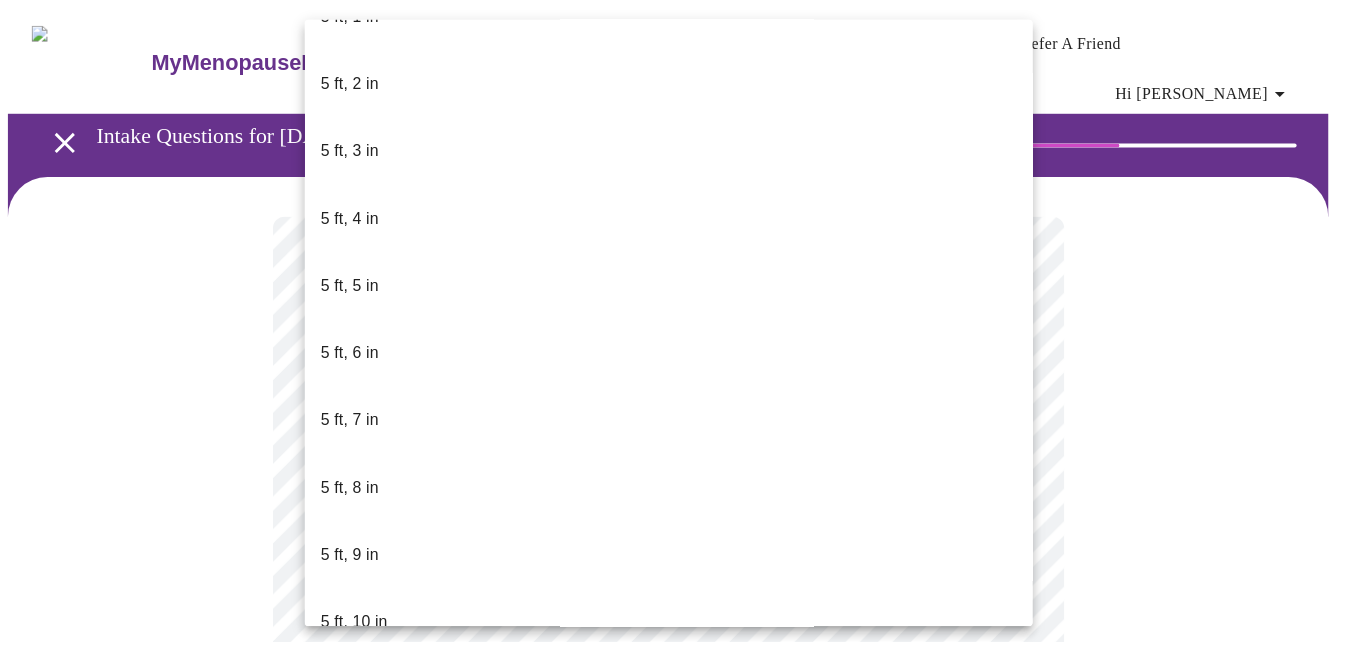 scroll, scrollTop: 1684, scrollLeft: 0, axis: vertical 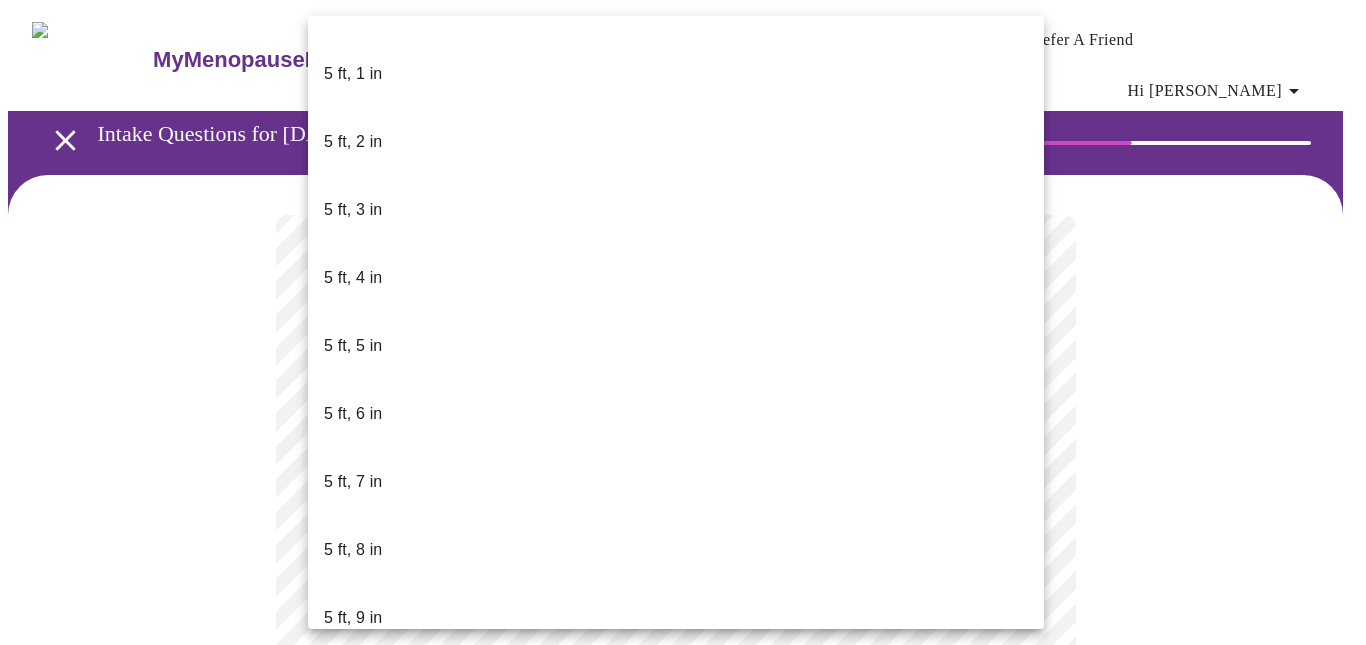 click on "6 ft" at bounding box center [676, 822] 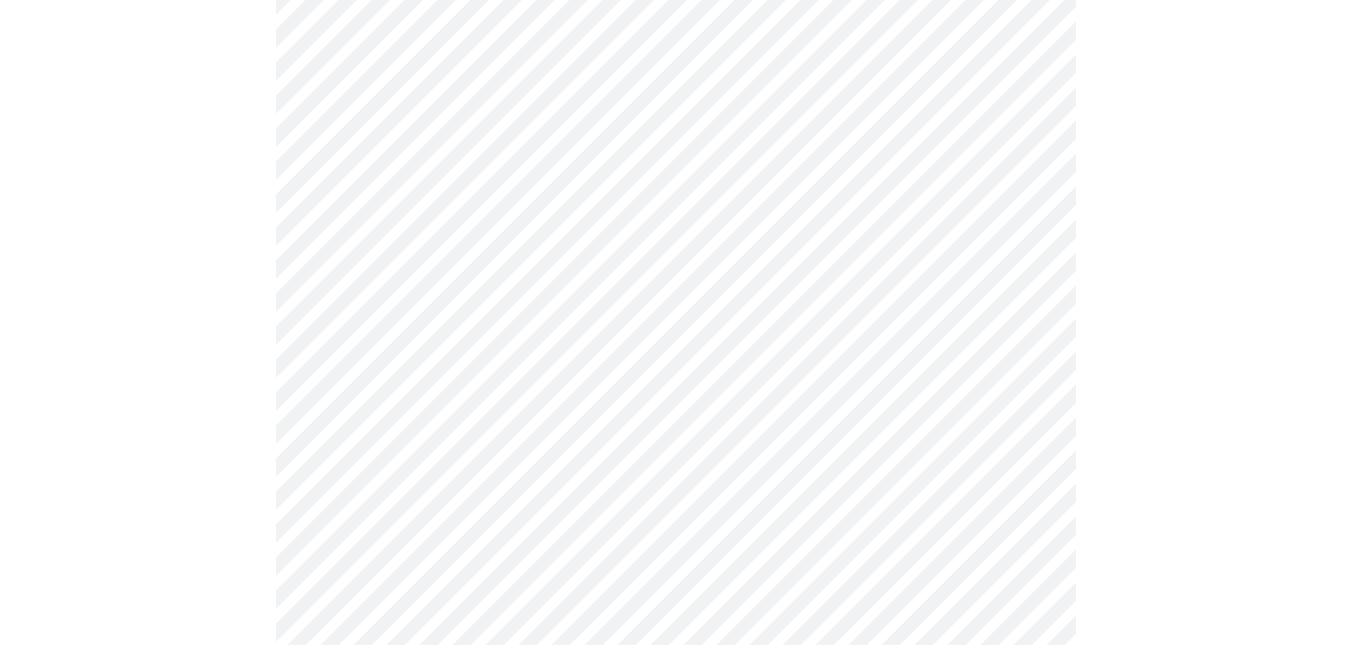 scroll, scrollTop: 2667, scrollLeft: 0, axis: vertical 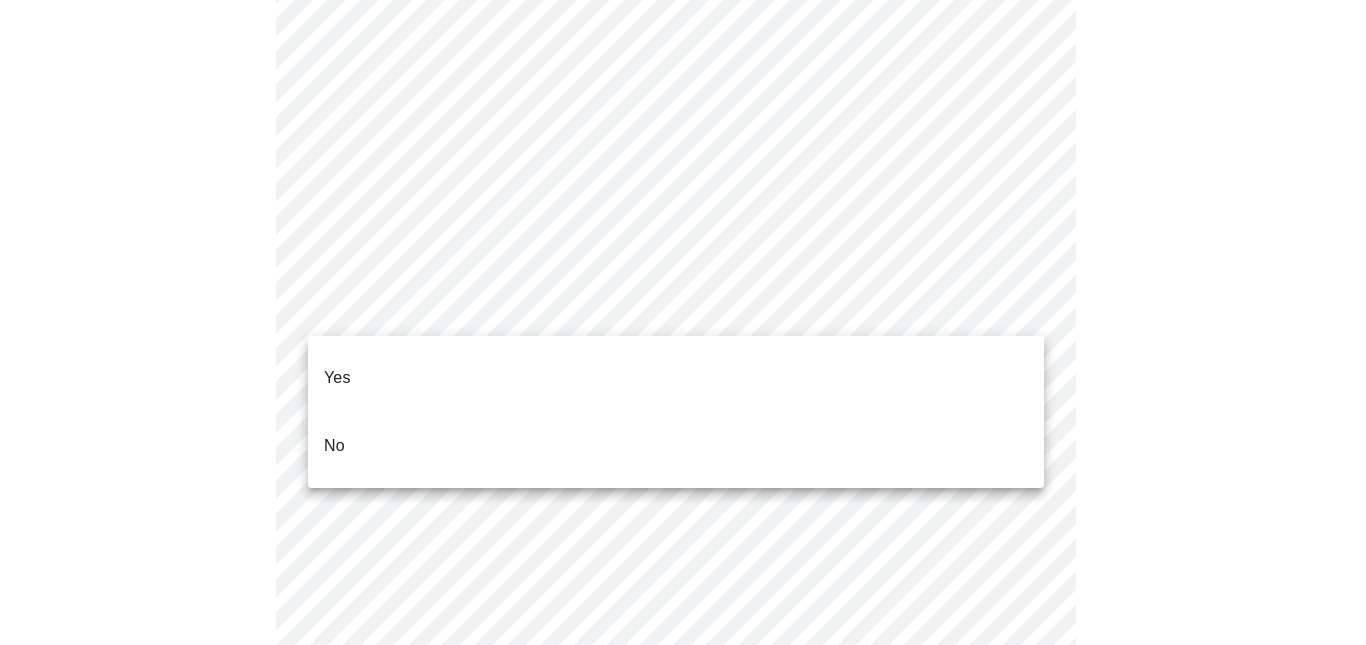 click on "MyMenopauseRx Appointments Messaging Labs Uploads Medications Community Refer a Friend Hi [PERSON_NAME]   Intake Questions for [DATE] 12:40pm-1:00pm 7  /  13 Settings Billing Invoices Log out Yes
No" at bounding box center (683, -2039) 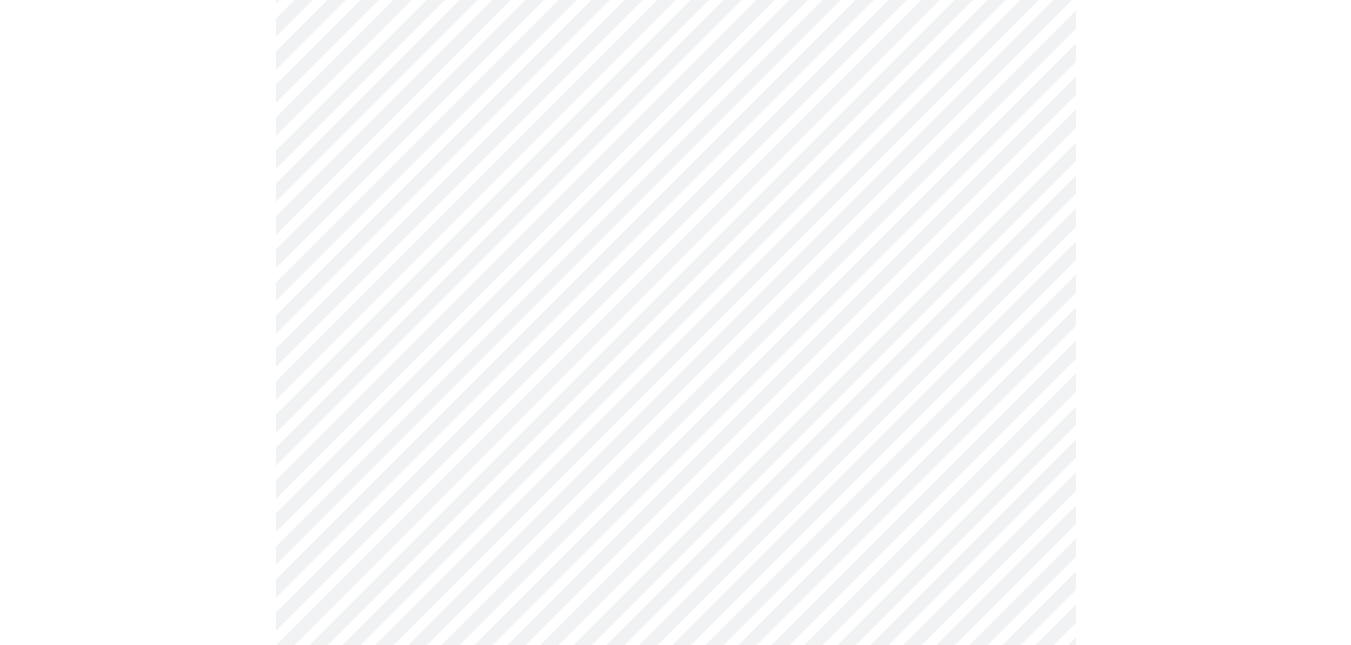 scroll, scrollTop: 5513, scrollLeft: 0, axis: vertical 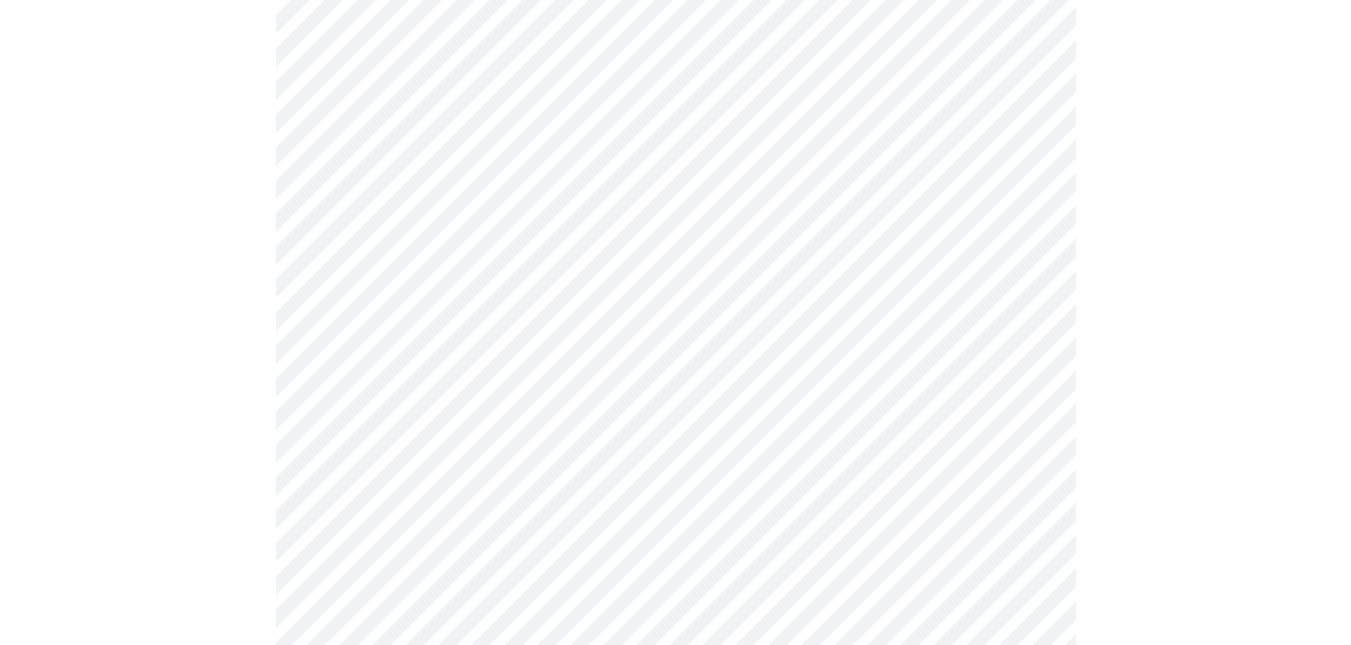 click at bounding box center [675, -2229] 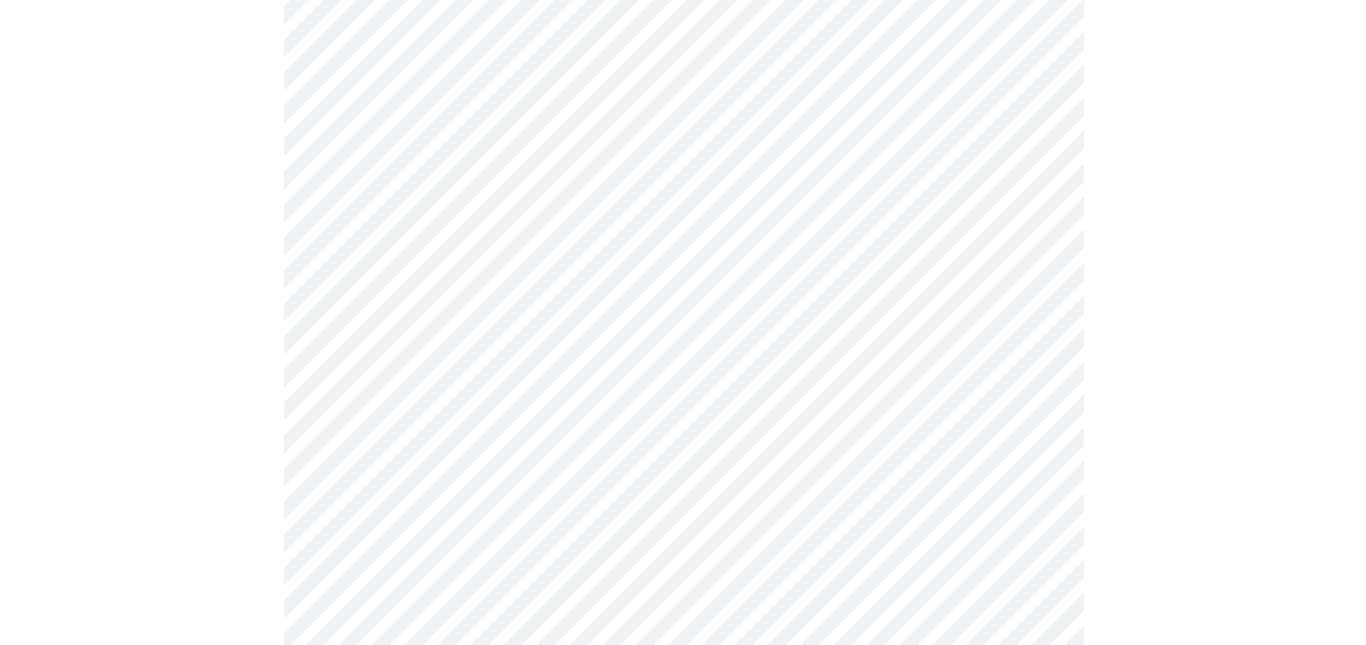 scroll, scrollTop: 1308, scrollLeft: 0, axis: vertical 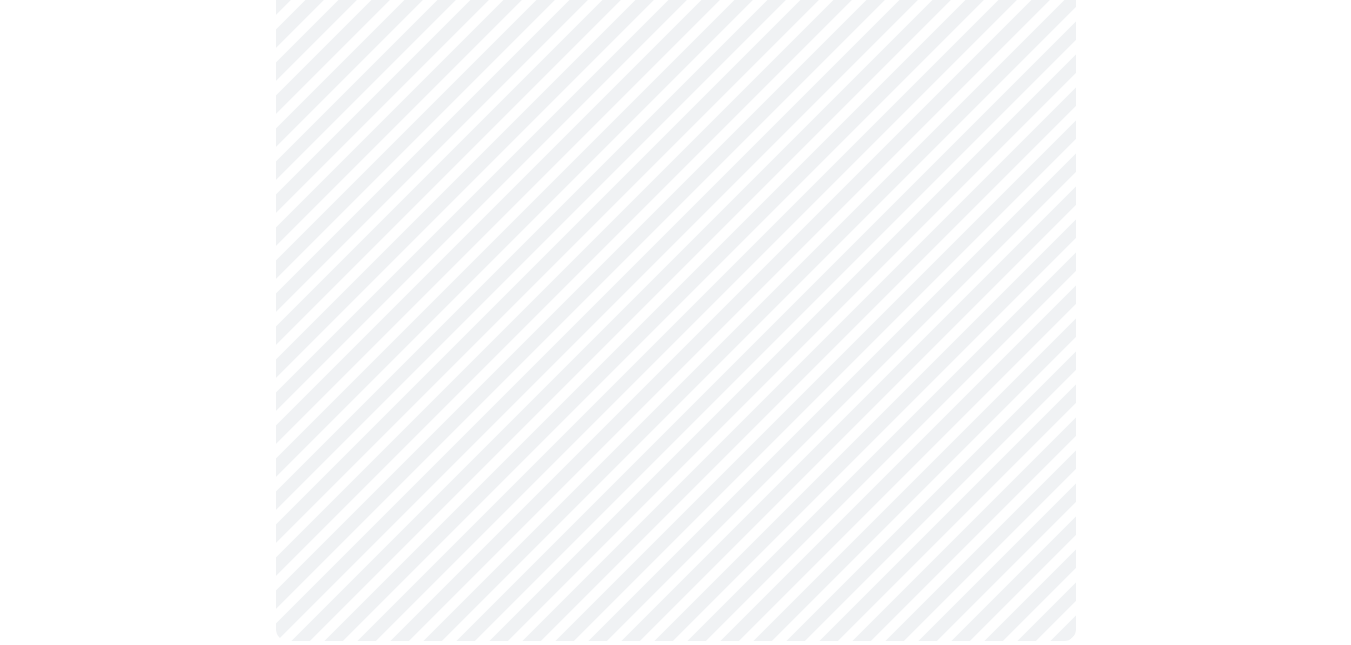 click on "MyMenopauseRx Appointments Messaging Labs Uploads Medications Community Refer a Friend Hi [PERSON_NAME]   Intake Questions for [DATE] 12:40pm-1:00pm 8  /  13 Settings Billing Invoices Log out" at bounding box center (675, -310) 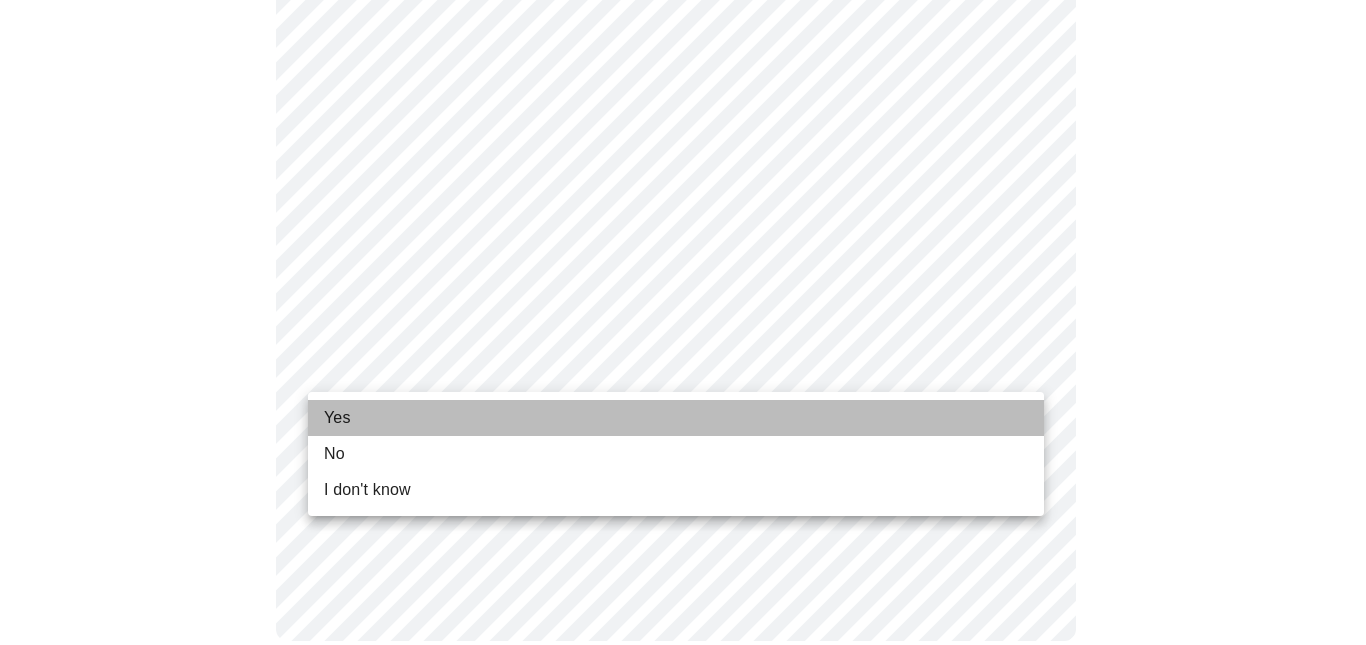 click on "Yes" at bounding box center (337, 418) 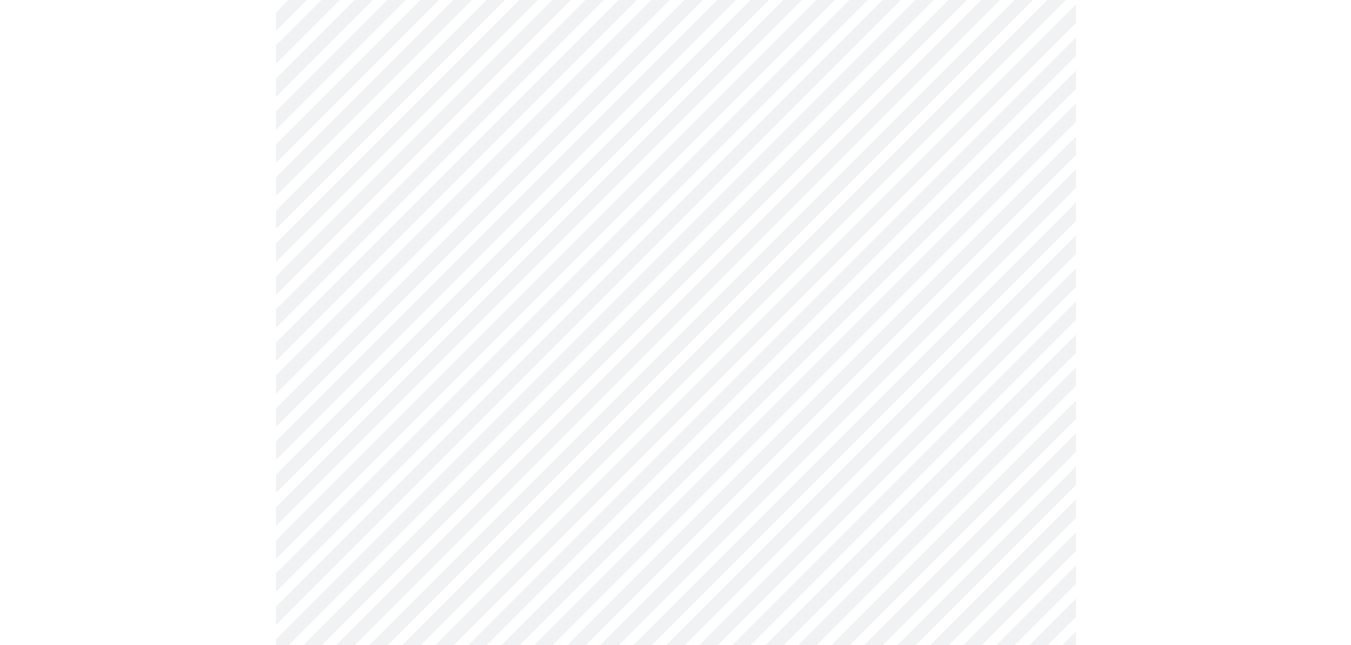 scroll, scrollTop: 0, scrollLeft: 0, axis: both 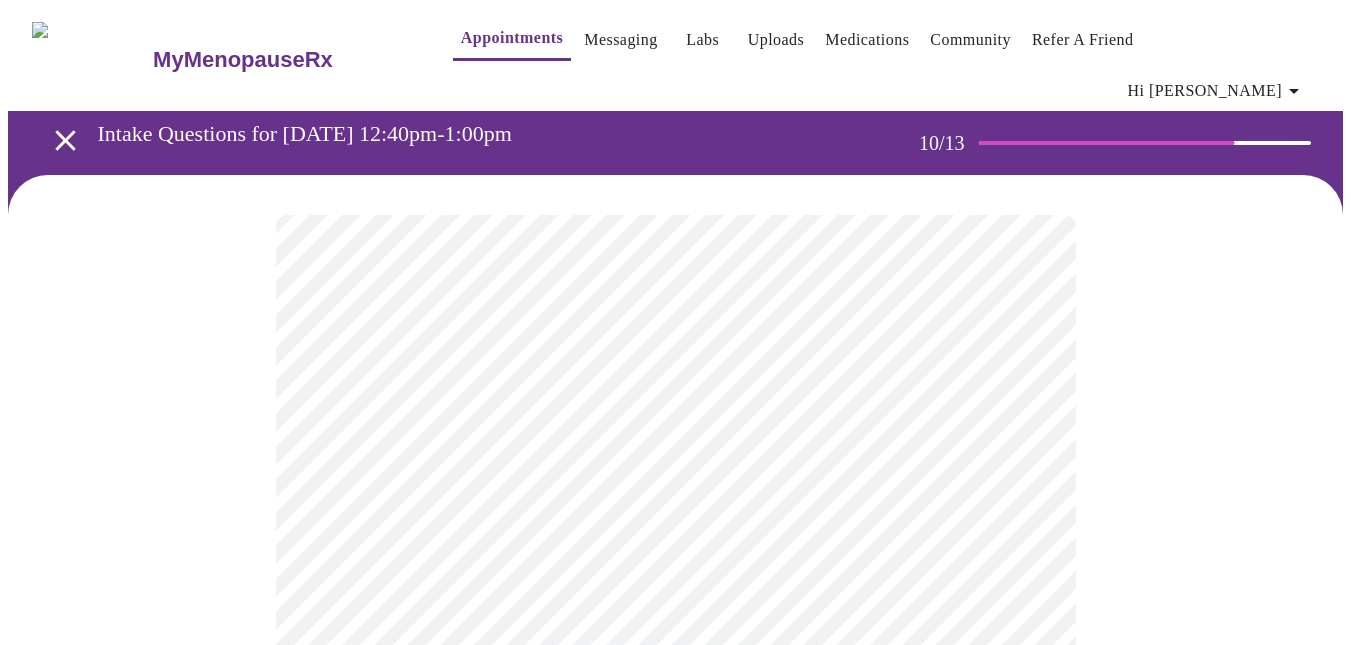 click on "MyMenopauseRx Appointments Messaging Labs Uploads Medications Community Refer a Friend Hi [PERSON_NAME]   Intake Questions for [DATE] 12:40pm-1:00pm 10  /  13 Settings Billing Invoices Log out" at bounding box center [675, 1346] 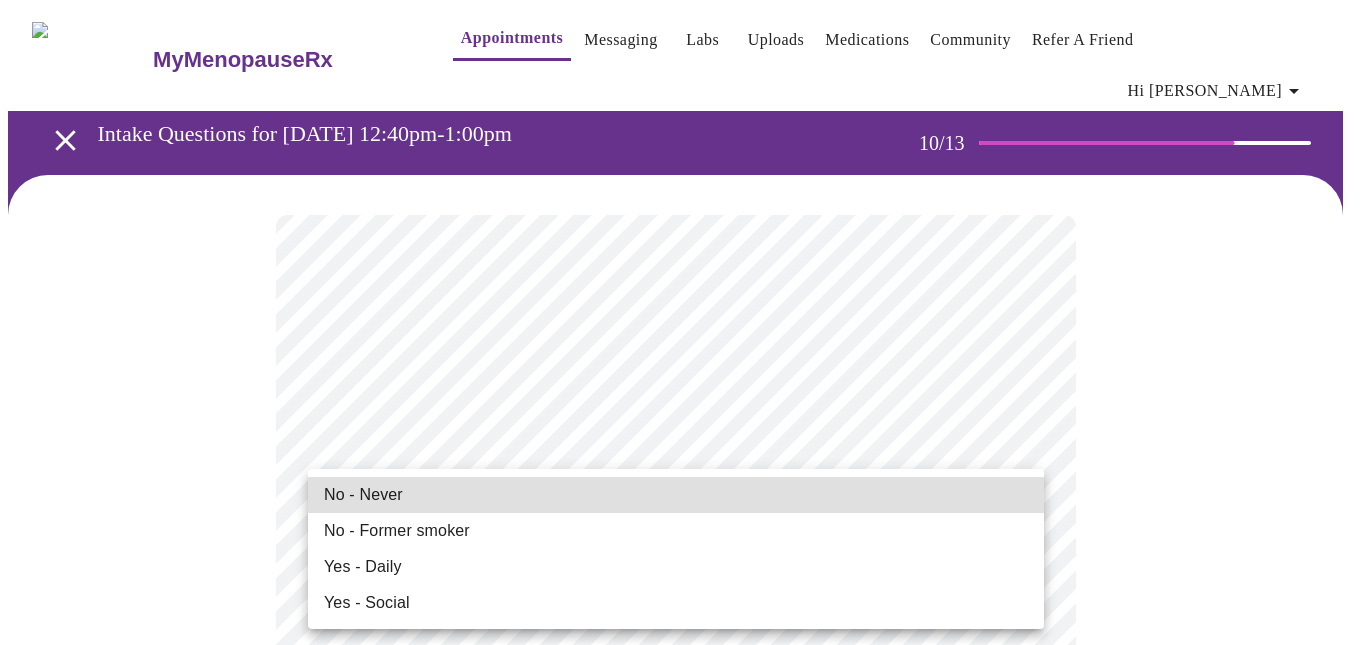 drag, startPoint x: 375, startPoint y: 496, endPoint x: 413, endPoint y: 495, distance: 38.013157 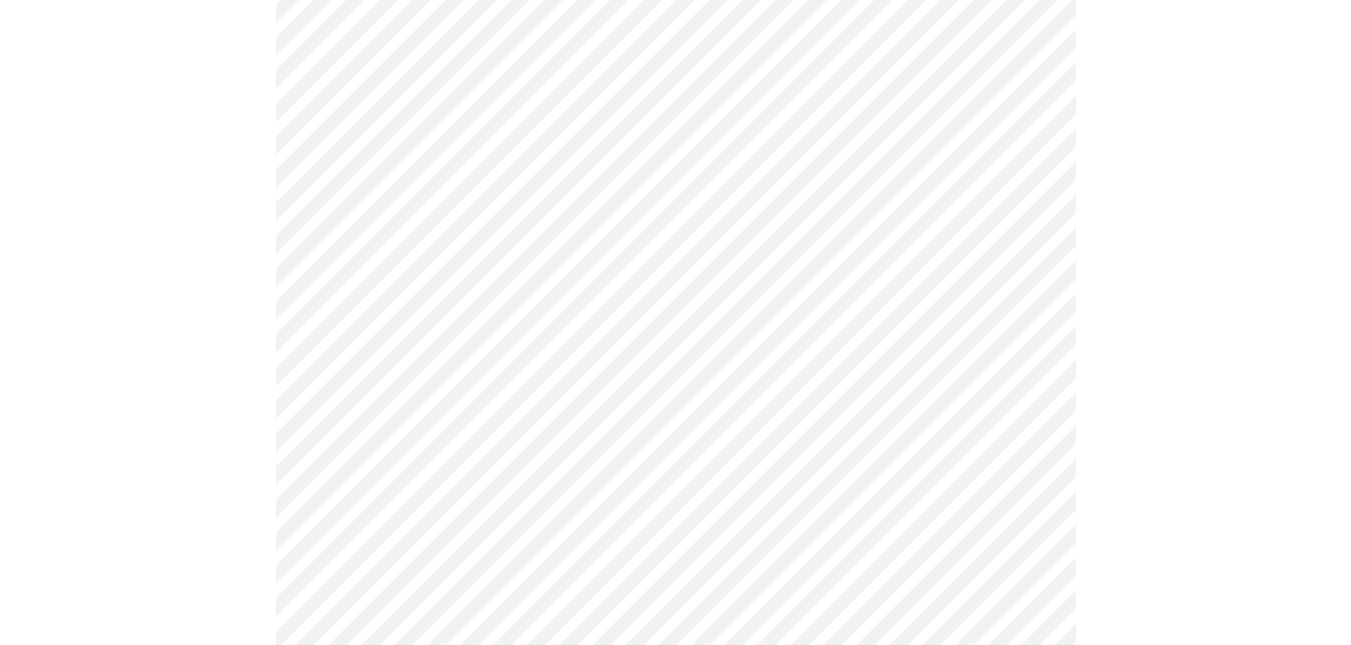 scroll, scrollTop: 1600, scrollLeft: 0, axis: vertical 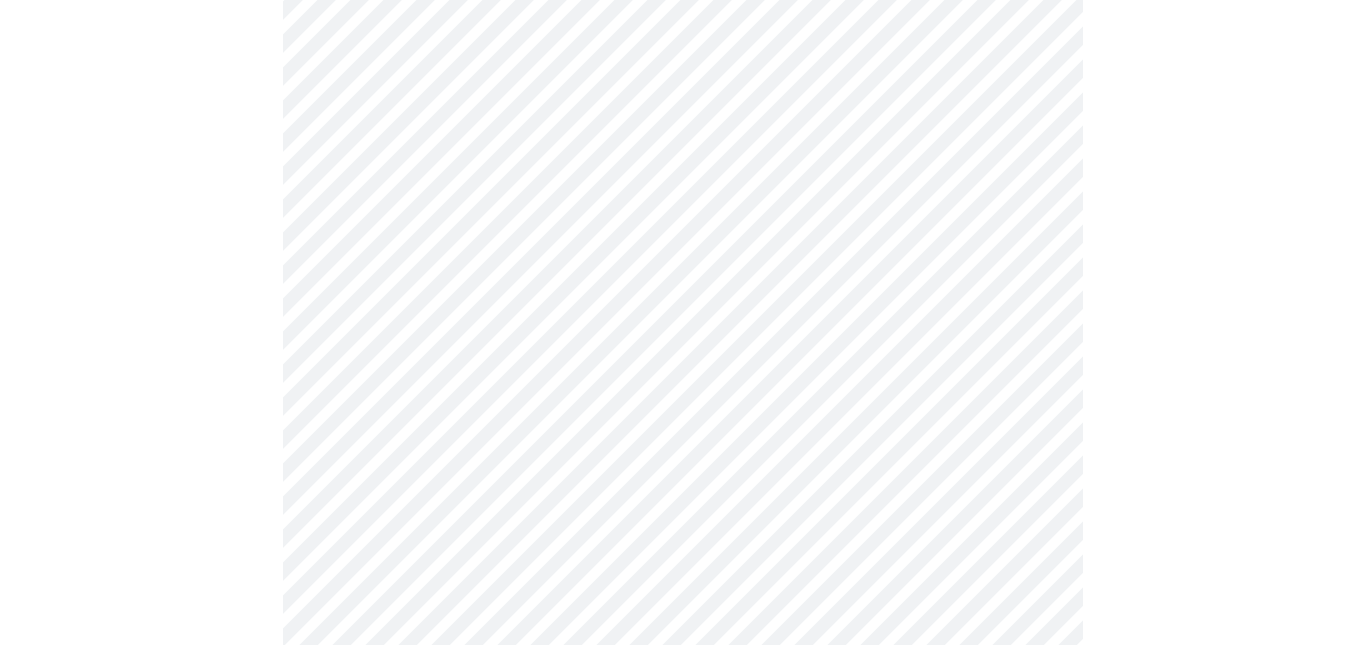 click on "MyMenopauseRx Appointments Messaging Labs Uploads Medications Community Refer a Friend Hi [PERSON_NAME]   Intake Questions for [DATE] 12:40pm-1:00pm 10  /  13 Settings Billing Invoices Log out" at bounding box center (683, -268) 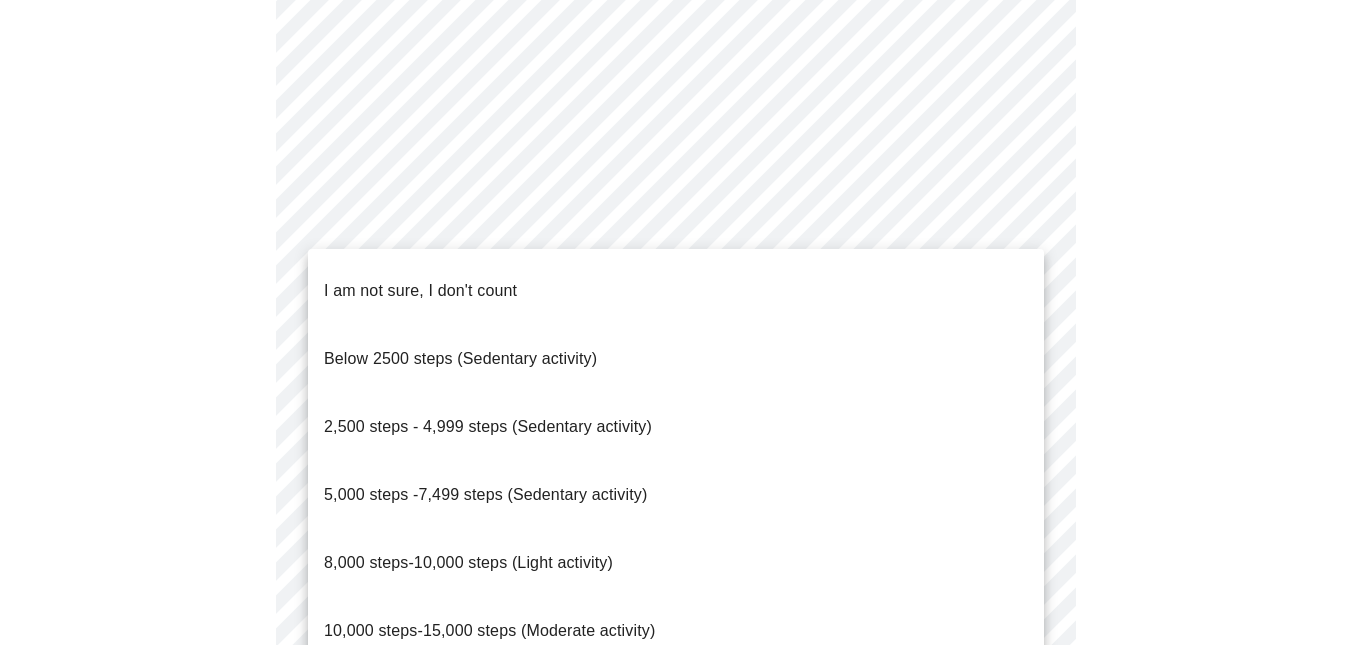 click on "I am not sure, I don't count" at bounding box center (420, 290) 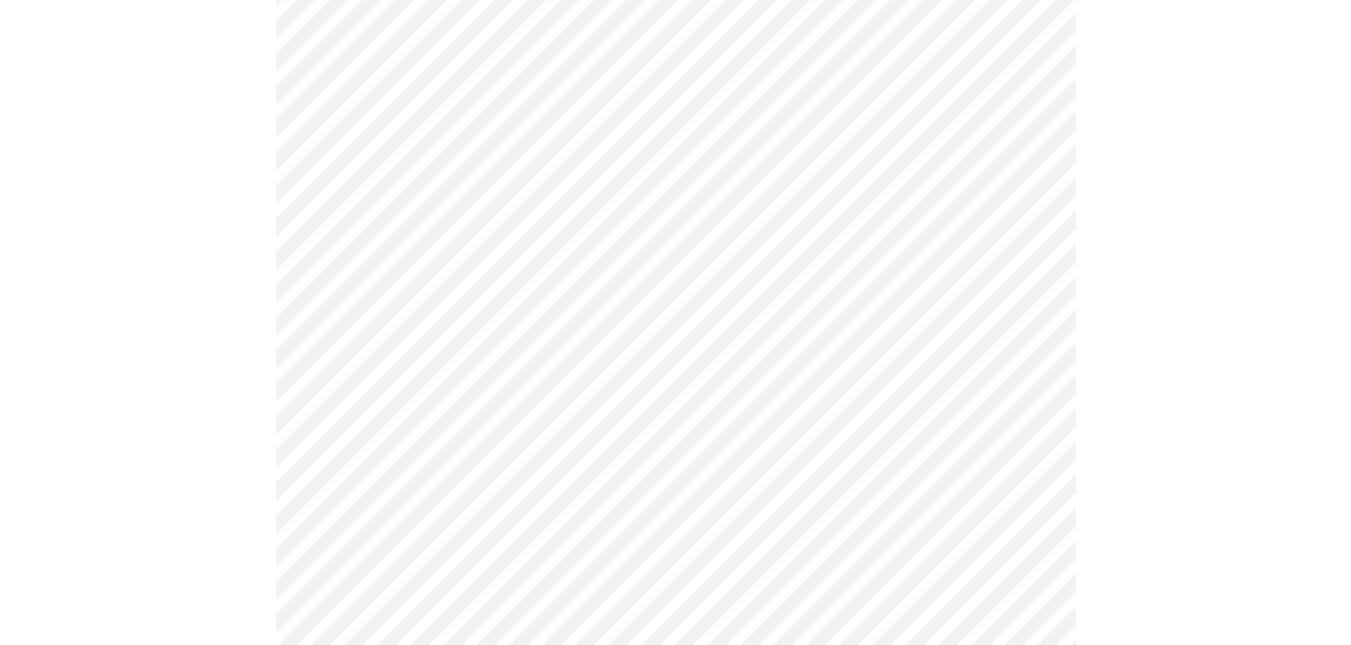 scroll, scrollTop: 1867, scrollLeft: 0, axis: vertical 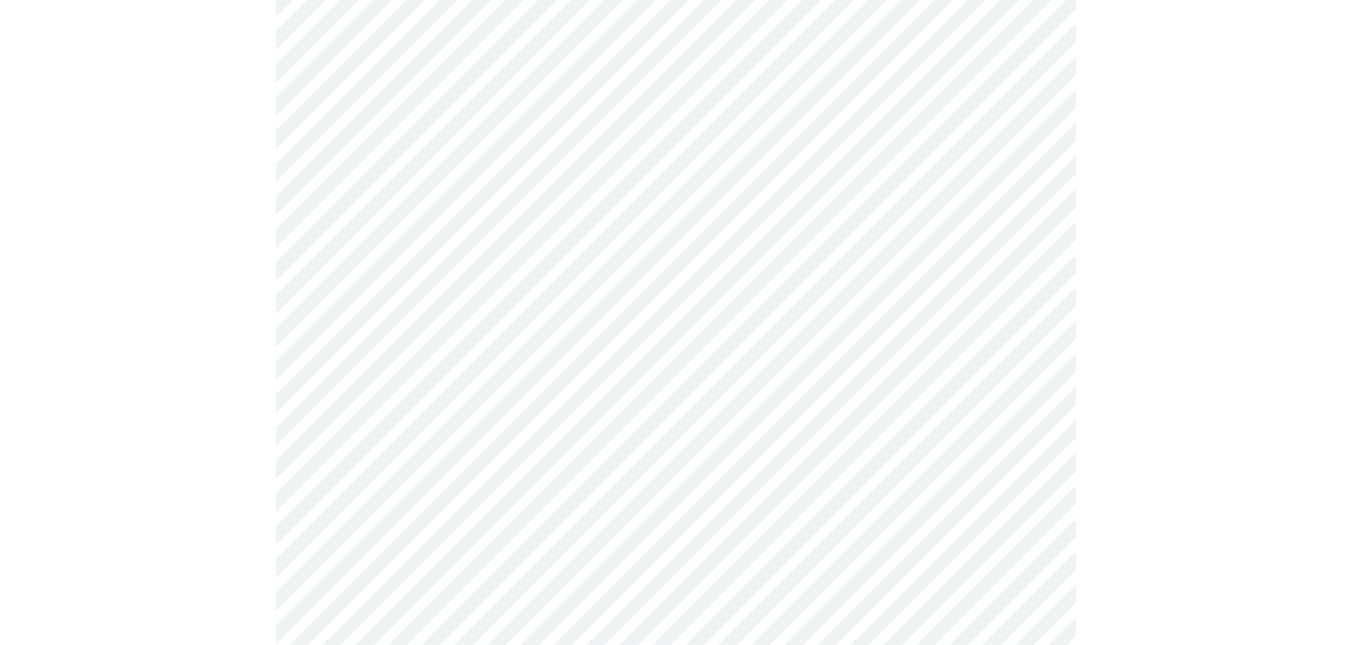 click on "MyMenopauseRx Appointments Messaging Labs Uploads Medications Community Refer a Friend Hi [PERSON_NAME]   Intake Questions for [DATE] 12:40pm-1:00pm 10  /  13 Settings Billing Invoices Log out" at bounding box center [675, -541] 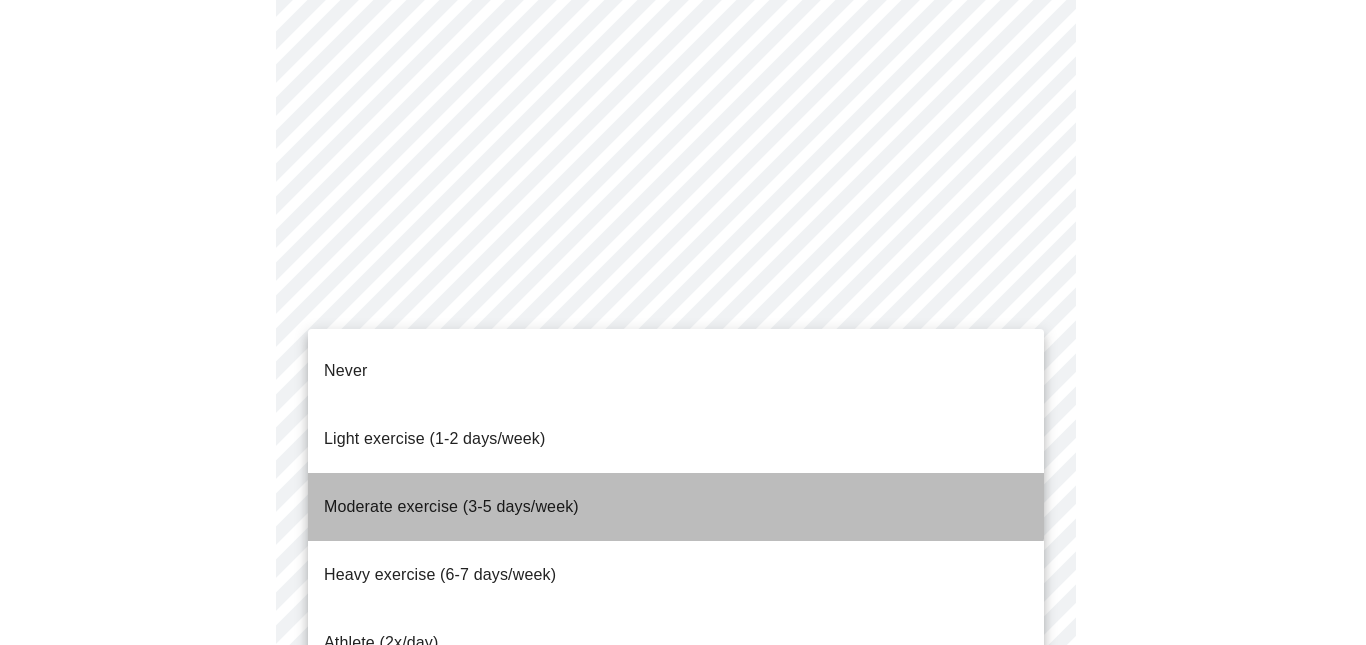 click on "Moderate exercise (3-5 days/week)" at bounding box center (451, 506) 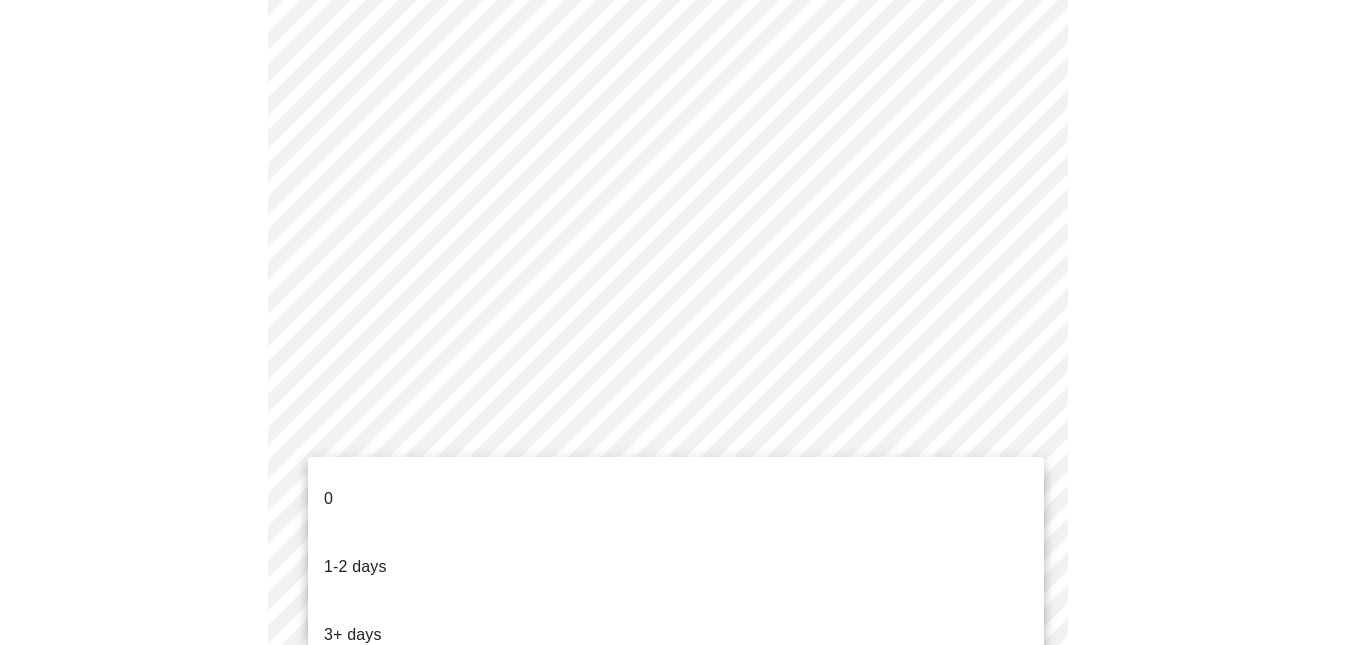click on "MyMenopauseRx Appointments Messaging Labs Uploads Medications Community Refer a Friend Hi [PERSON_NAME]   Intake Questions for [DATE] 12:40pm-1:00pm 10  /  13 Settings Billing Invoices Log out 0
1-2 days
3+ days" at bounding box center (675, -547) 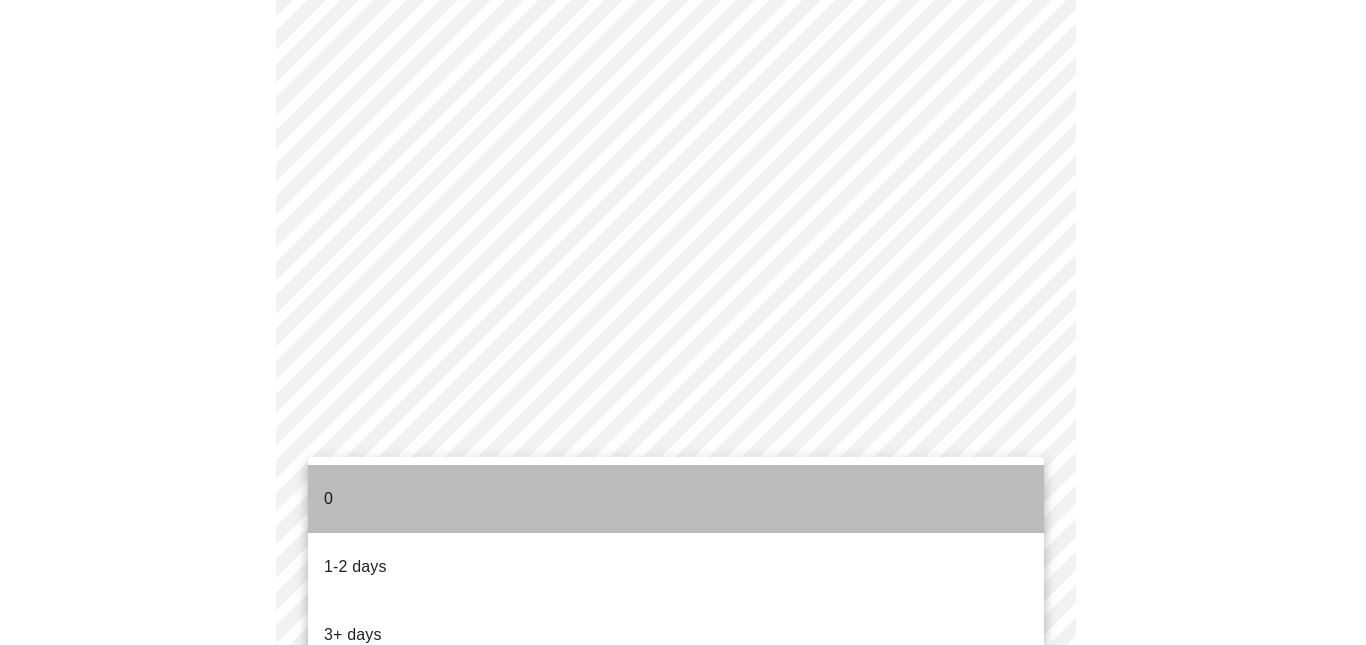 click on "0" at bounding box center [676, 499] 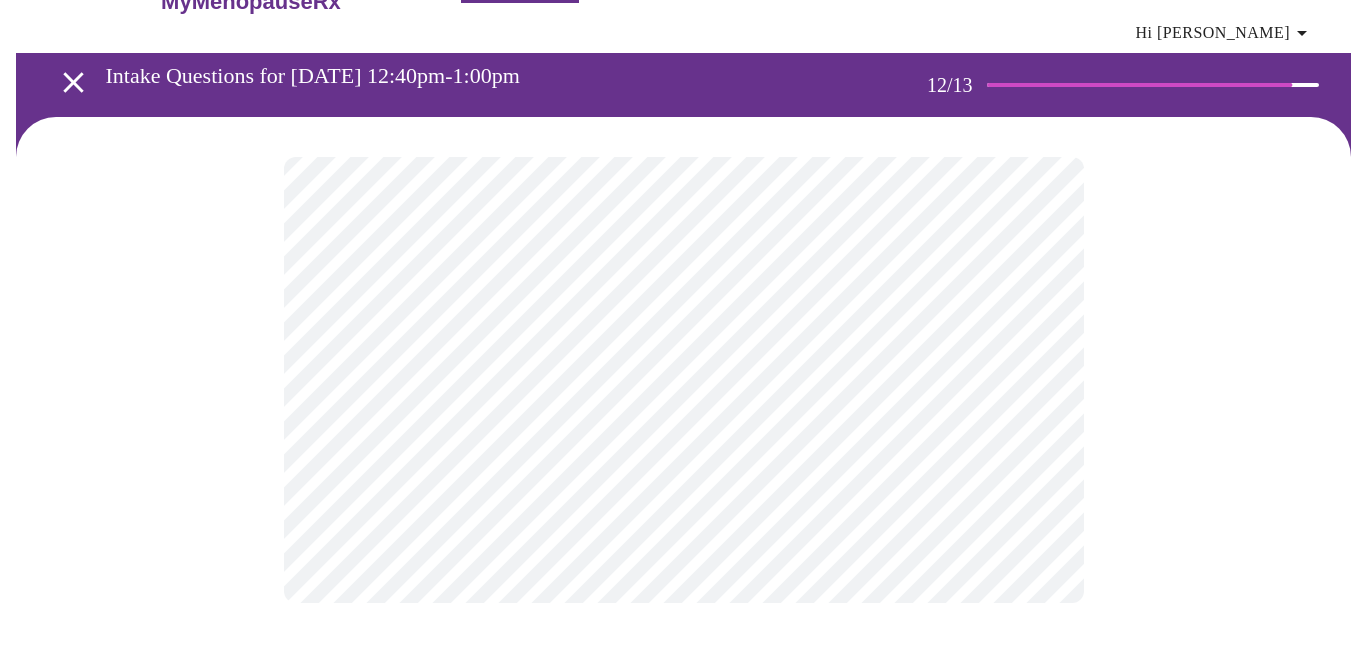 scroll, scrollTop: 0, scrollLeft: 0, axis: both 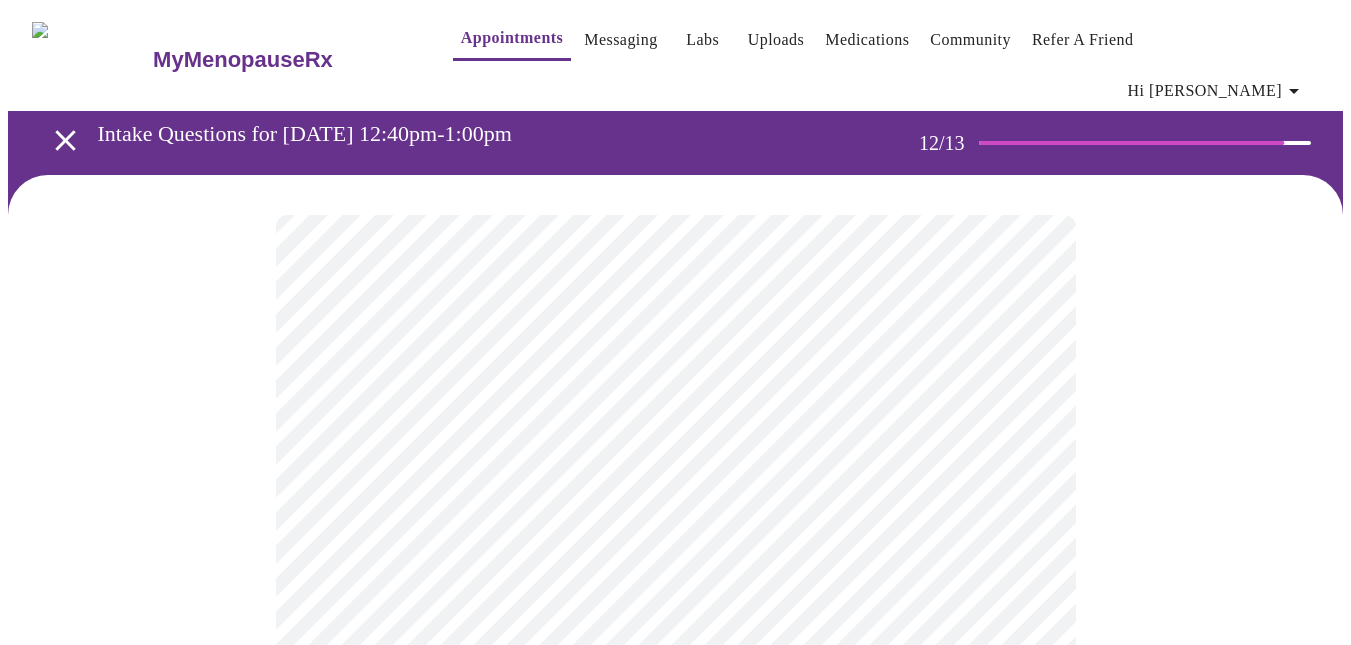 click on "MyMenopauseRx Appointments Messaging Labs Uploads Medications Community Refer a Friend Hi [PERSON_NAME]   Intake Questions for [DATE] 12:40pm-1:00pm 12  /  13 Settings Billing Invoices Log out" at bounding box center [675, 354] 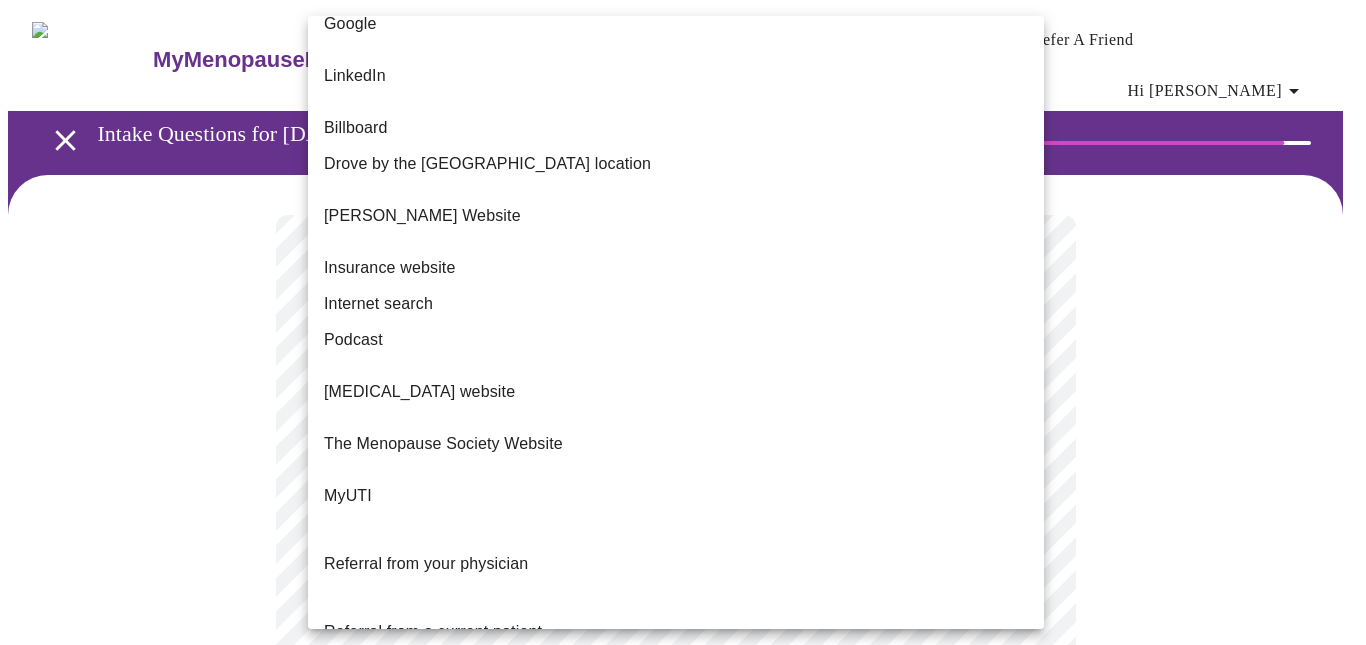 scroll, scrollTop: 231, scrollLeft: 0, axis: vertical 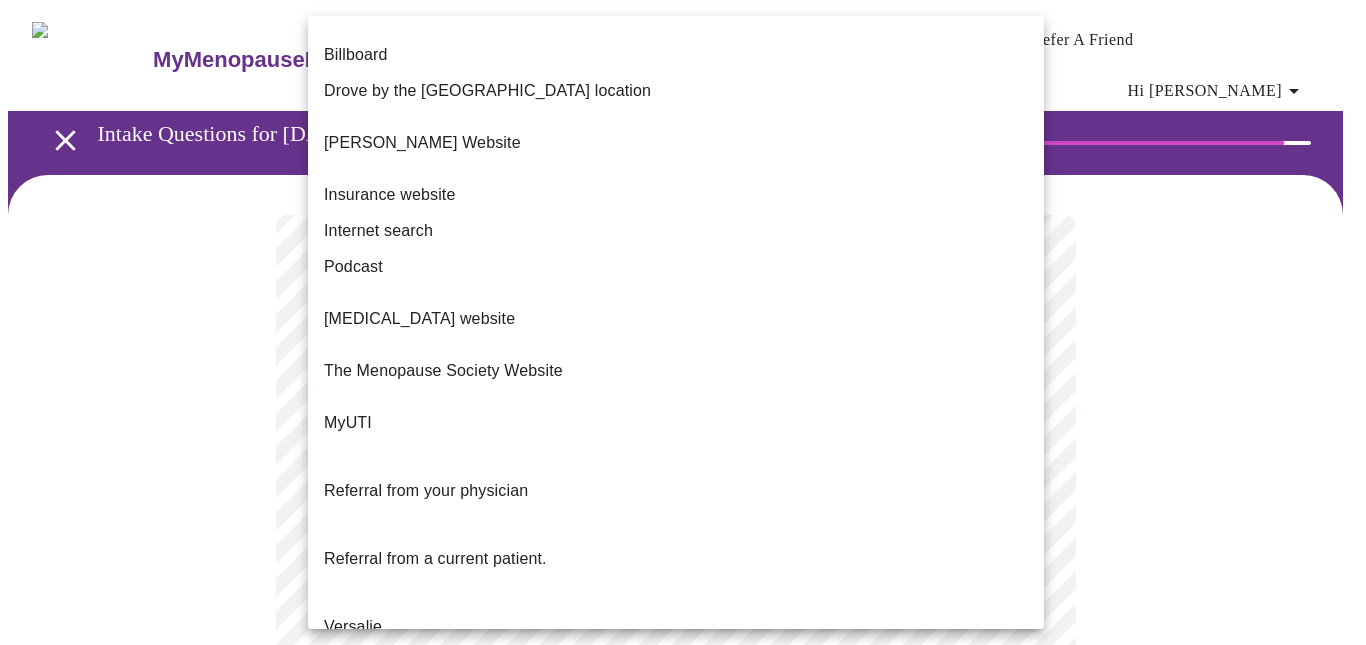 click on "Other" at bounding box center (344, 747) 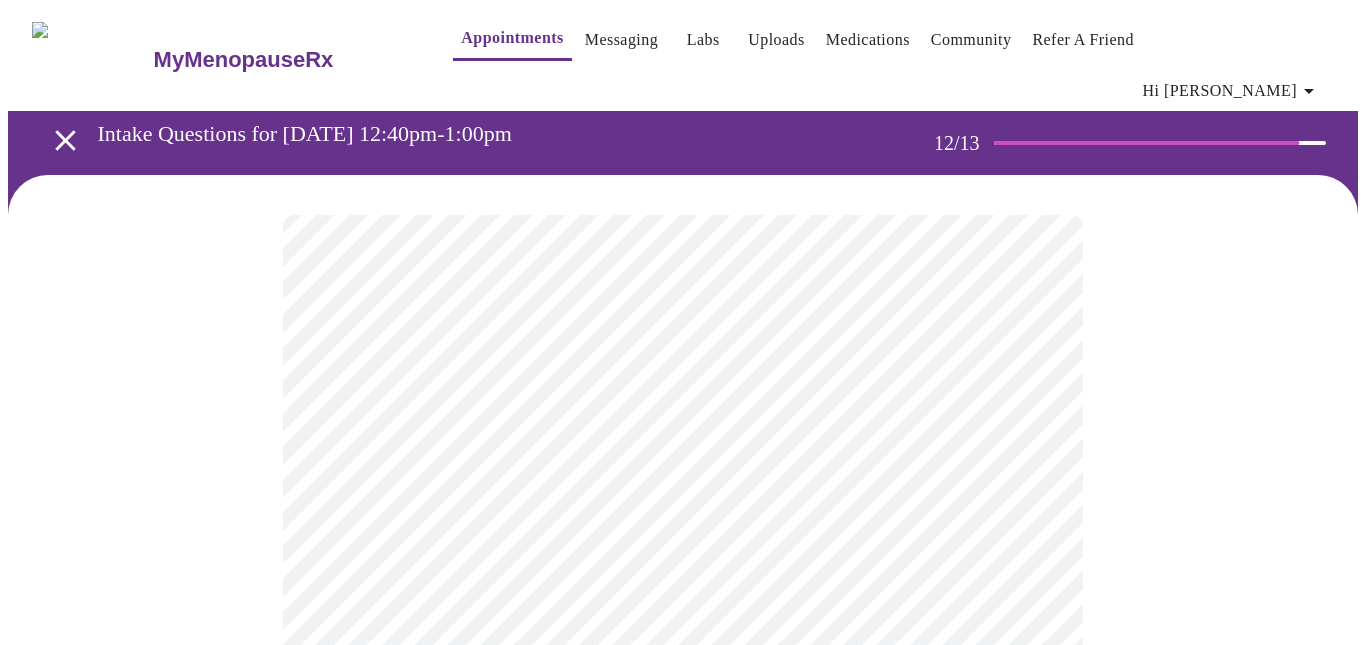 click on "MyMenopauseRx Appointments Messaging Labs Uploads Medications Community Refer a Friend Hi [PERSON_NAME]   Intake Questions for [DATE] 12:40pm-1:00pm 12  /  13 Settings Billing Invoices Log out" at bounding box center [683, 354] 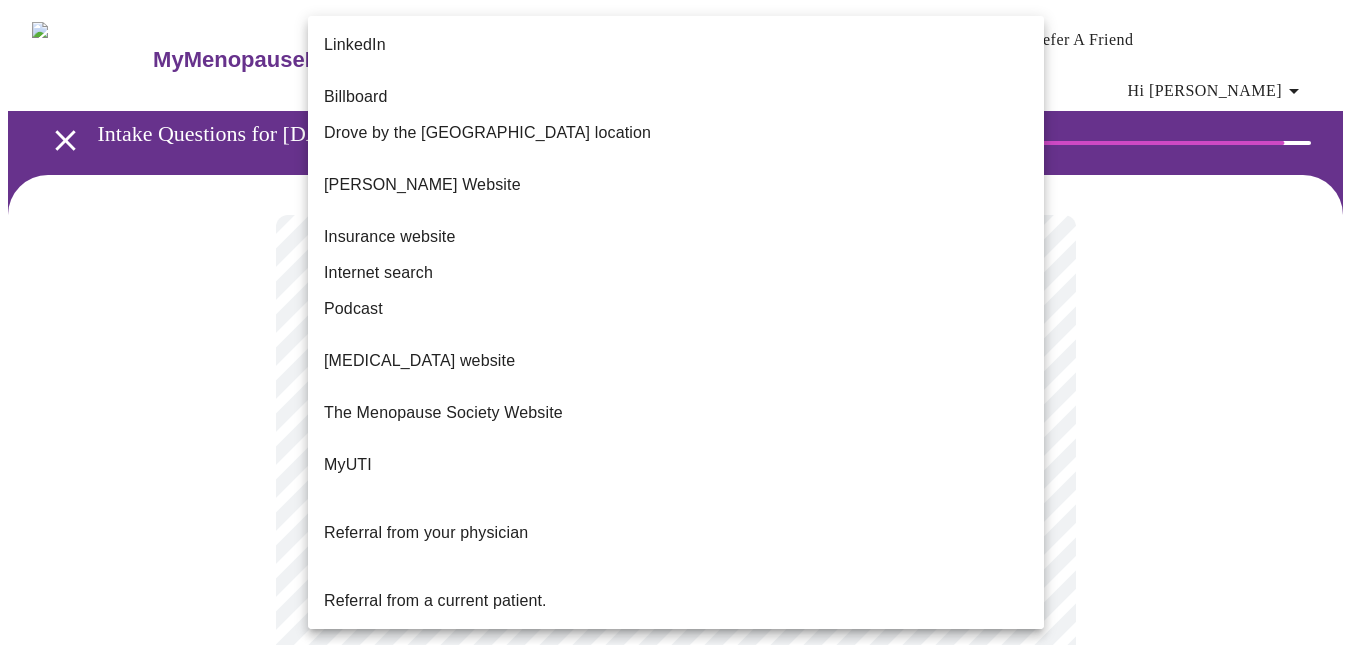scroll, scrollTop: 231, scrollLeft: 0, axis: vertical 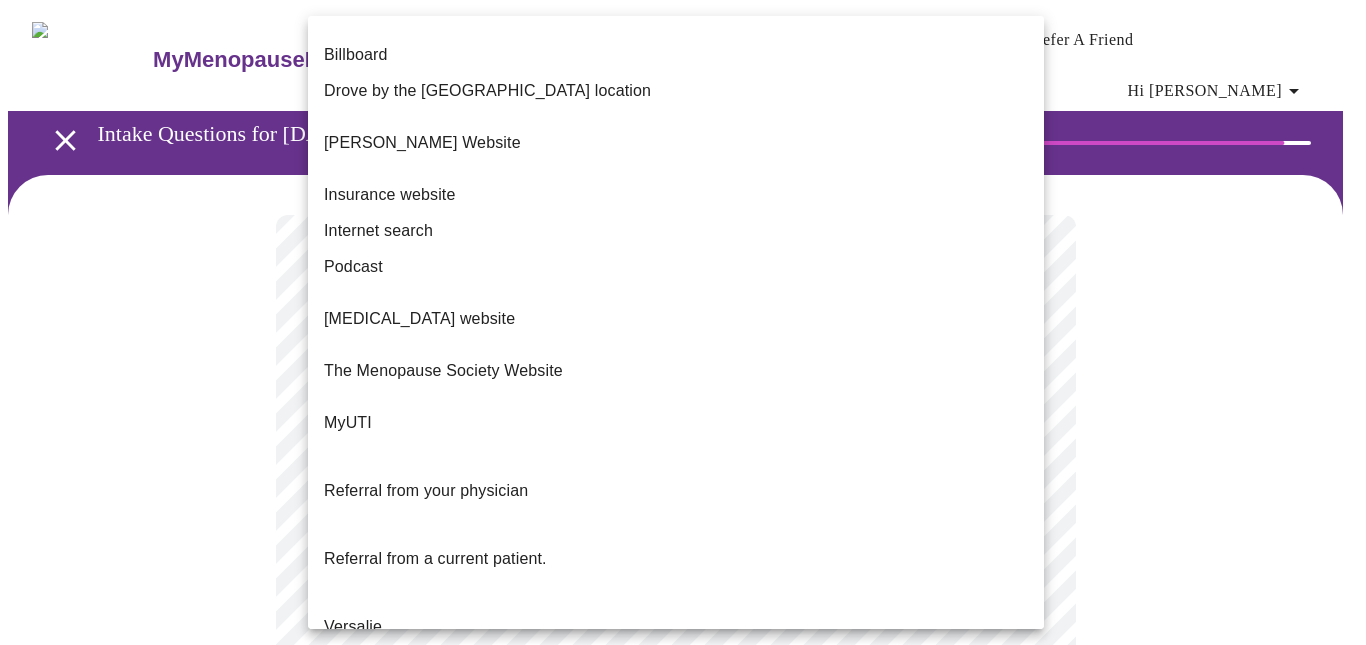 click on "Other" at bounding box center [676, 747] 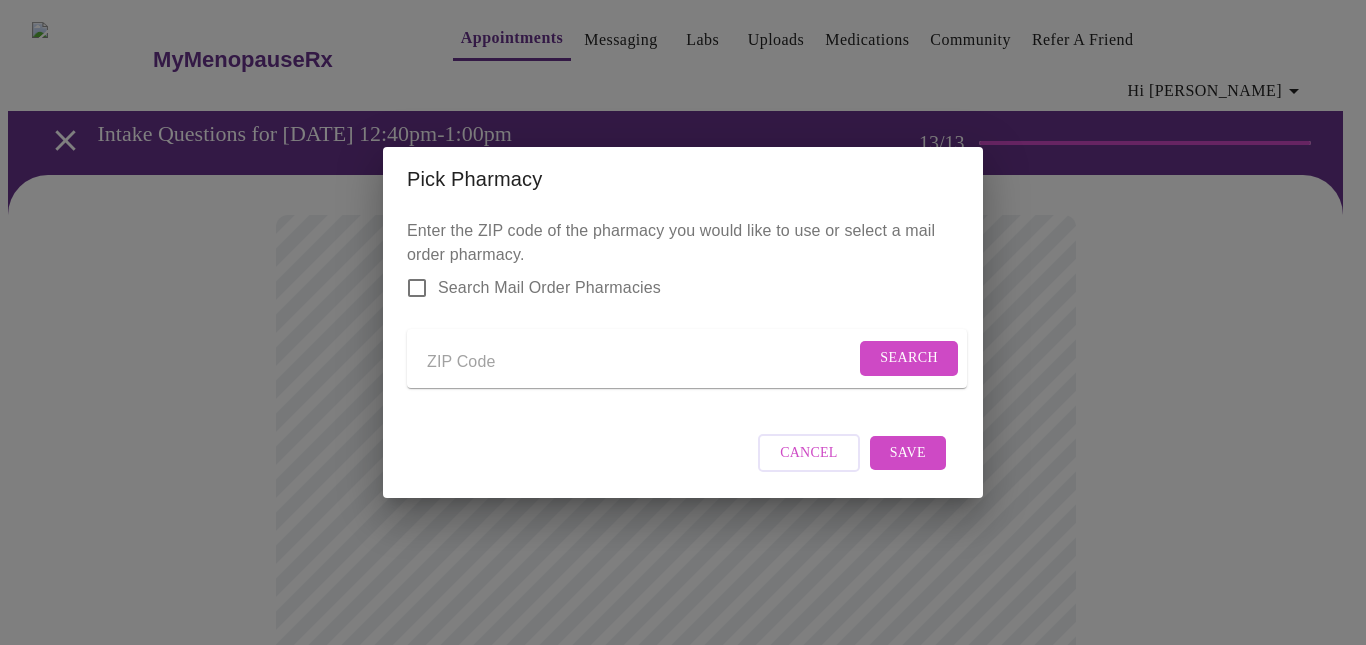 click at bounding box center [641, 362] 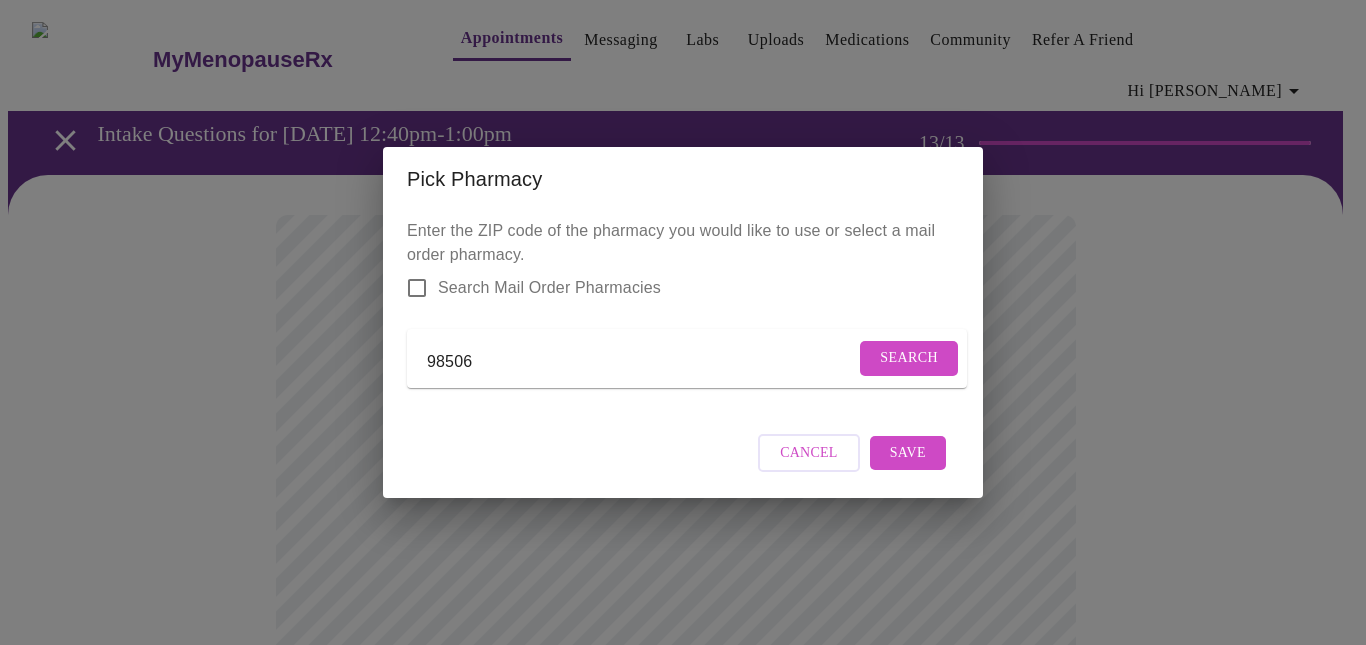 type on "98506" 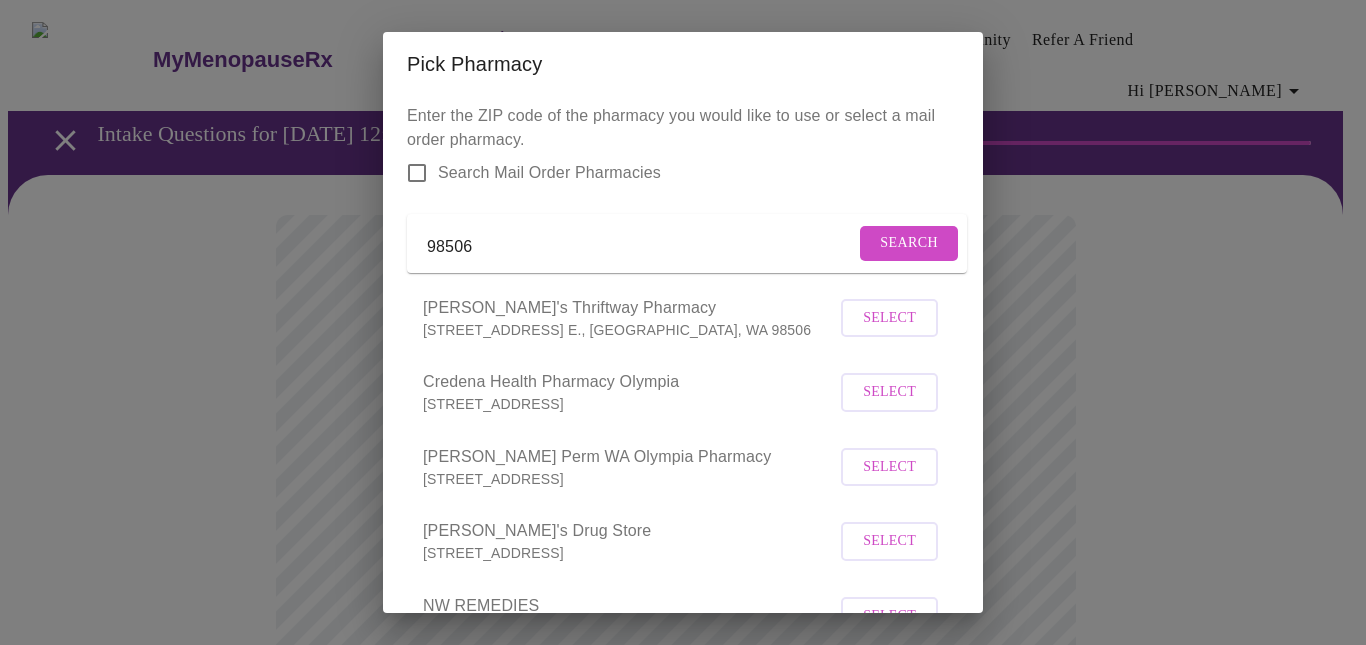 click on "Select" at bounding box center [889, 467] 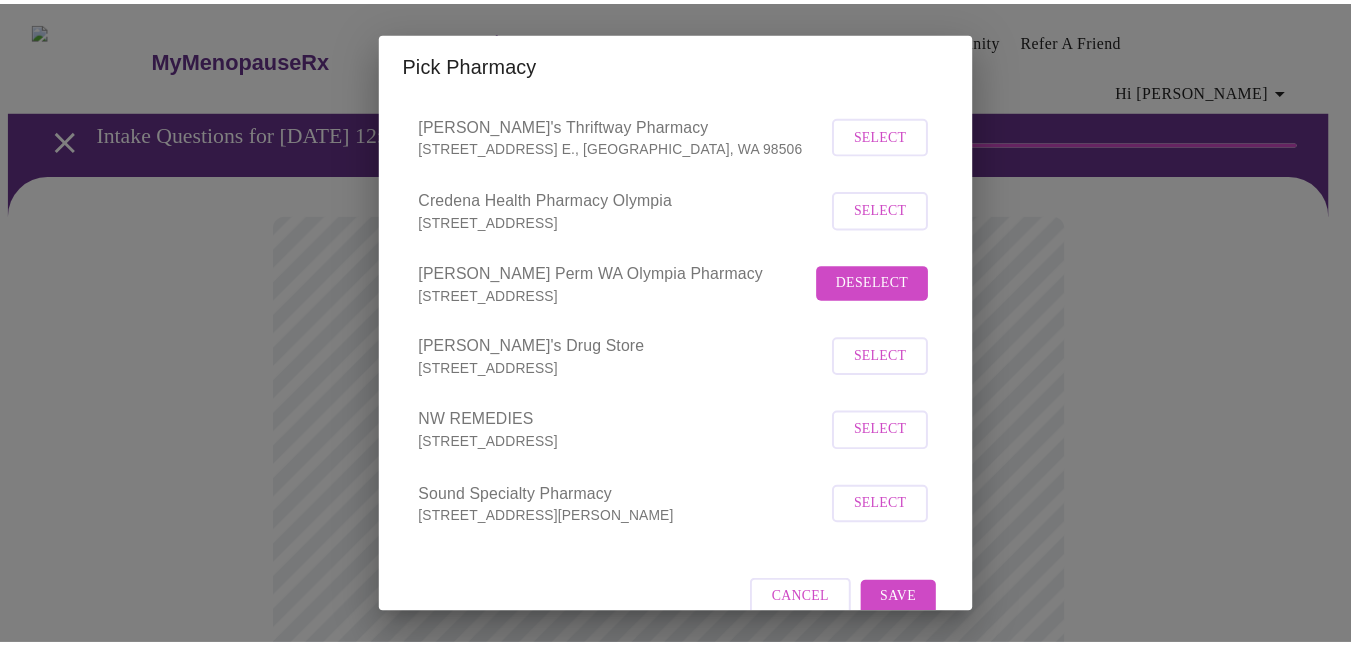 scroll, scrollTop: 243, scrollLeft: 0, axis: vertical 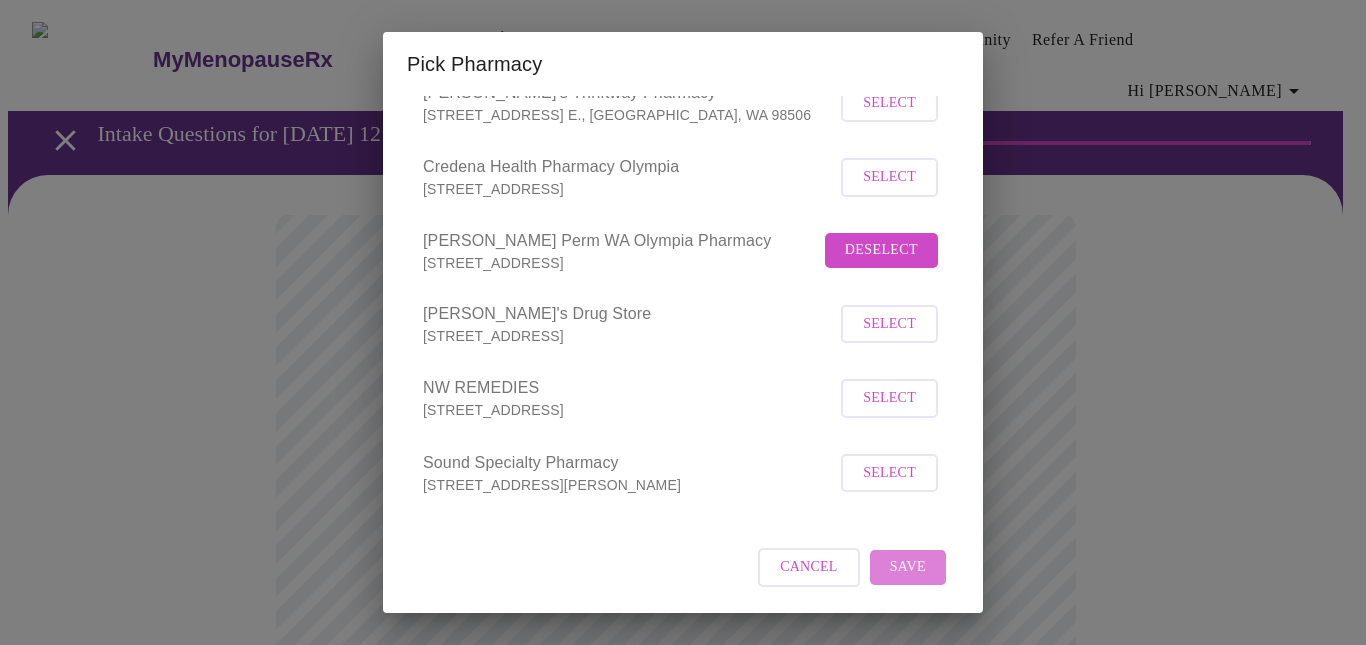 click on "Save" at bounding box center [908, 567] 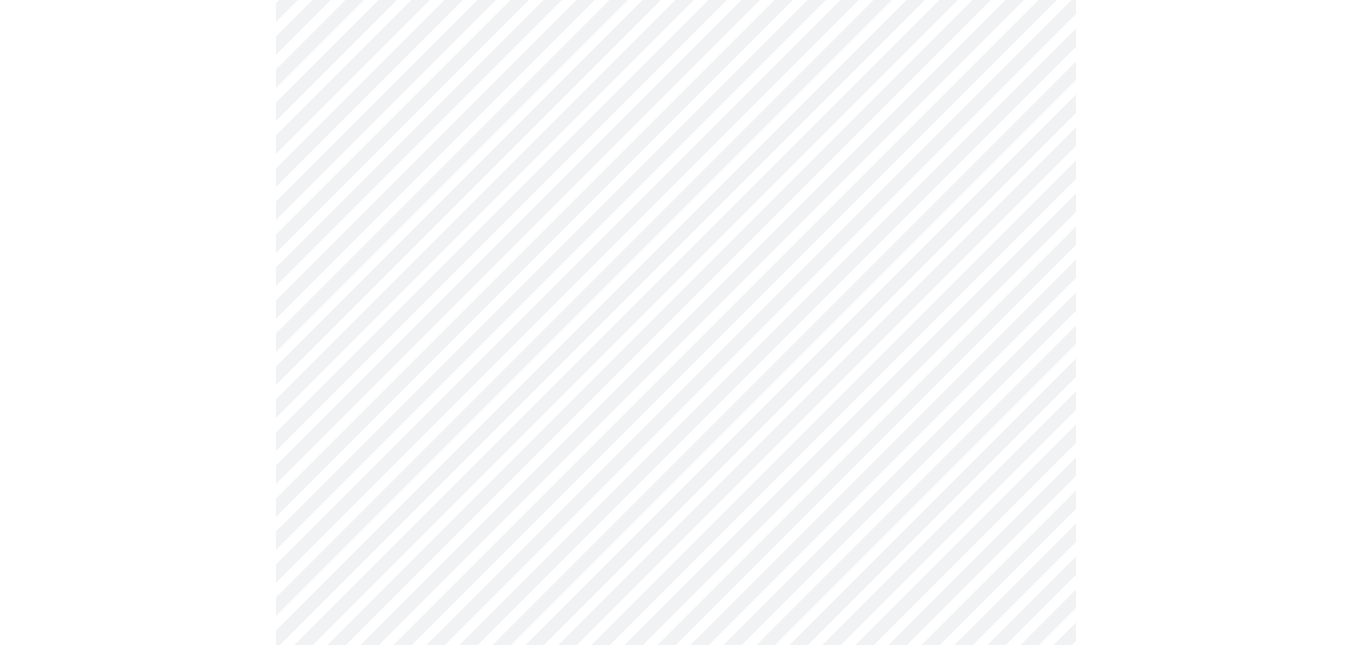 scroll, scrollTop: 859, scrollLeft: 0, axis: vertical 